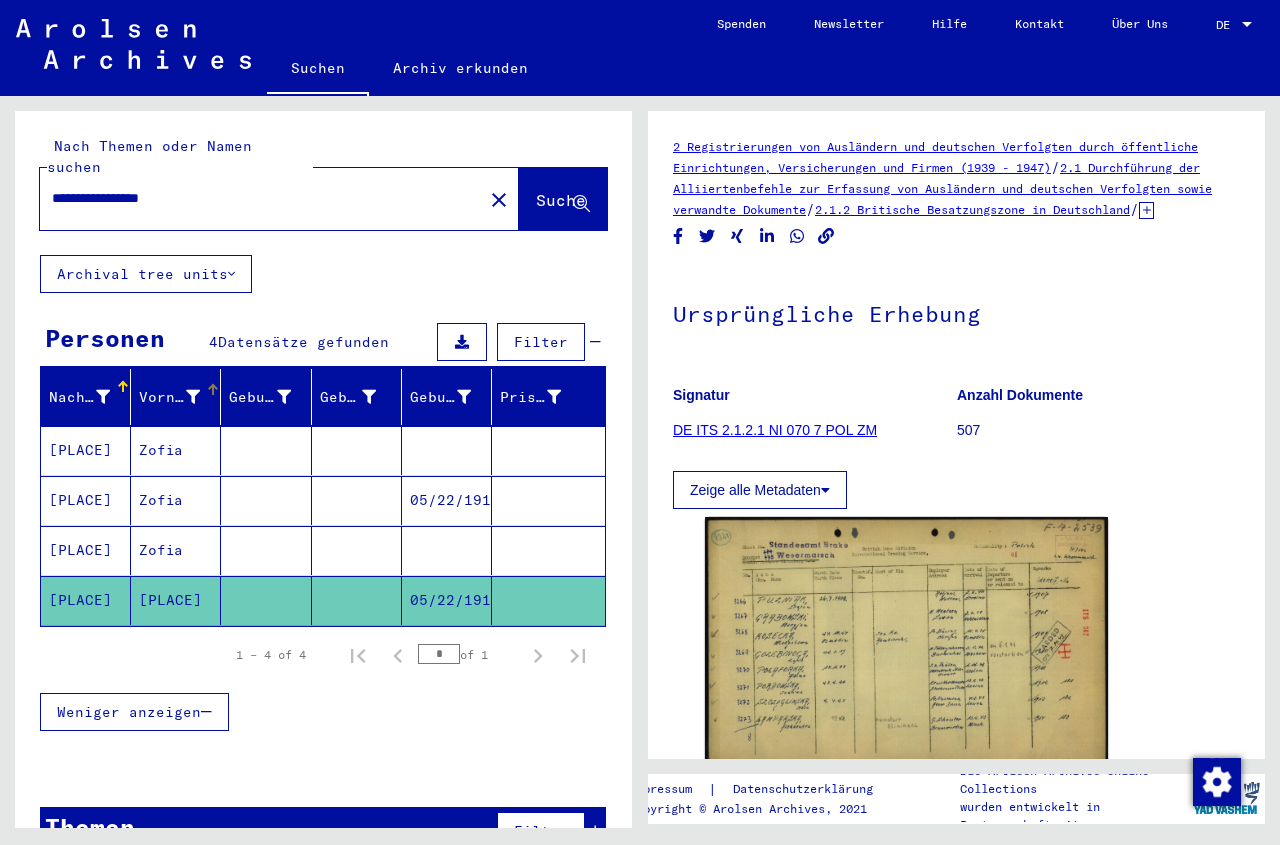 scroll, scrollTop: 0, scrollLeft: 0, axis: both 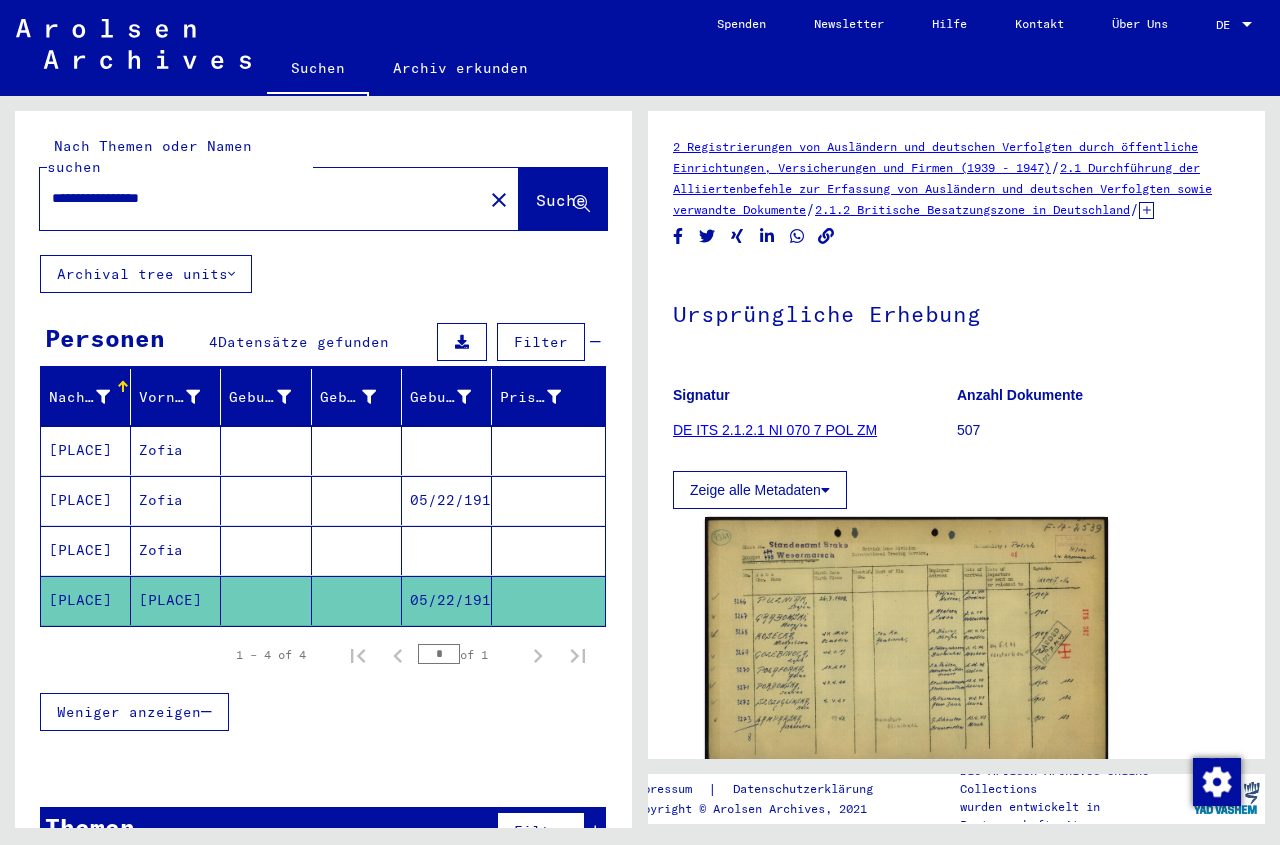 click on "**********" at bounding box center [261, 198] 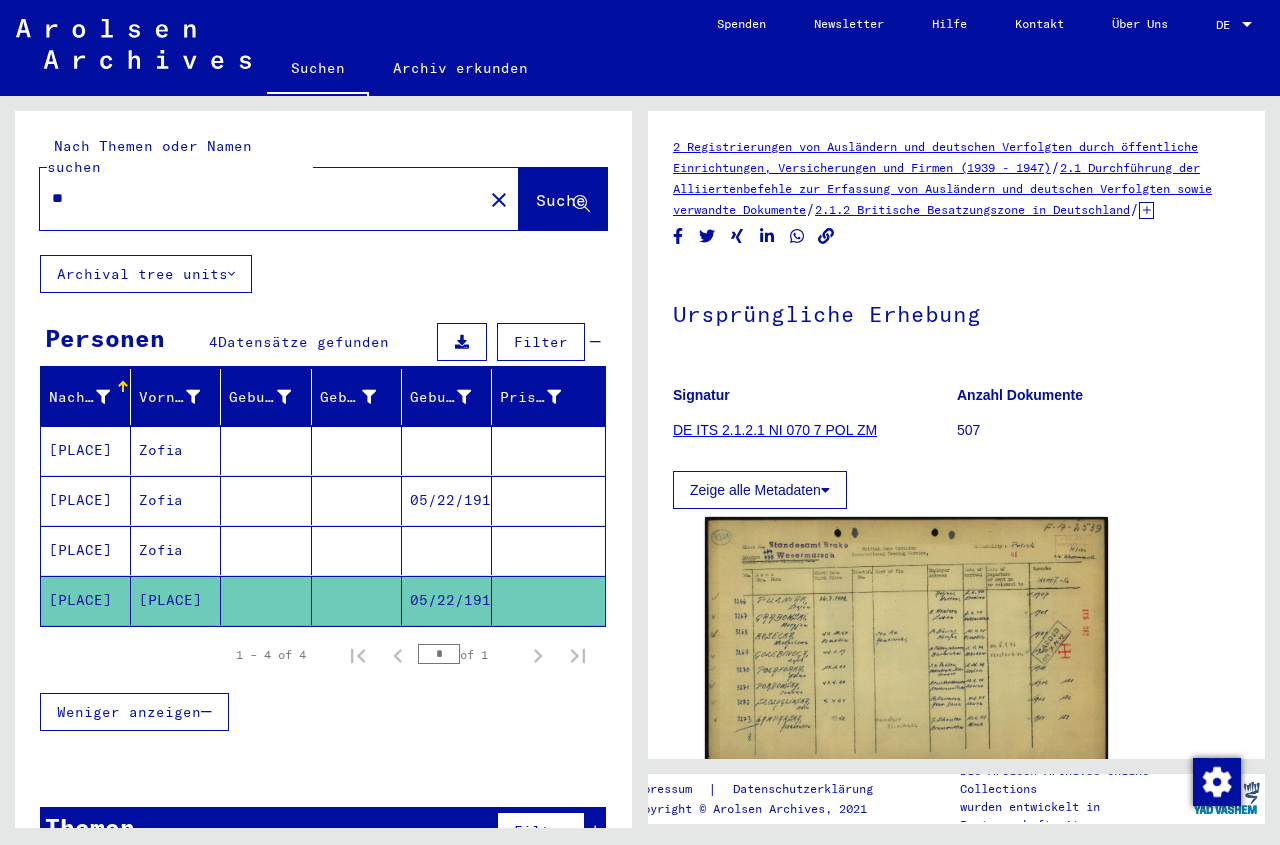 type on "*" 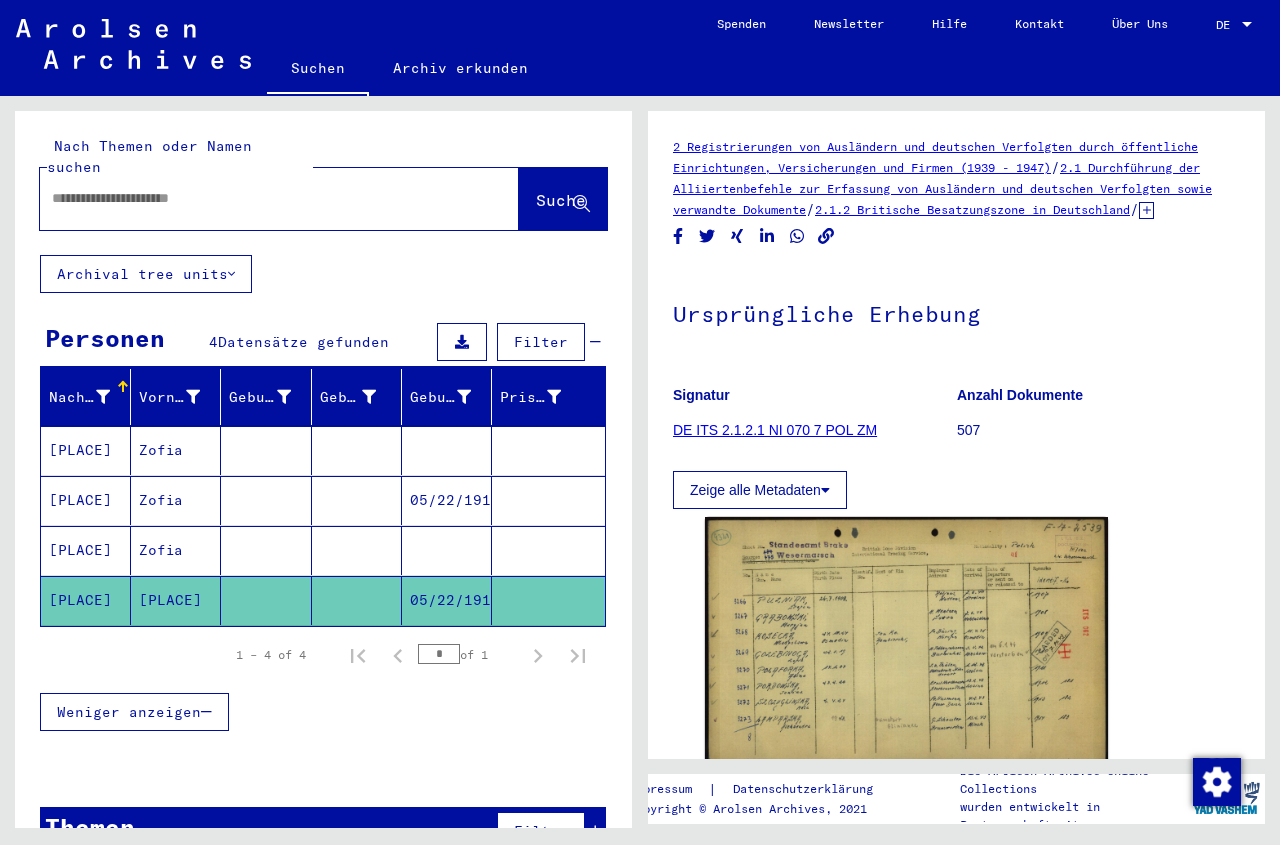paste on "**********" 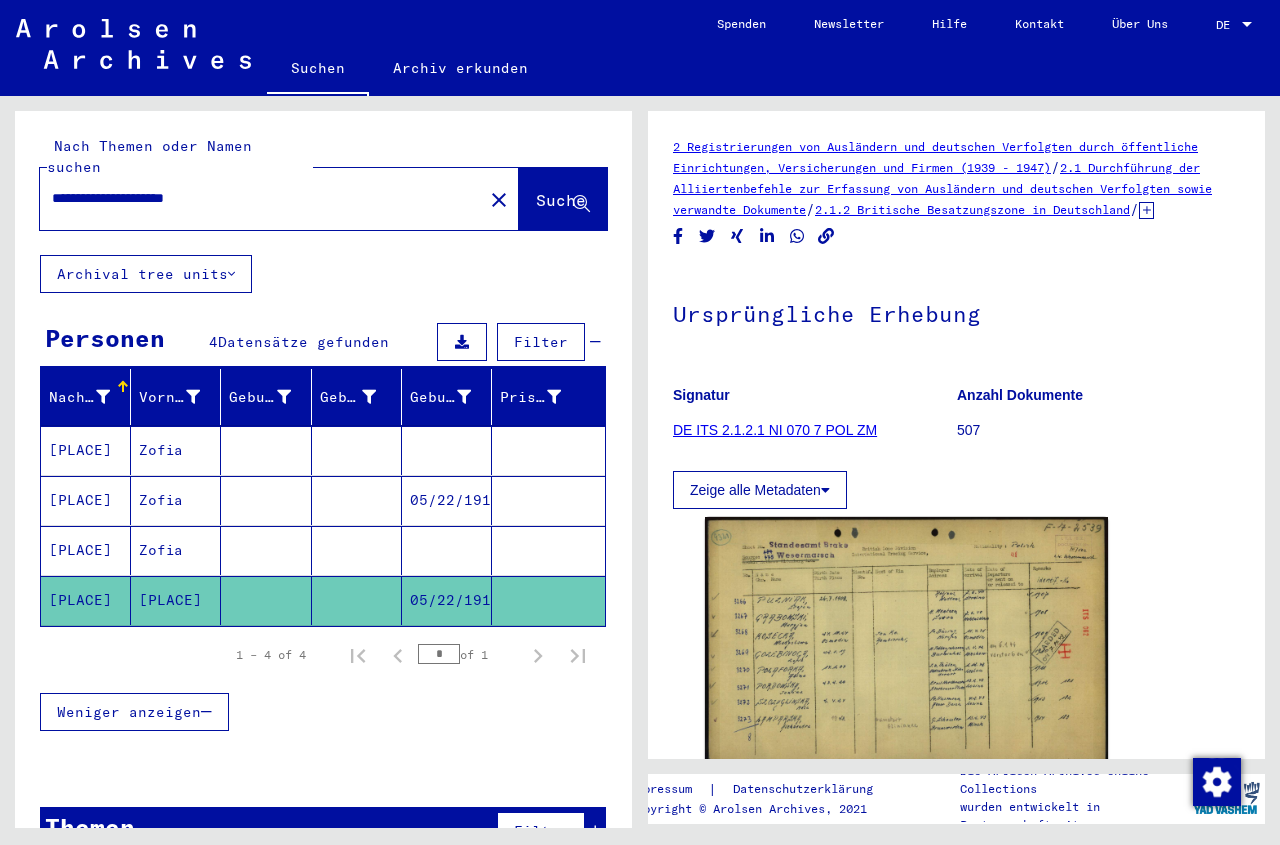 click on "Suche" 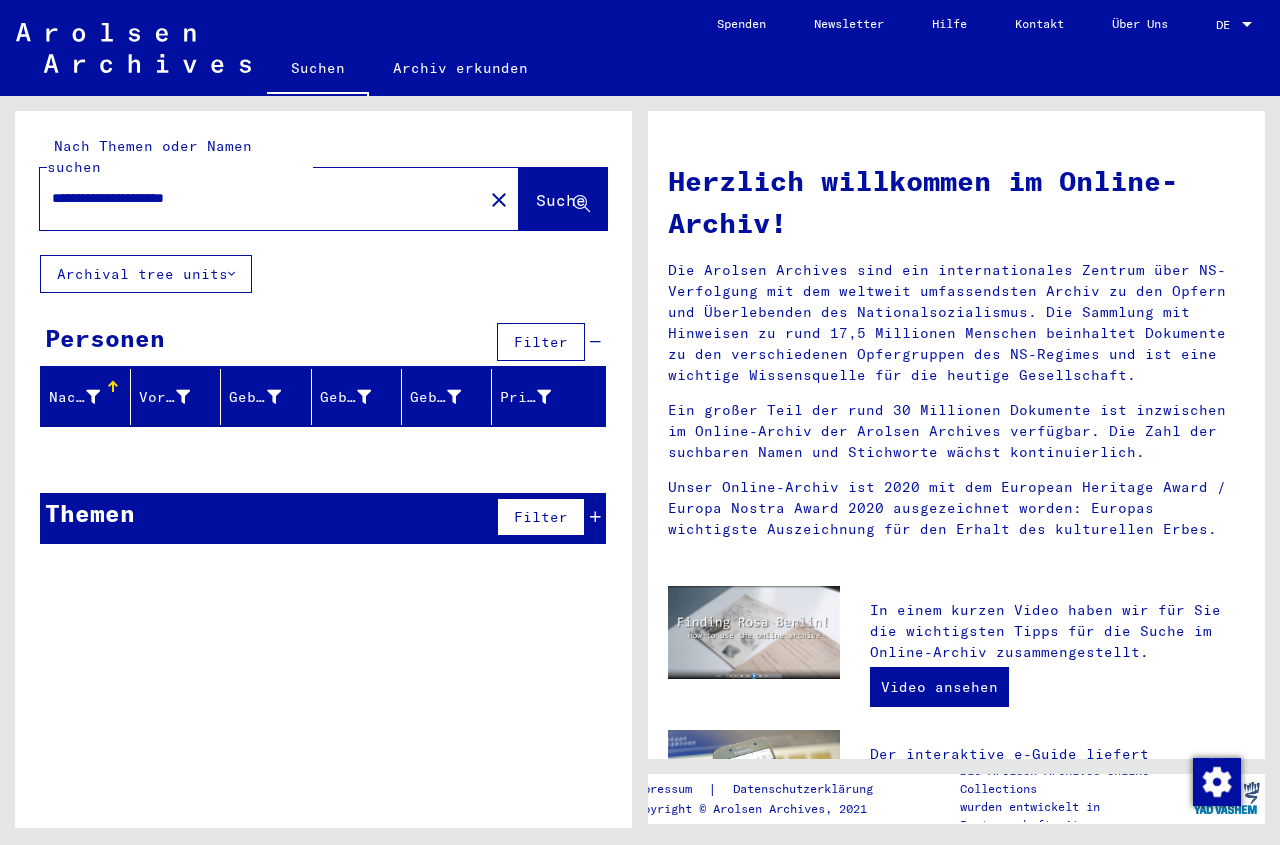 click on "**********" at bounding box center (255, 198) 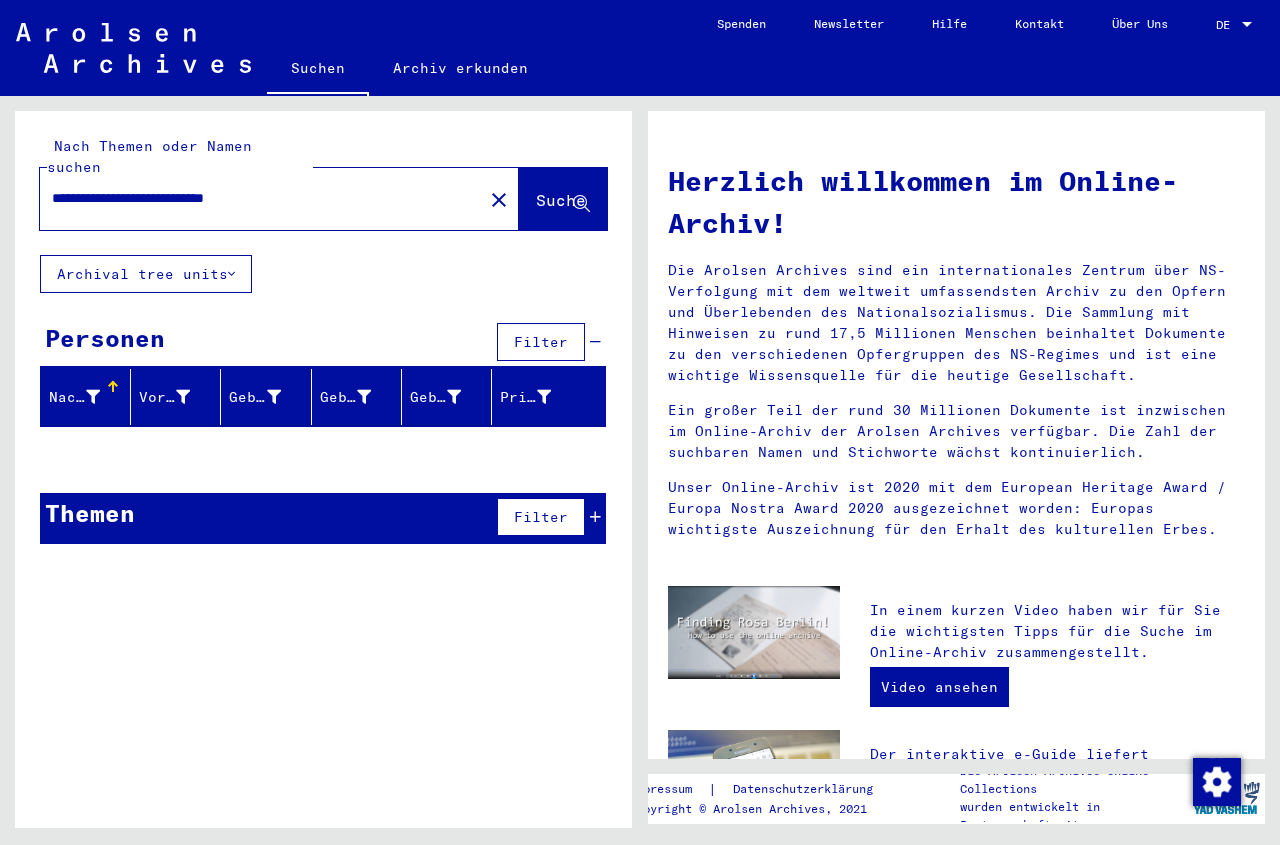 click on "Suche" 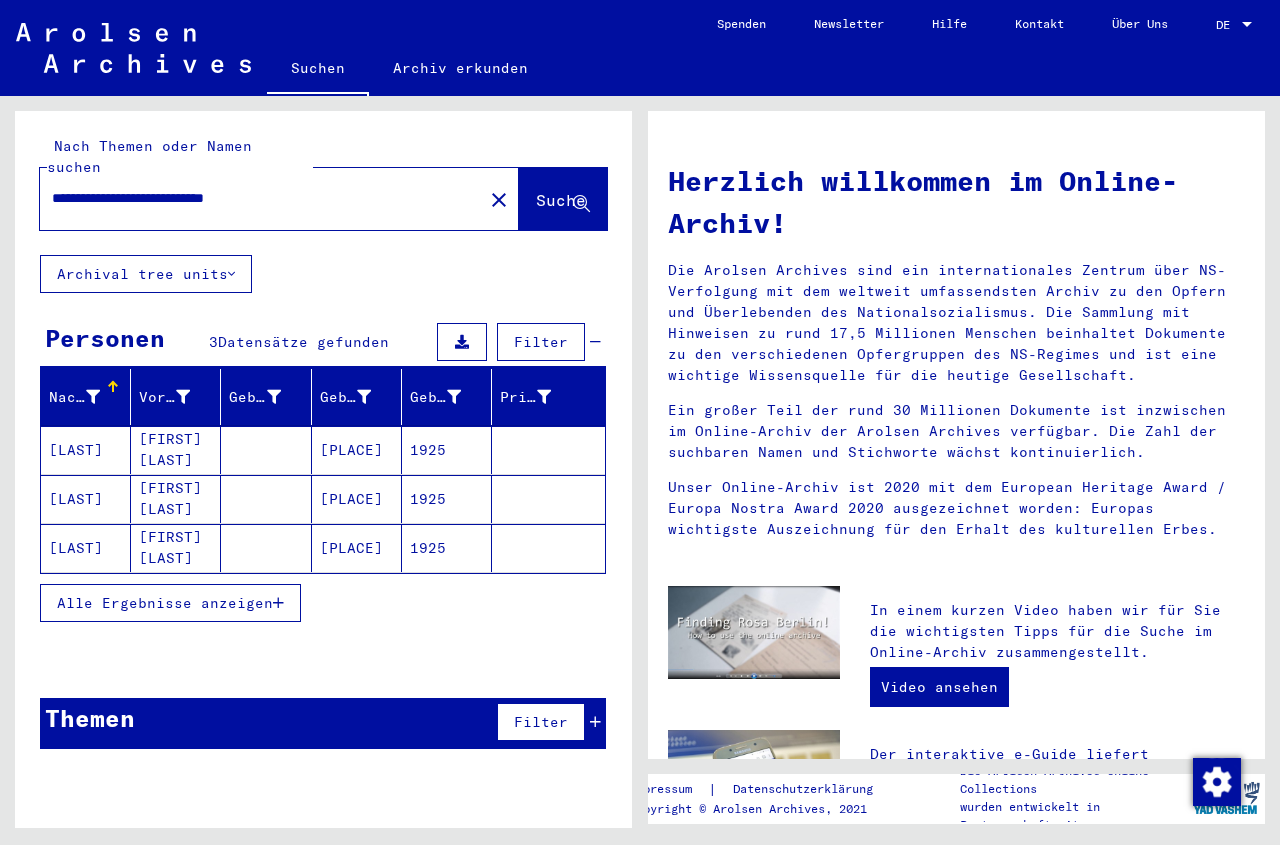 click on "[PLACE]" at bounding box center [357, 499] 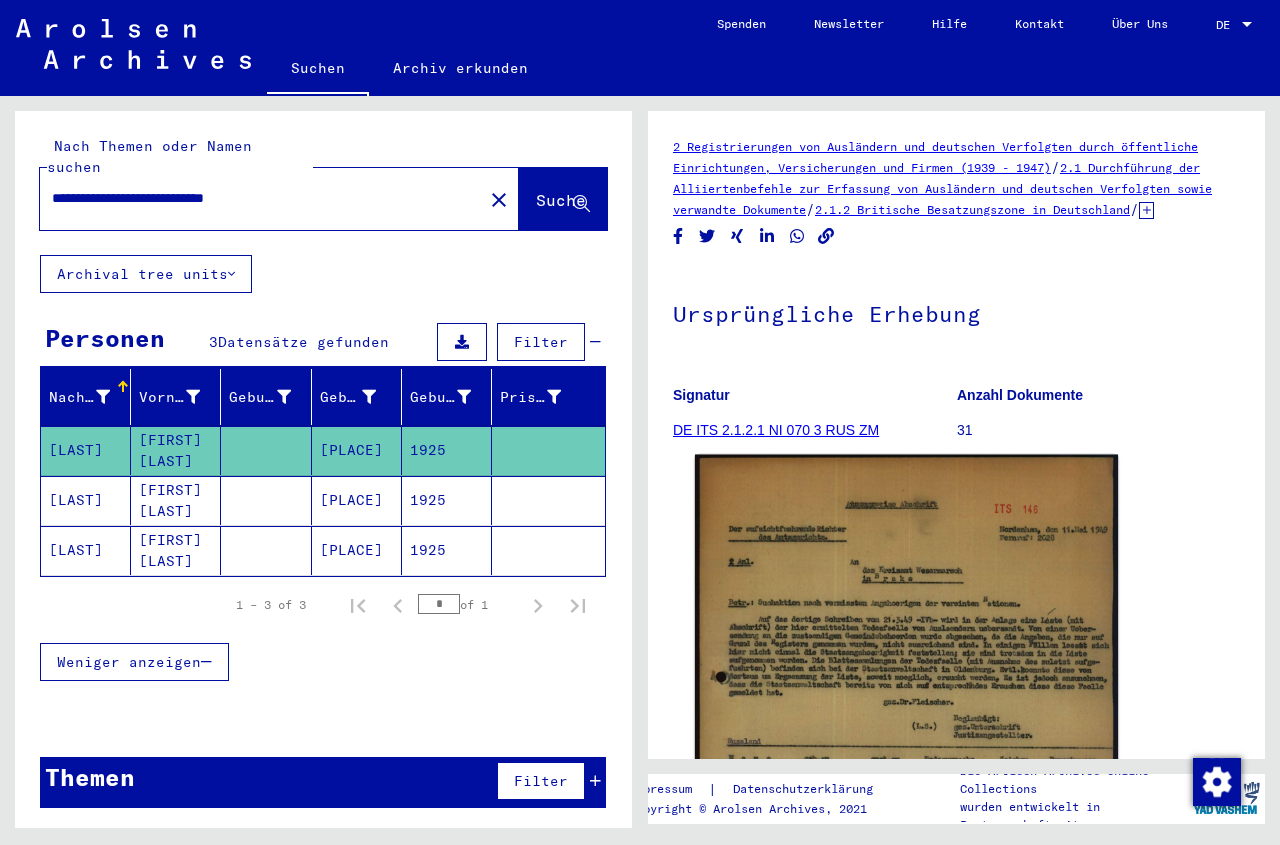 click 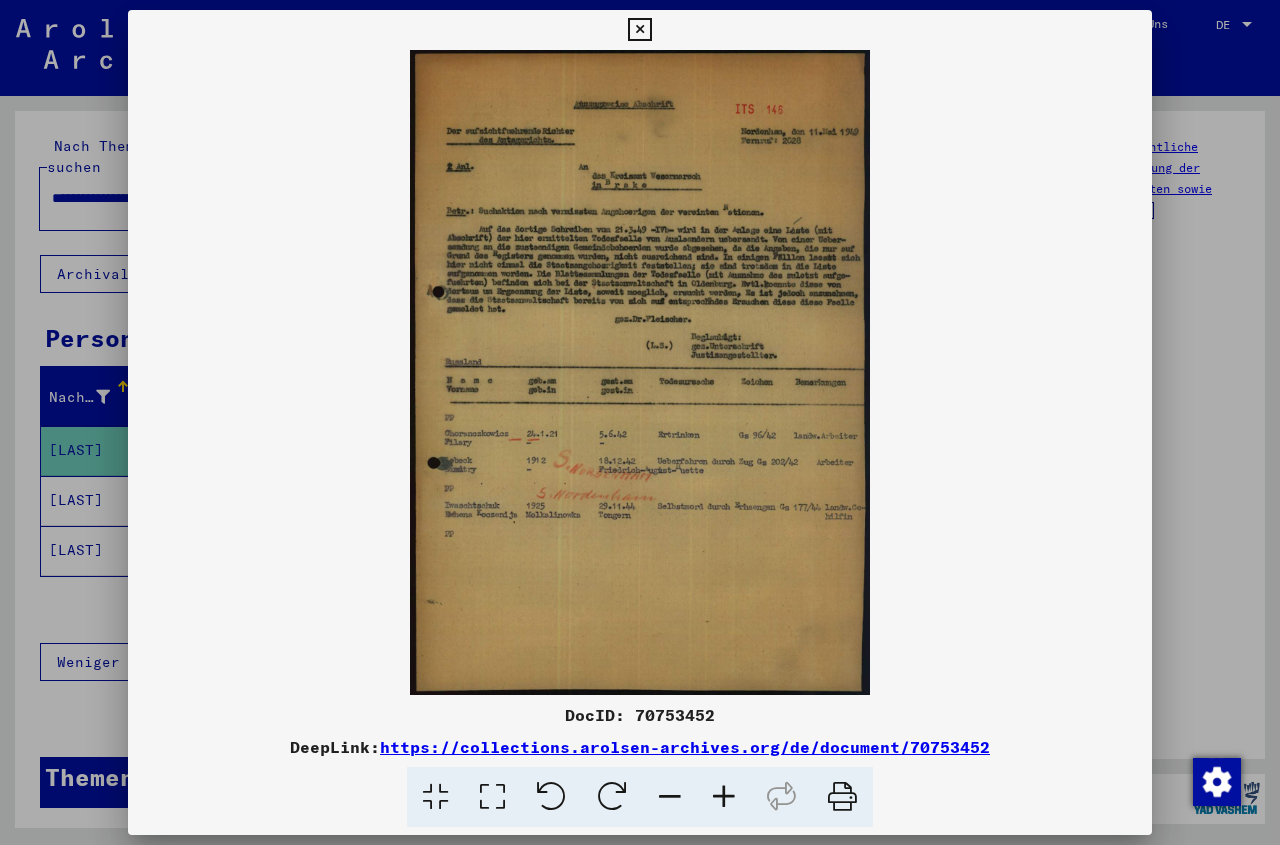 click at bounding box center [724, 797] 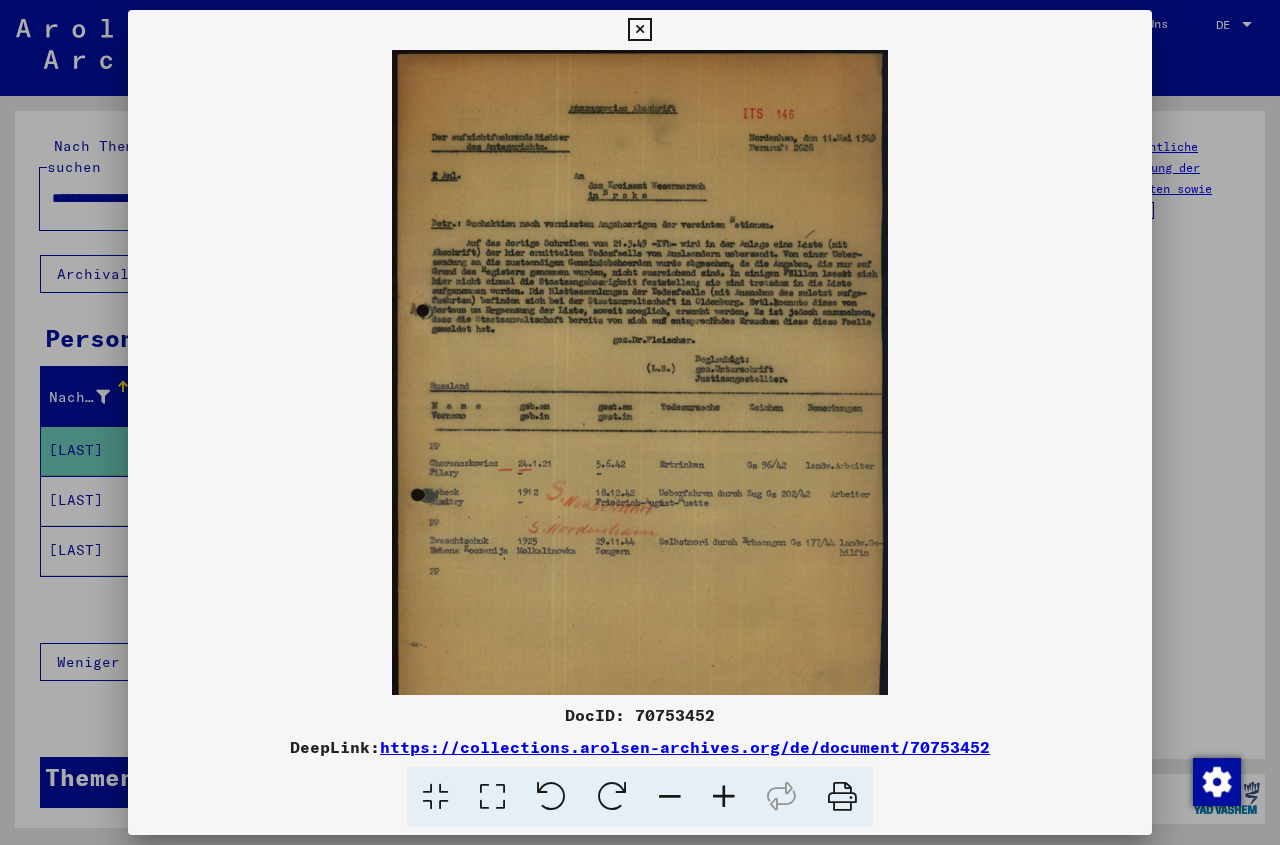 click at bounding box center (724, 797) 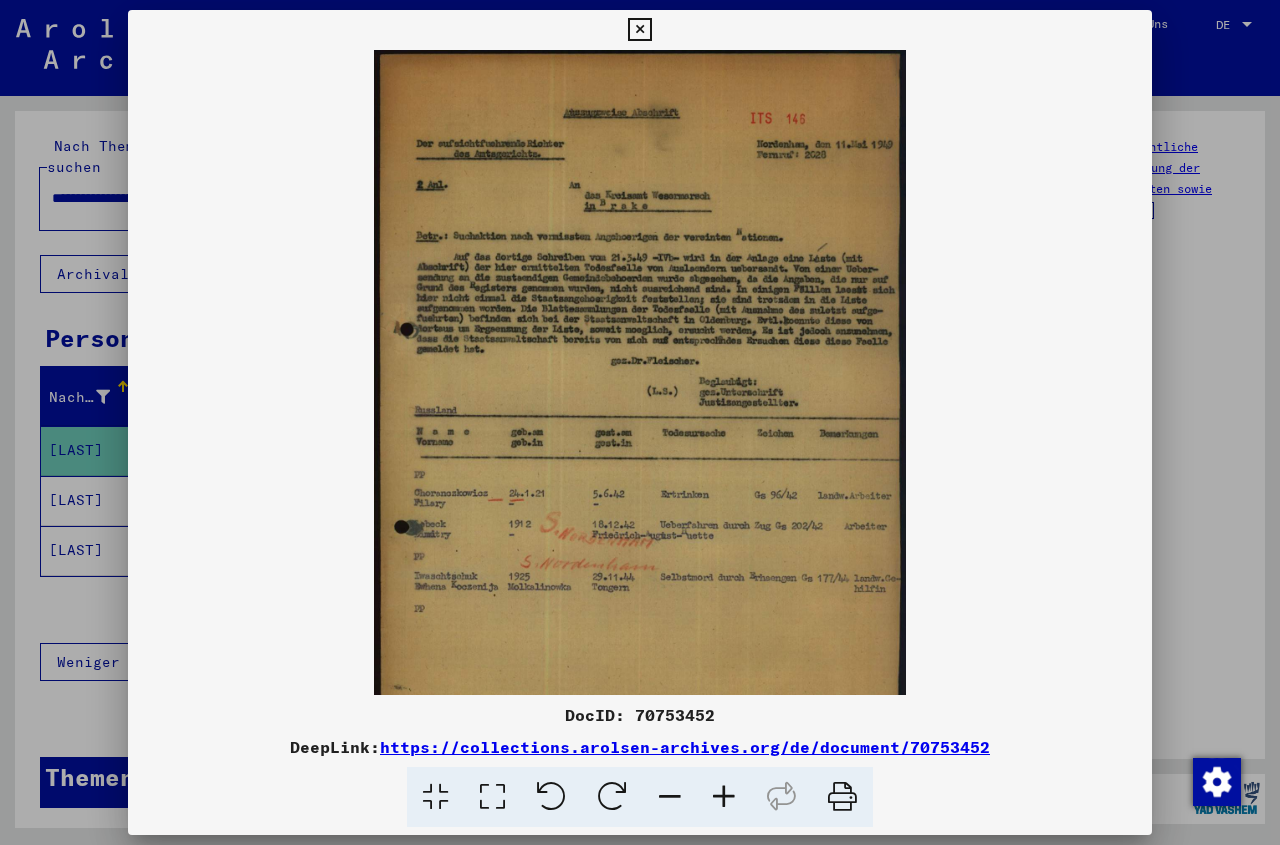 click at bounding box center (724, 797) 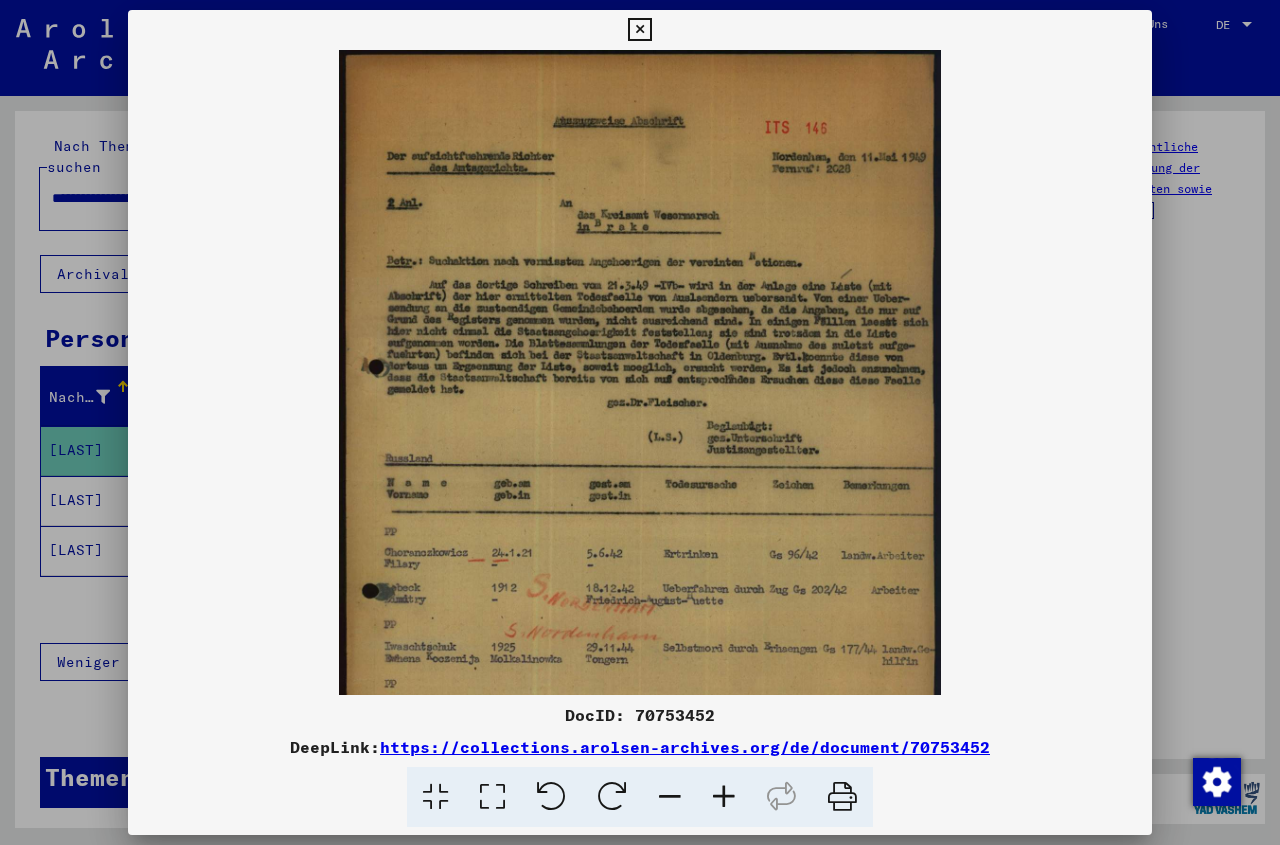 click at bounding box center (724, 797) 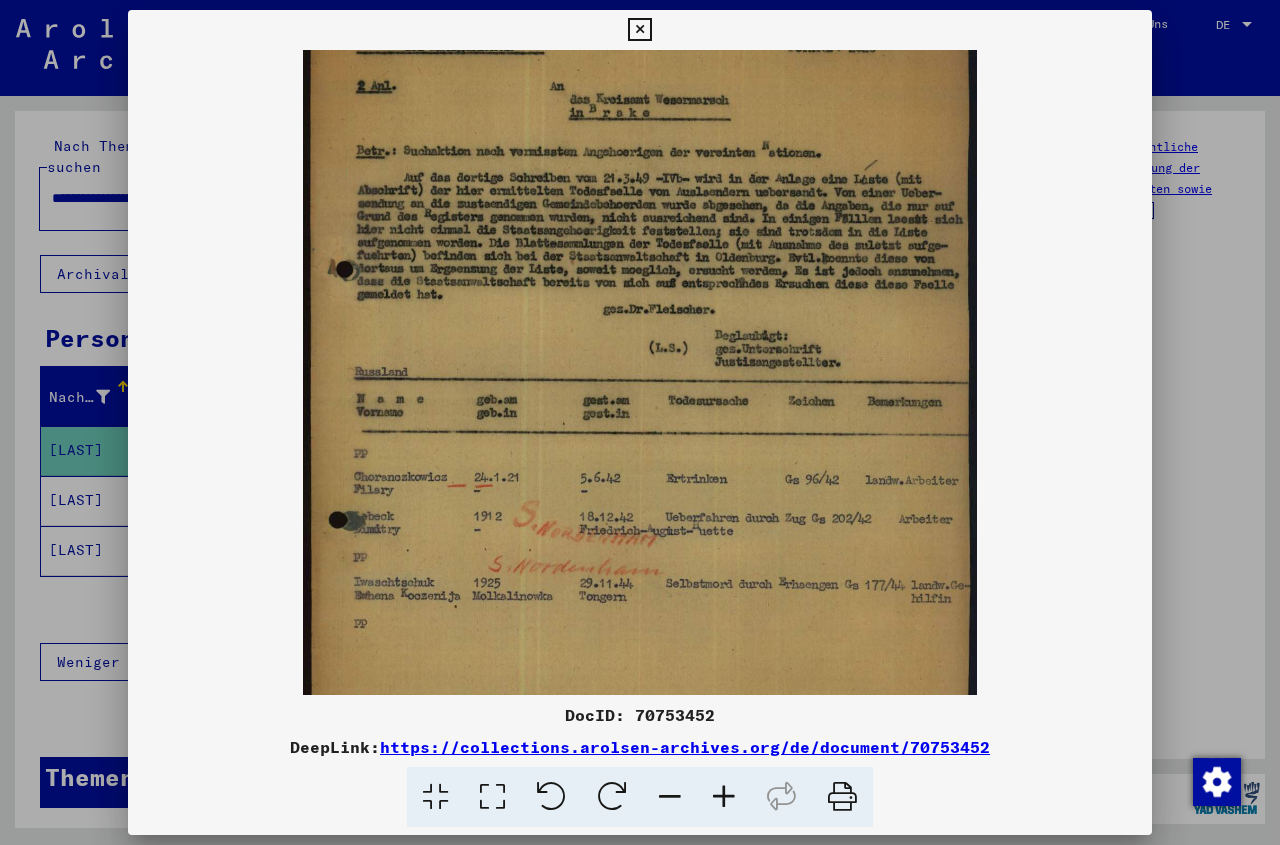 scroll, scrollTop: 228, scrollLeft: 0, axis: vertical 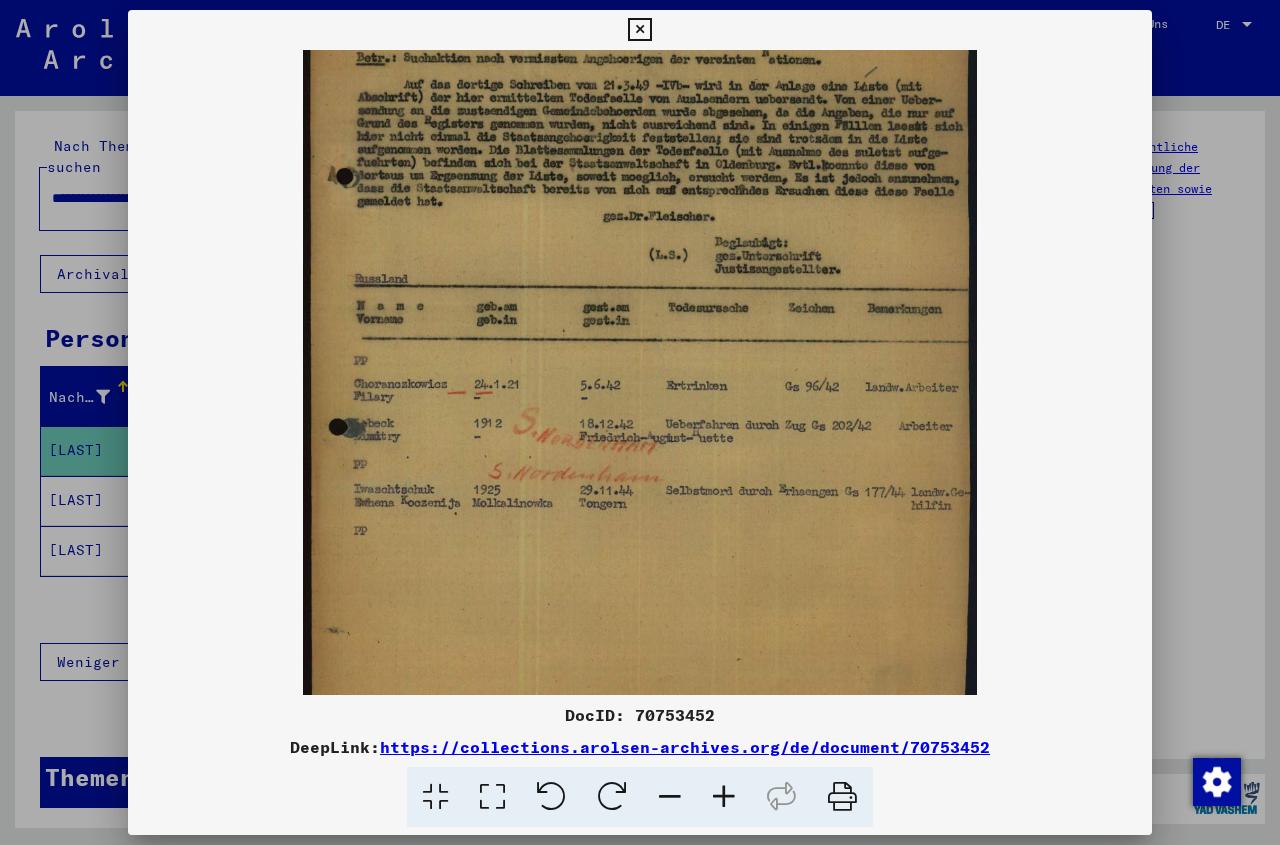 drag, startPoint x: 723, startPoint y: 635, endPoint x: 791, endPoint y: 407, distance: 237.92436 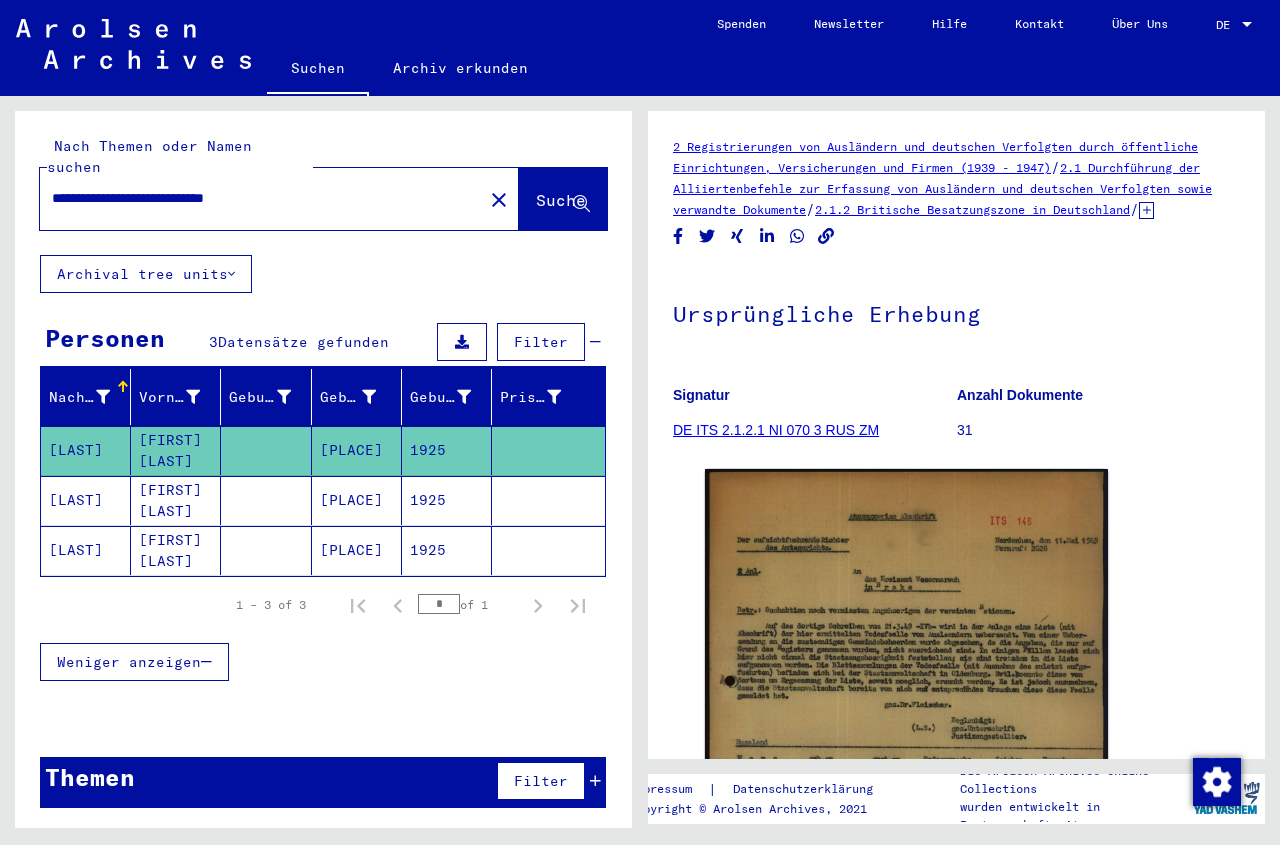 click at bounding box center (266, 550) 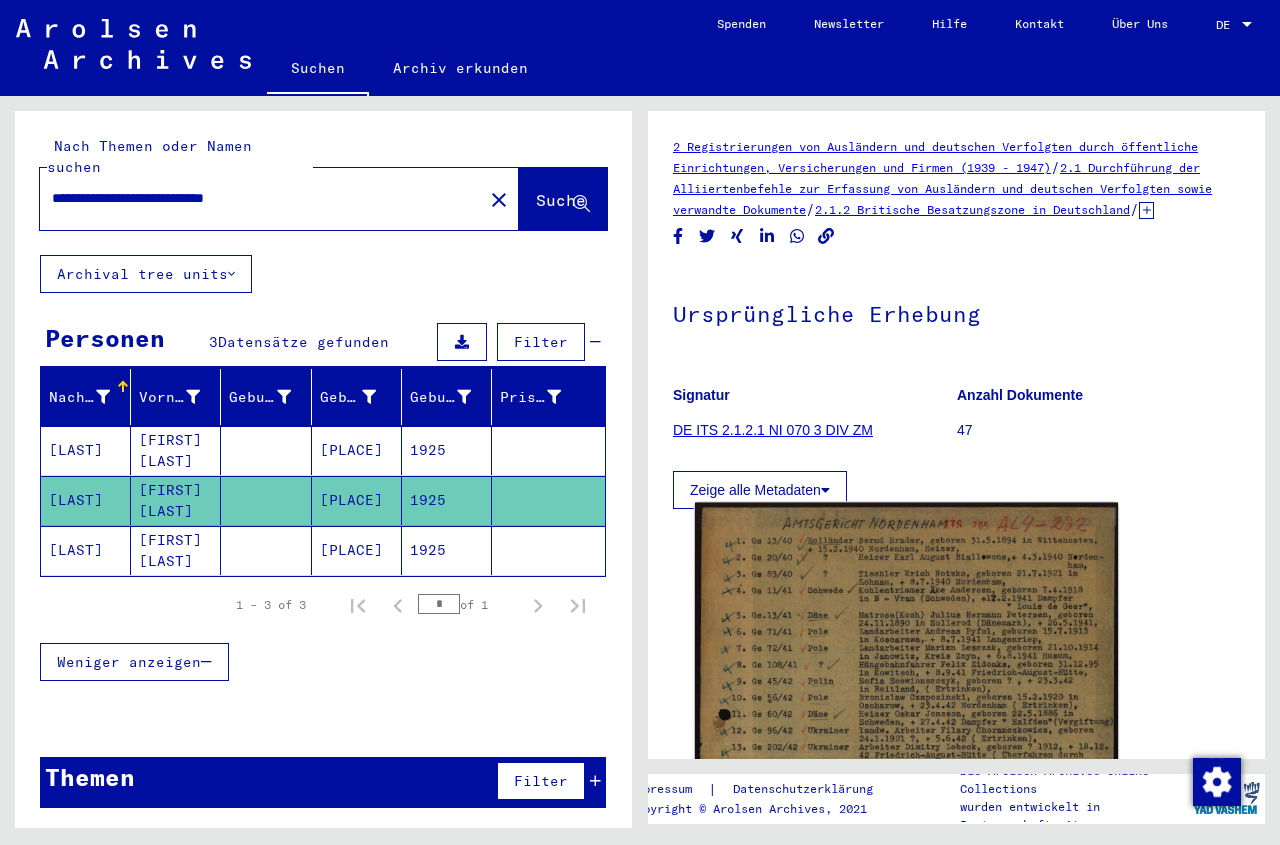 click 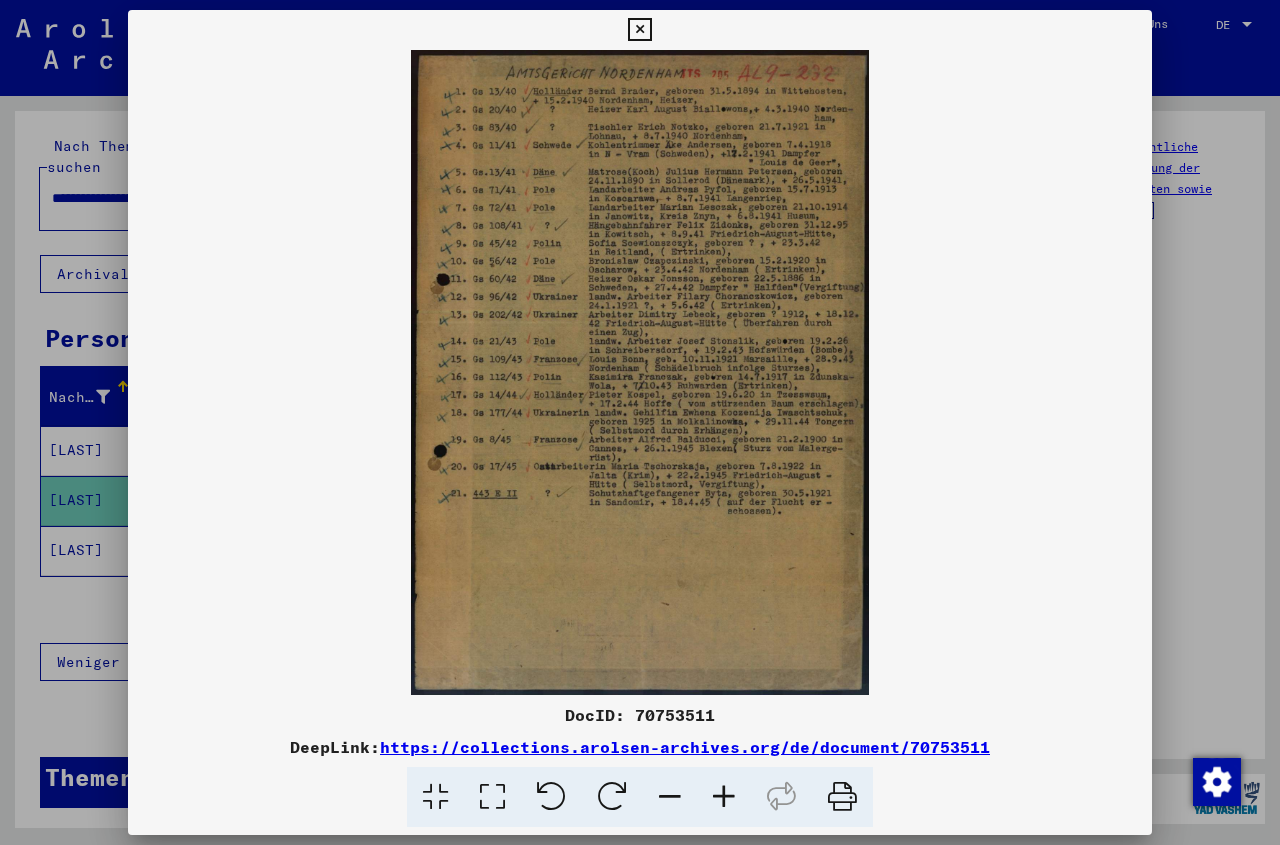 click at bounding box center [639, 30] 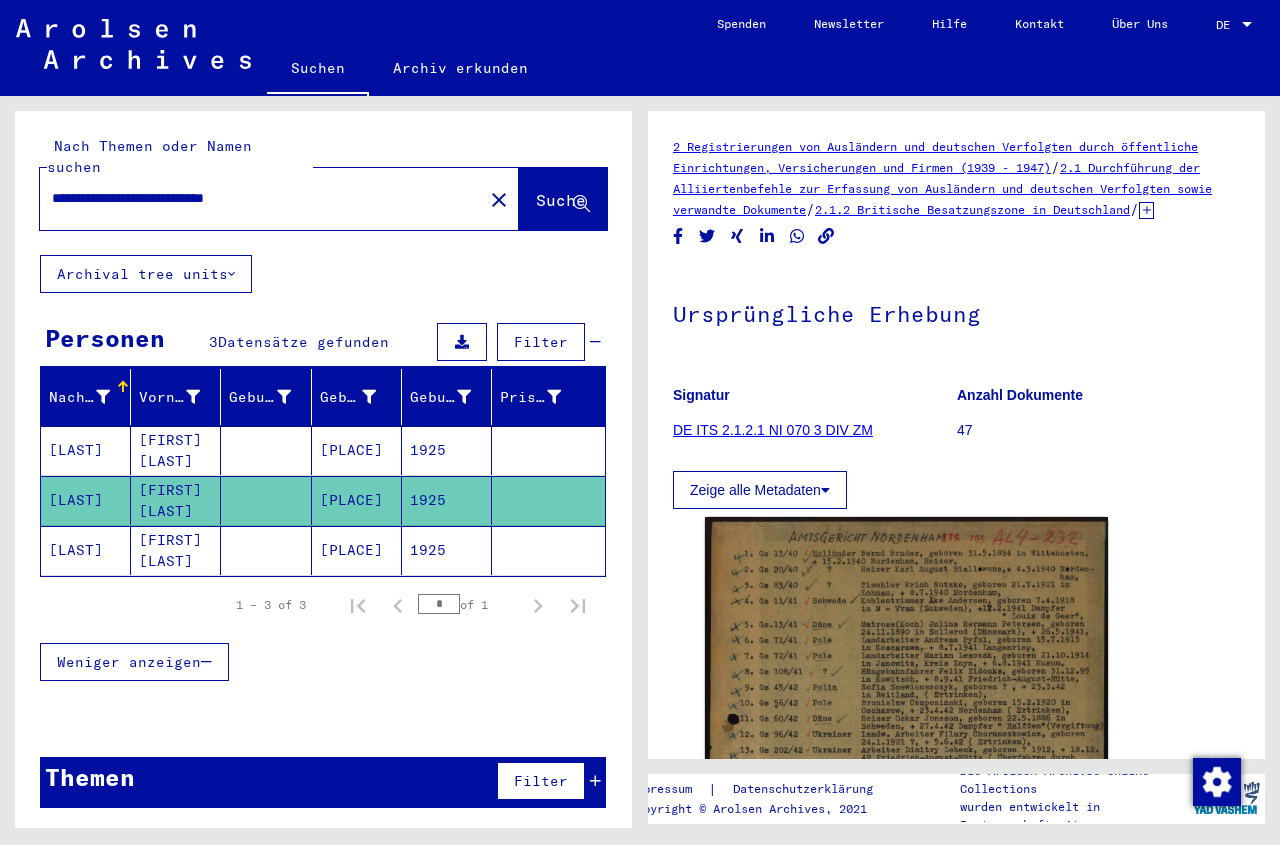 click on "[PLACE]" 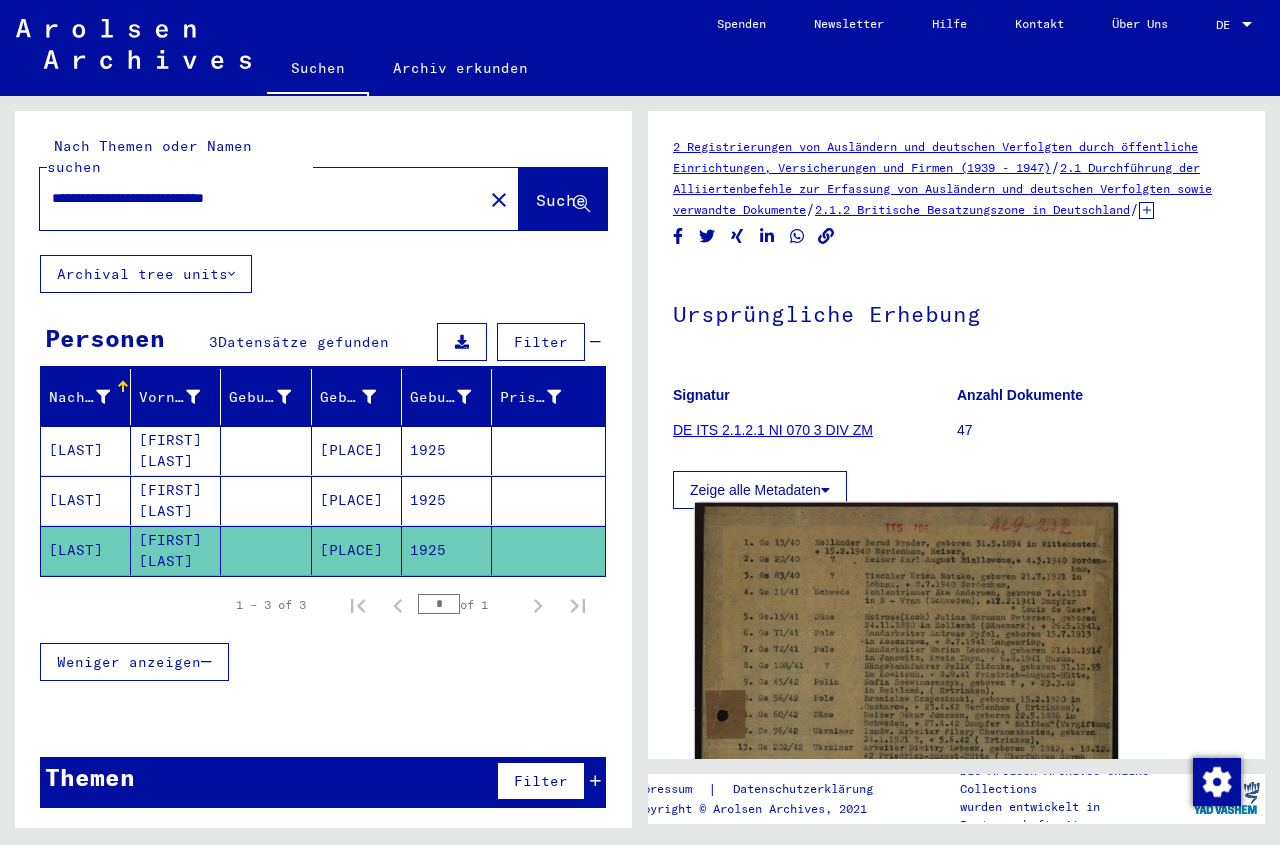 click 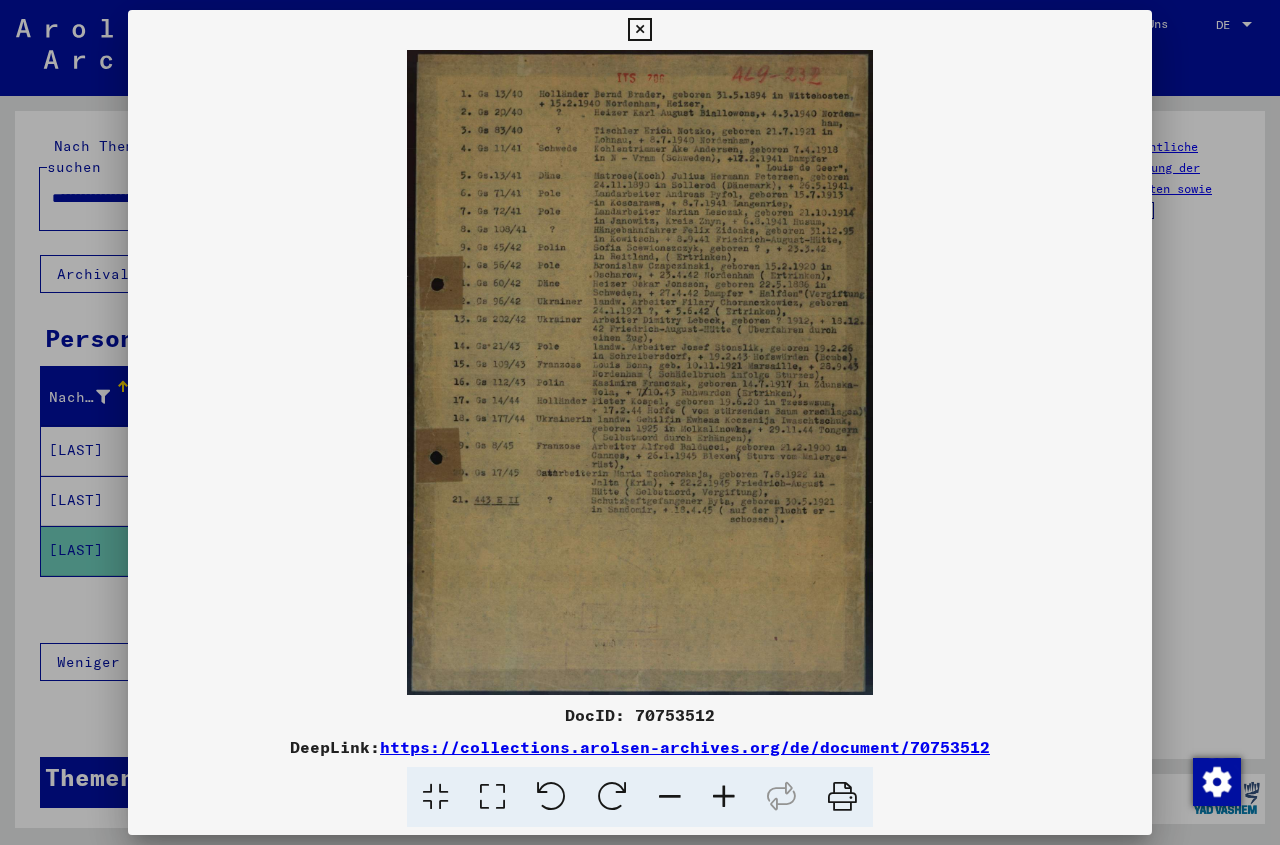 click at bounding box center (639, 30) 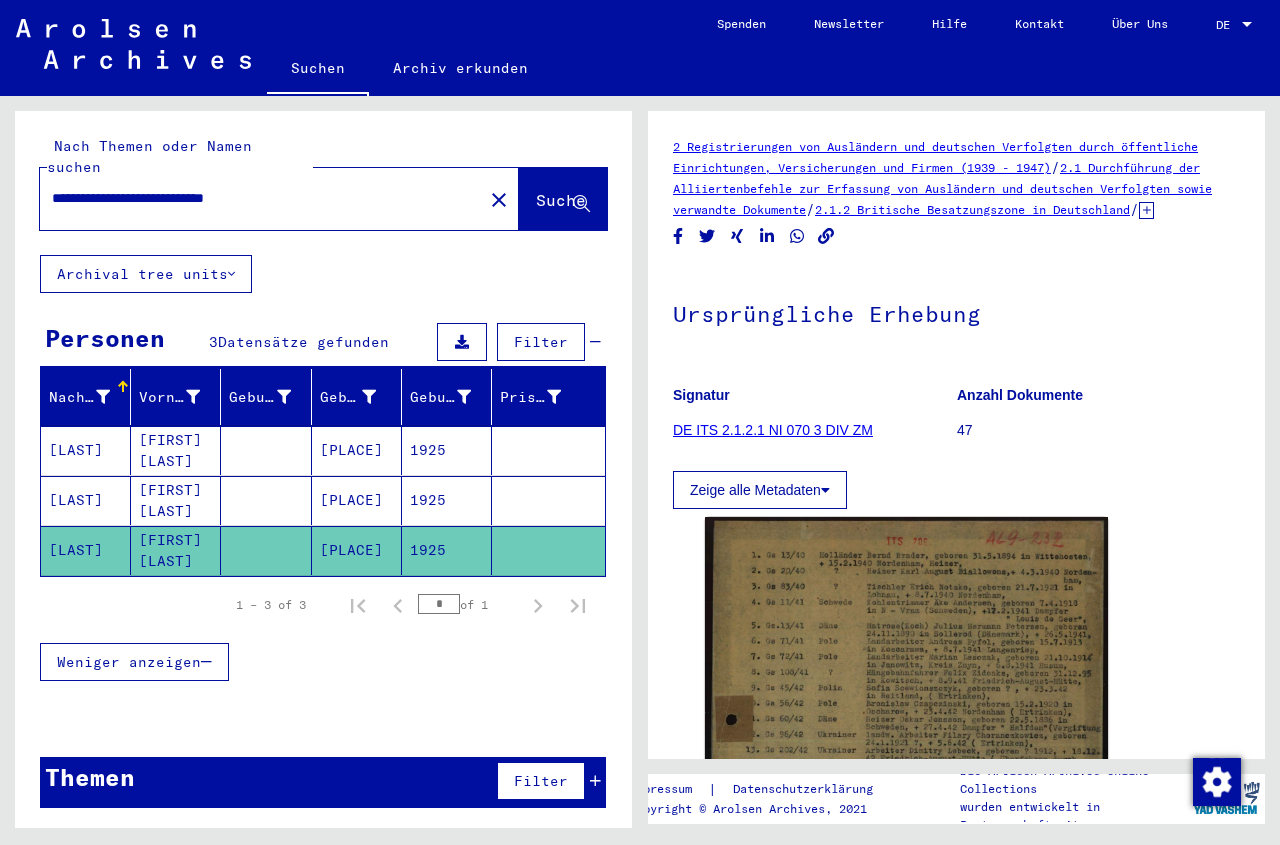 click on "**********" at bounding box center (261, 198) 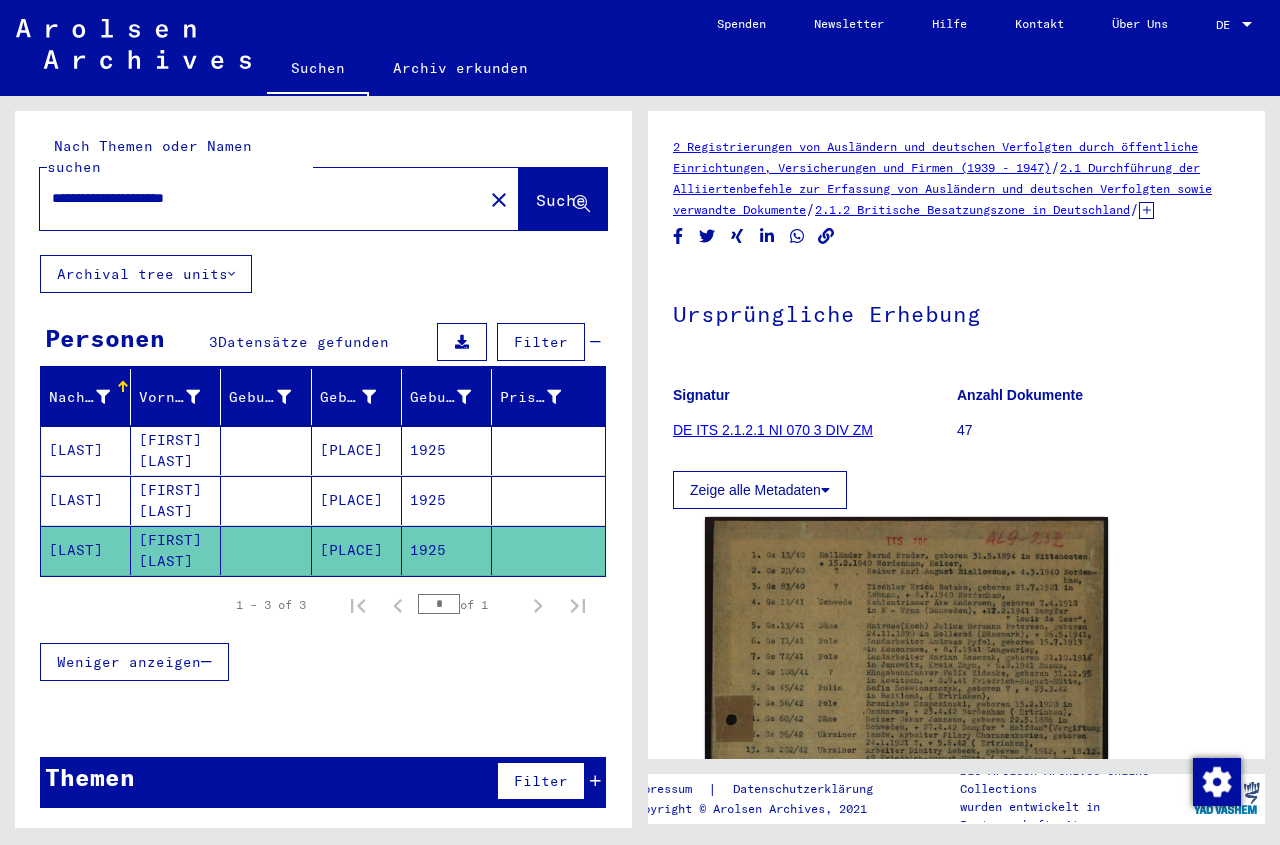 click on "**********" at bounding box center (261, 198) 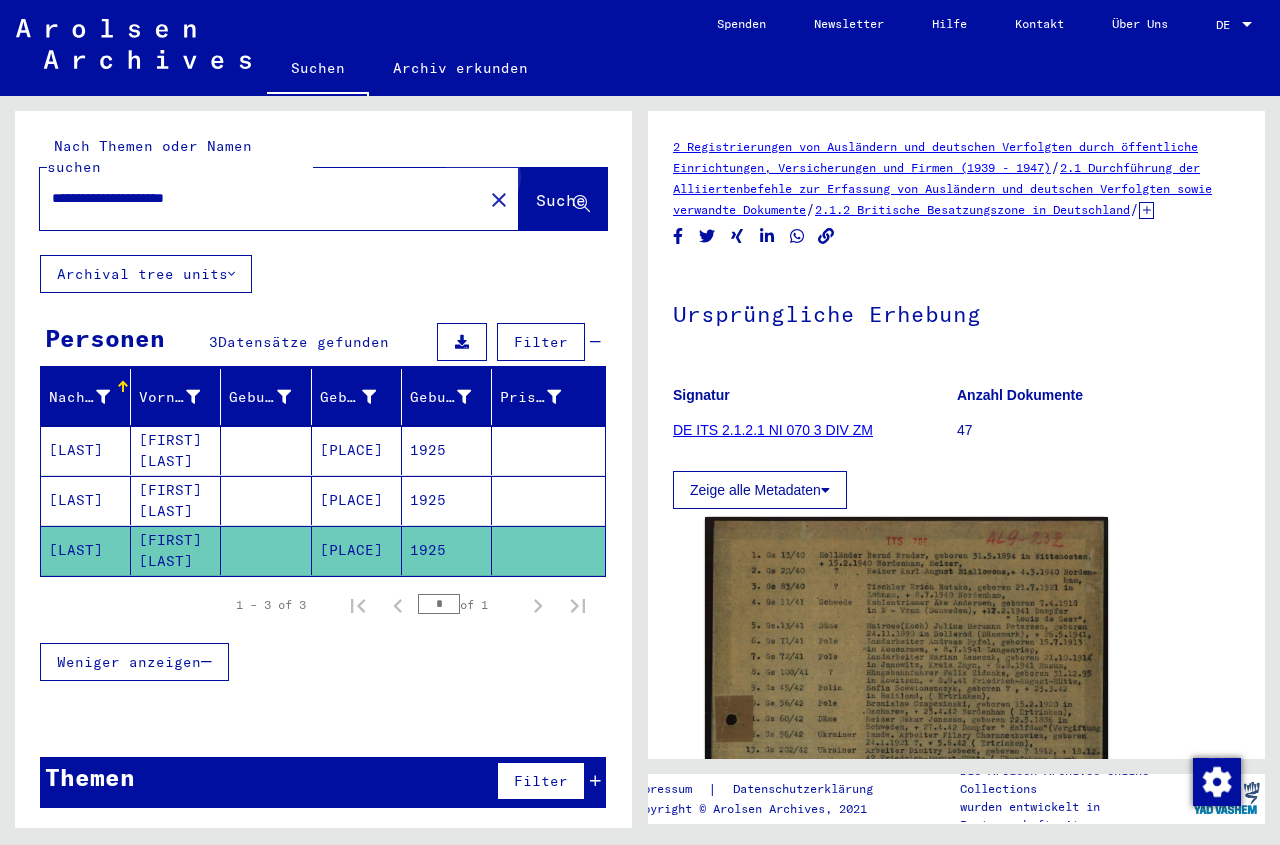 click on "Suche" 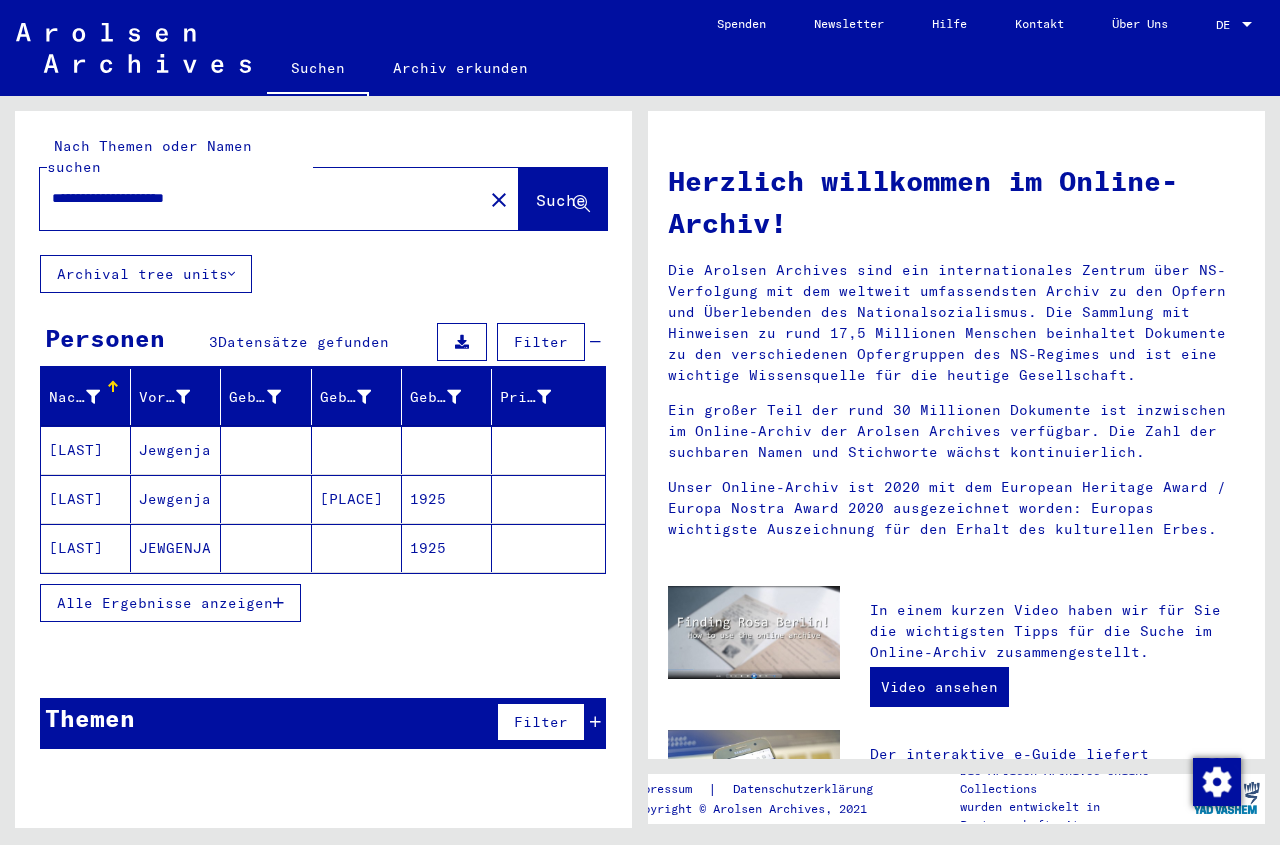 click on "Jewgenja" at bounding box center (176, 499) 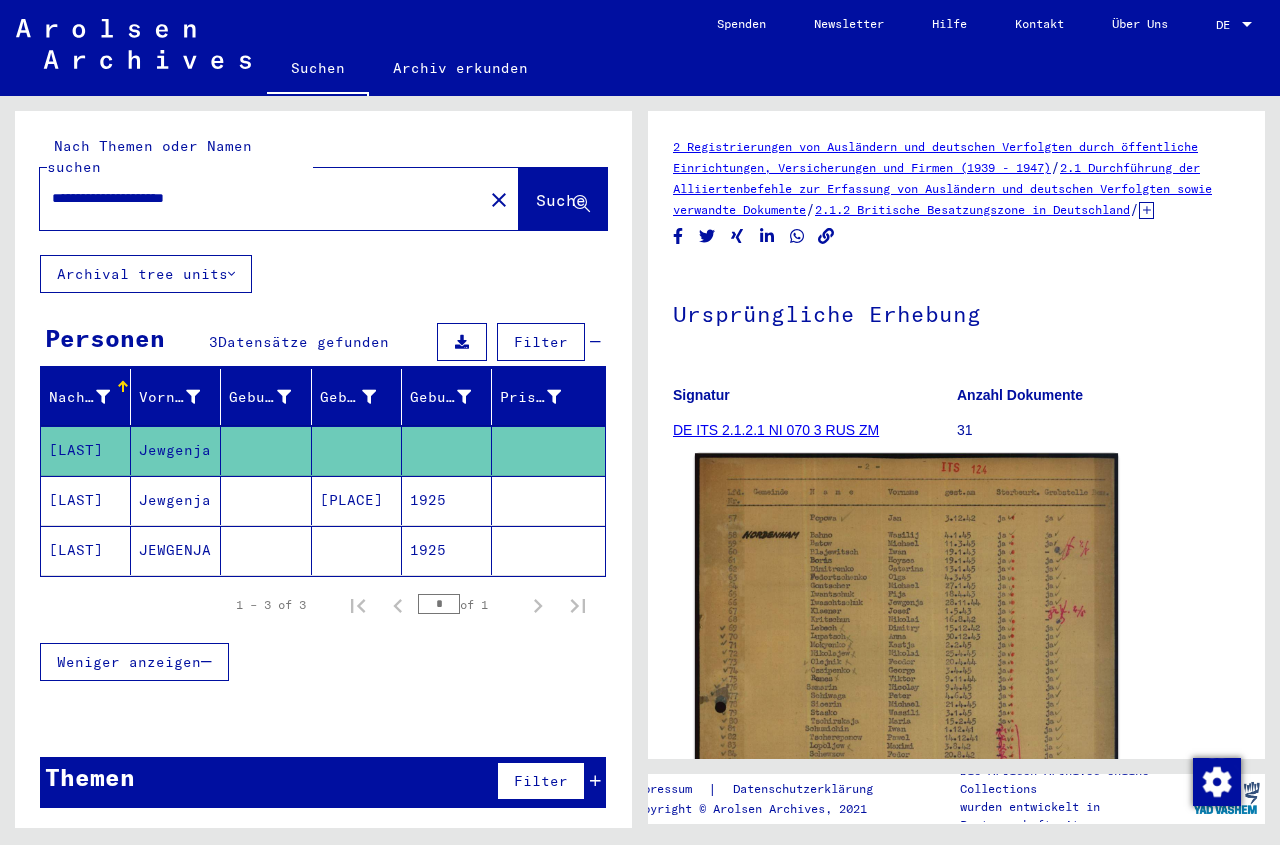 click 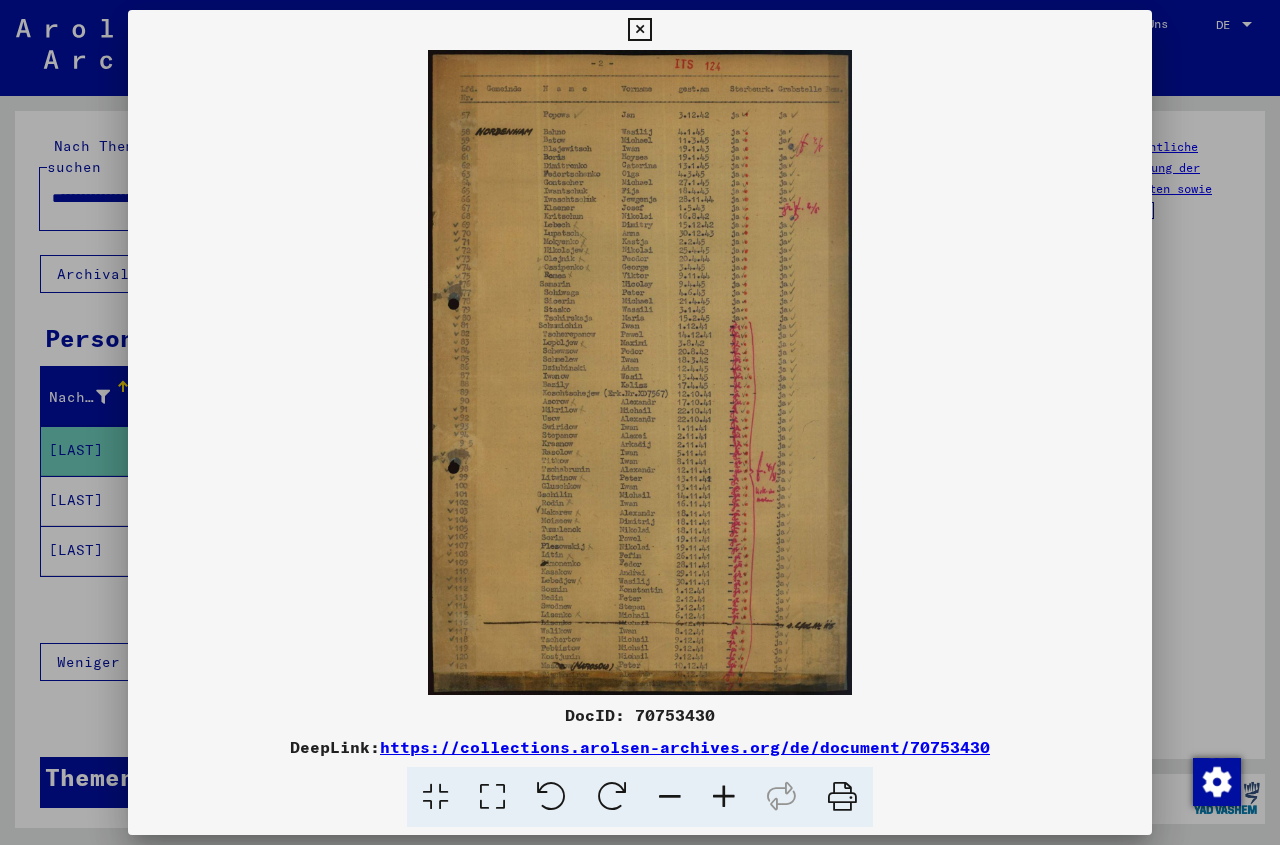 click at bounding box center [639, 30] 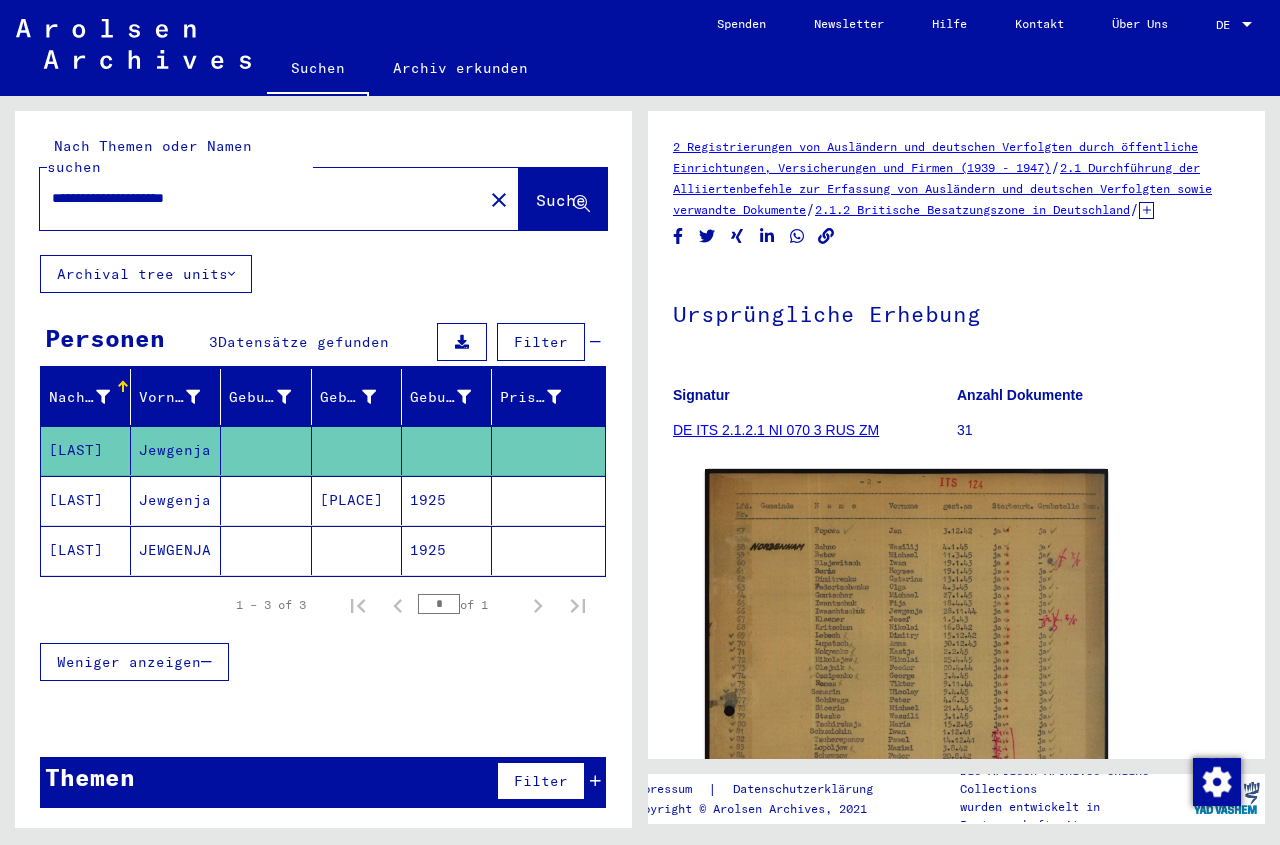 click on "1925" 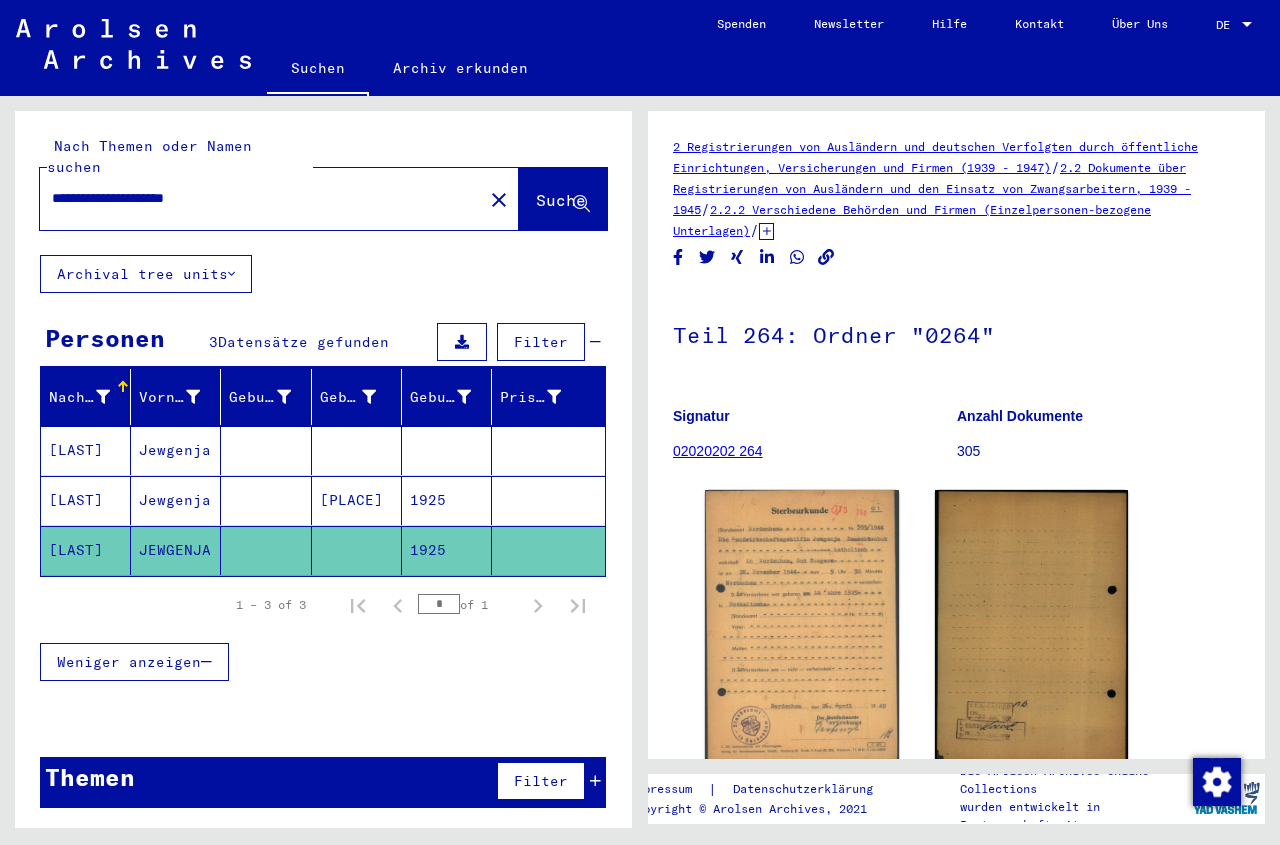 click on "1925" at bounding box center (447, 550) 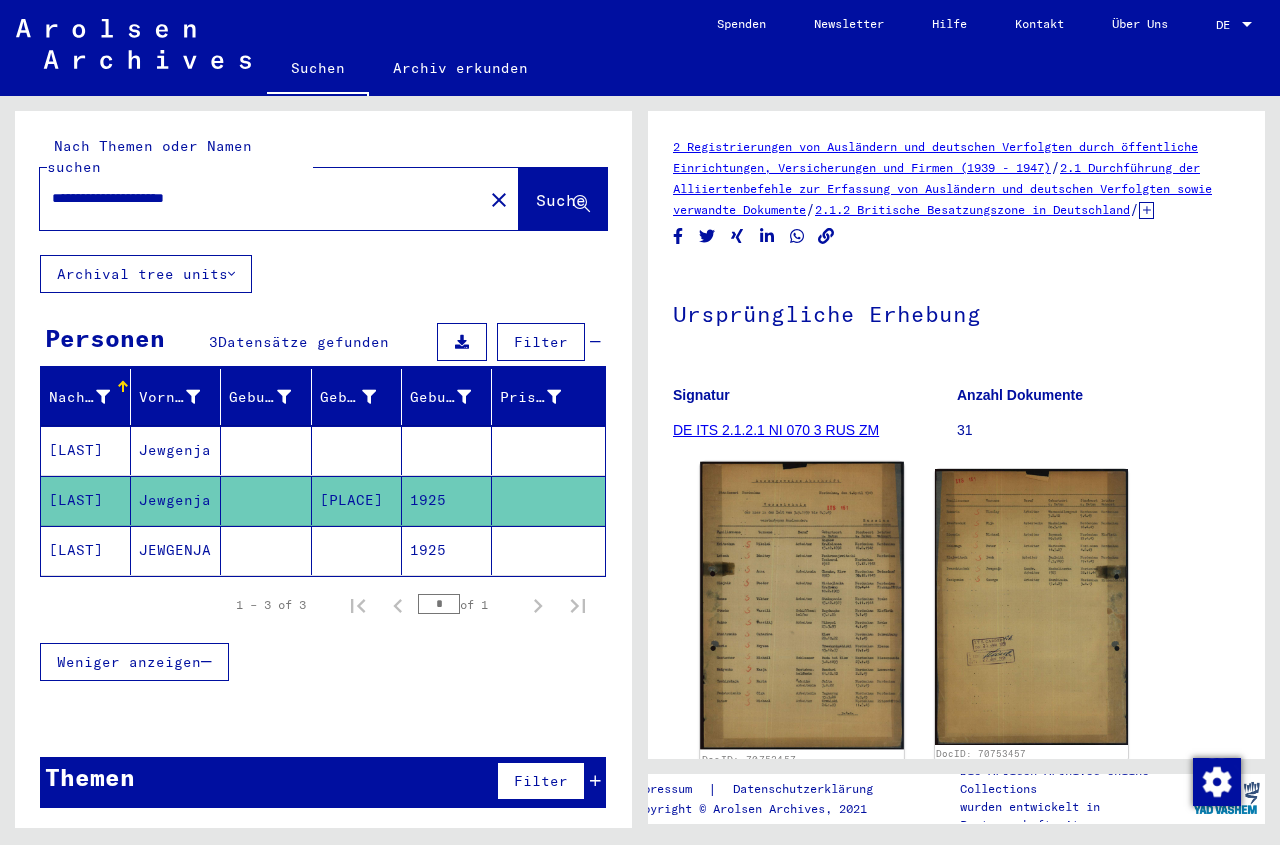 click 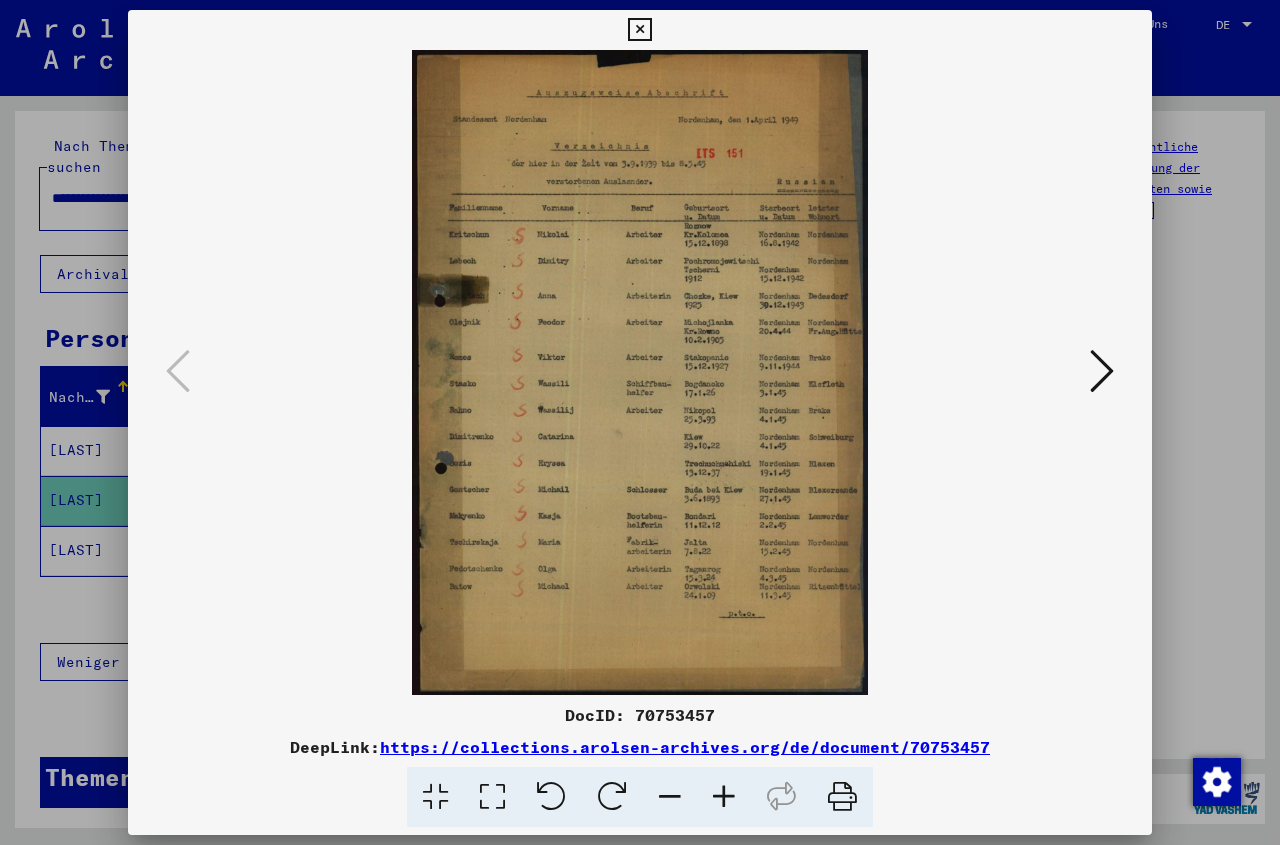 click at bounding box center [724, 797] 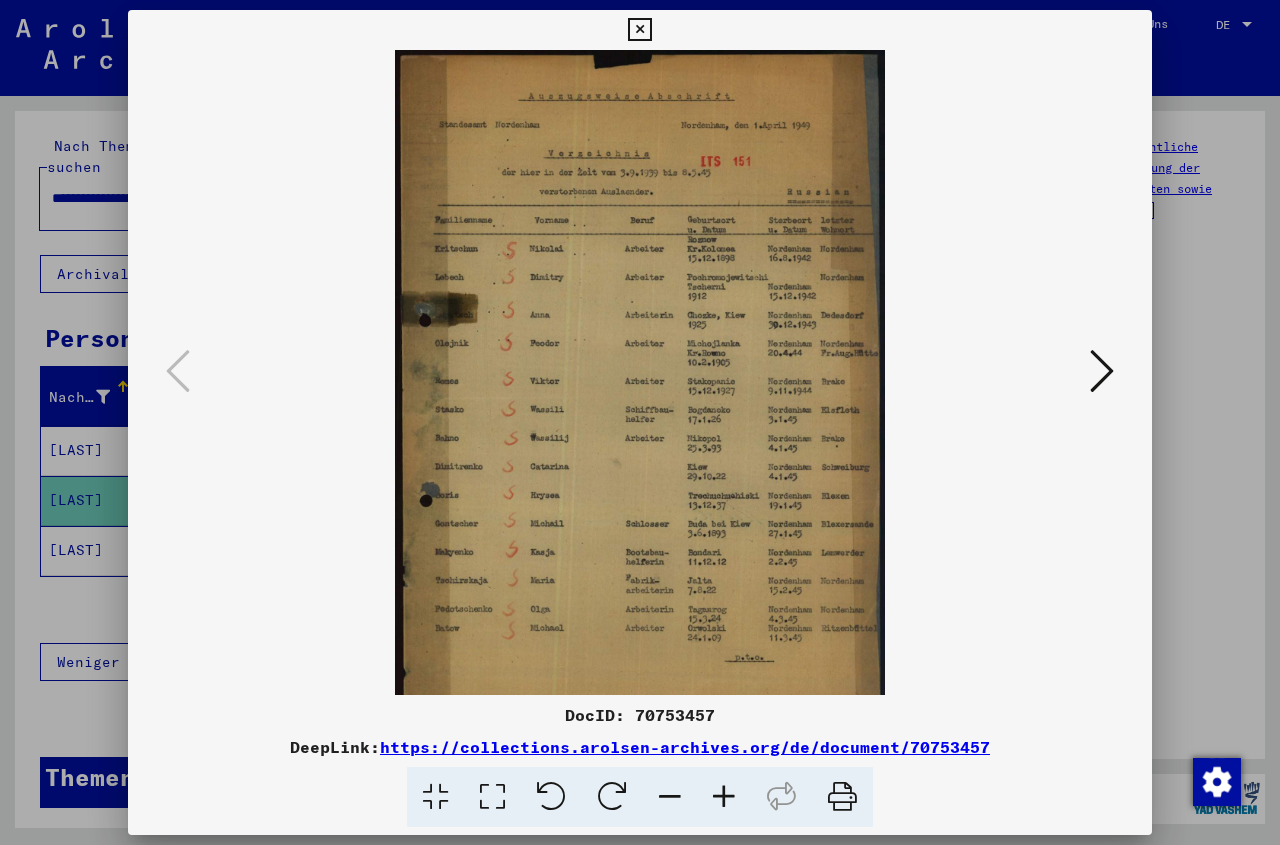 click at bounding box center (724, 797) 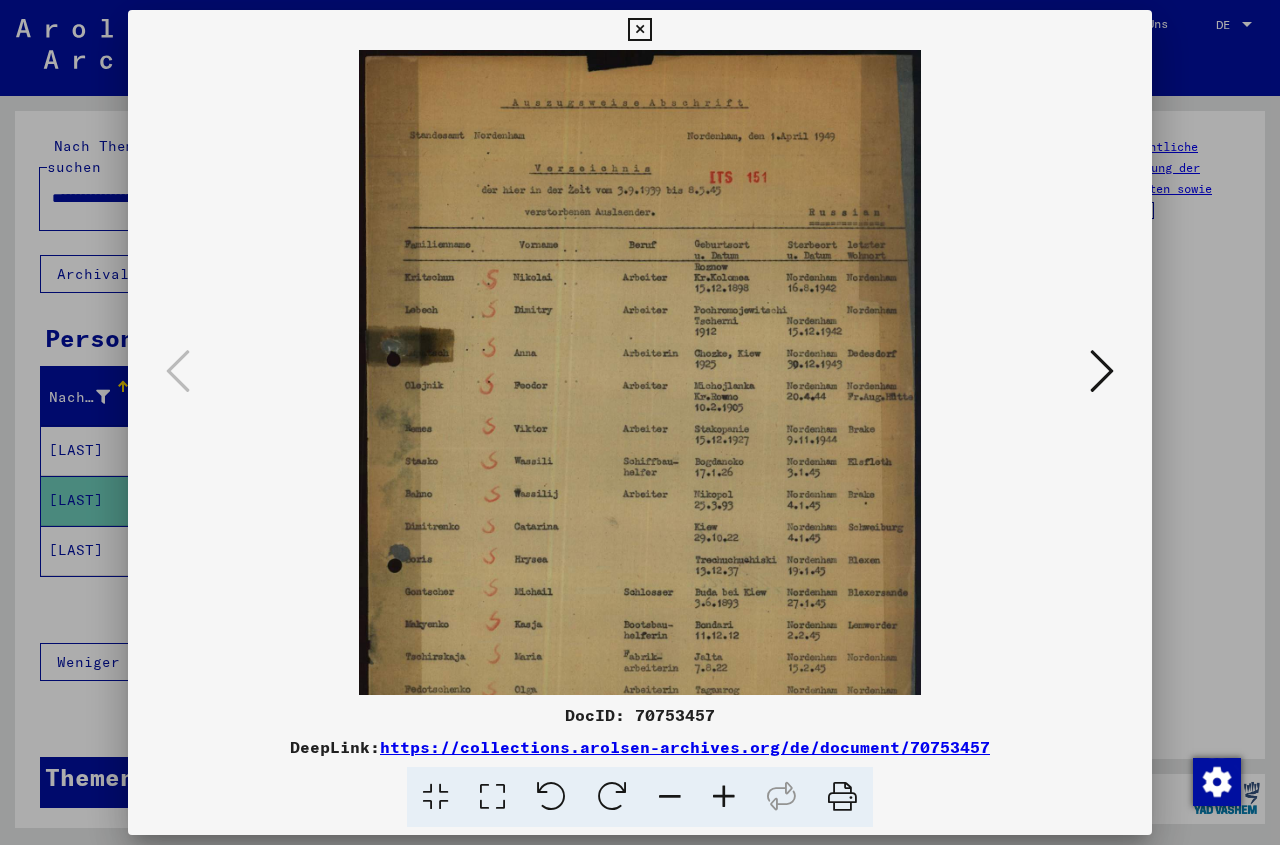 click at bounding box center [724, 797] 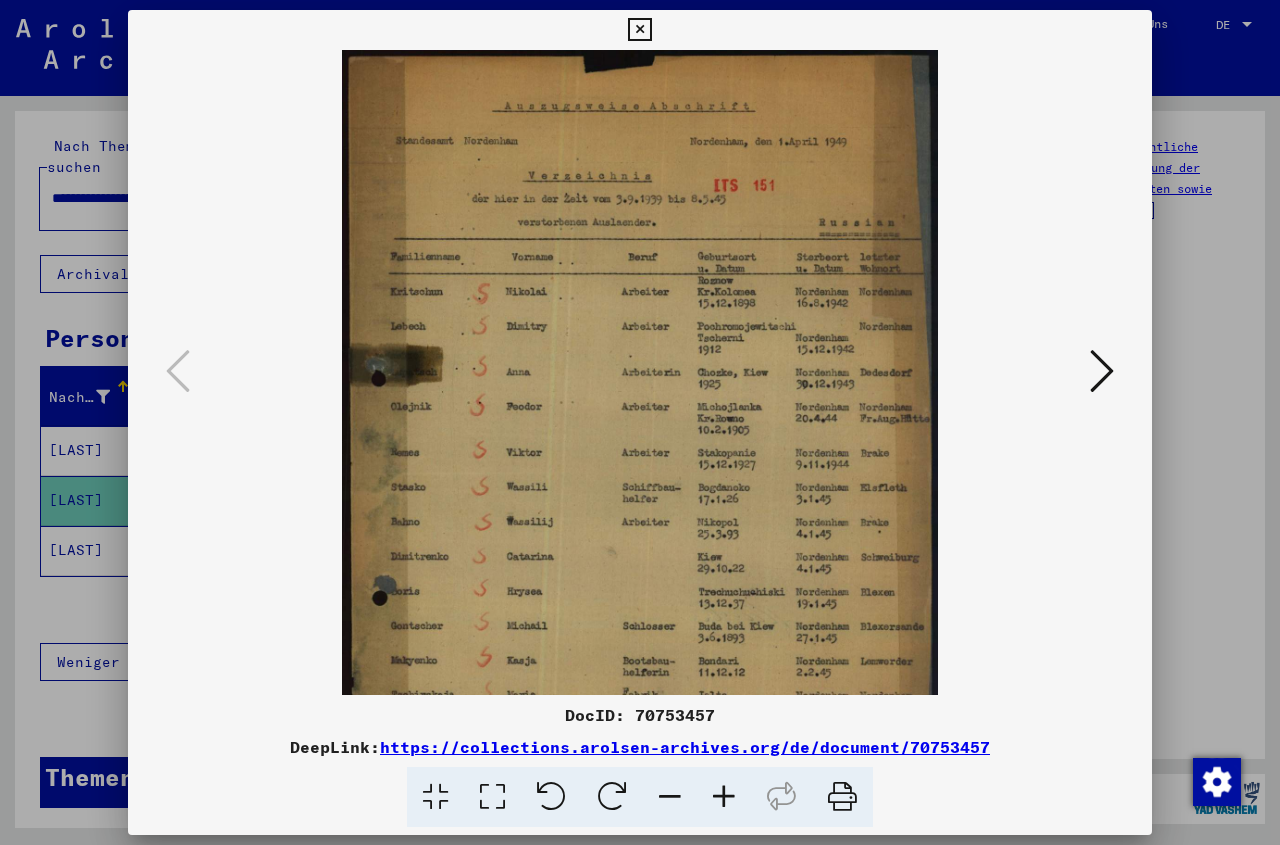 click at bounding box center (724, 797) 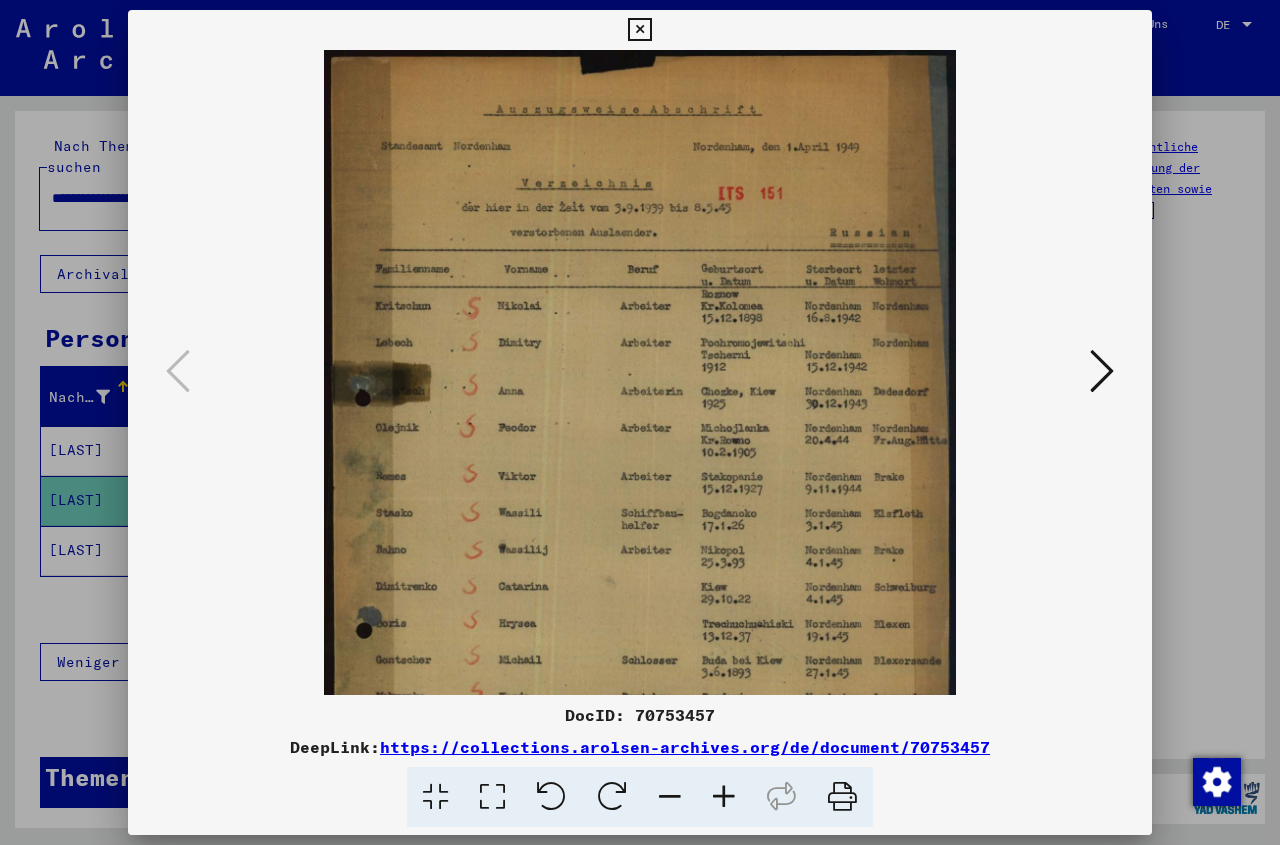 click at bounding box center (724, 797) 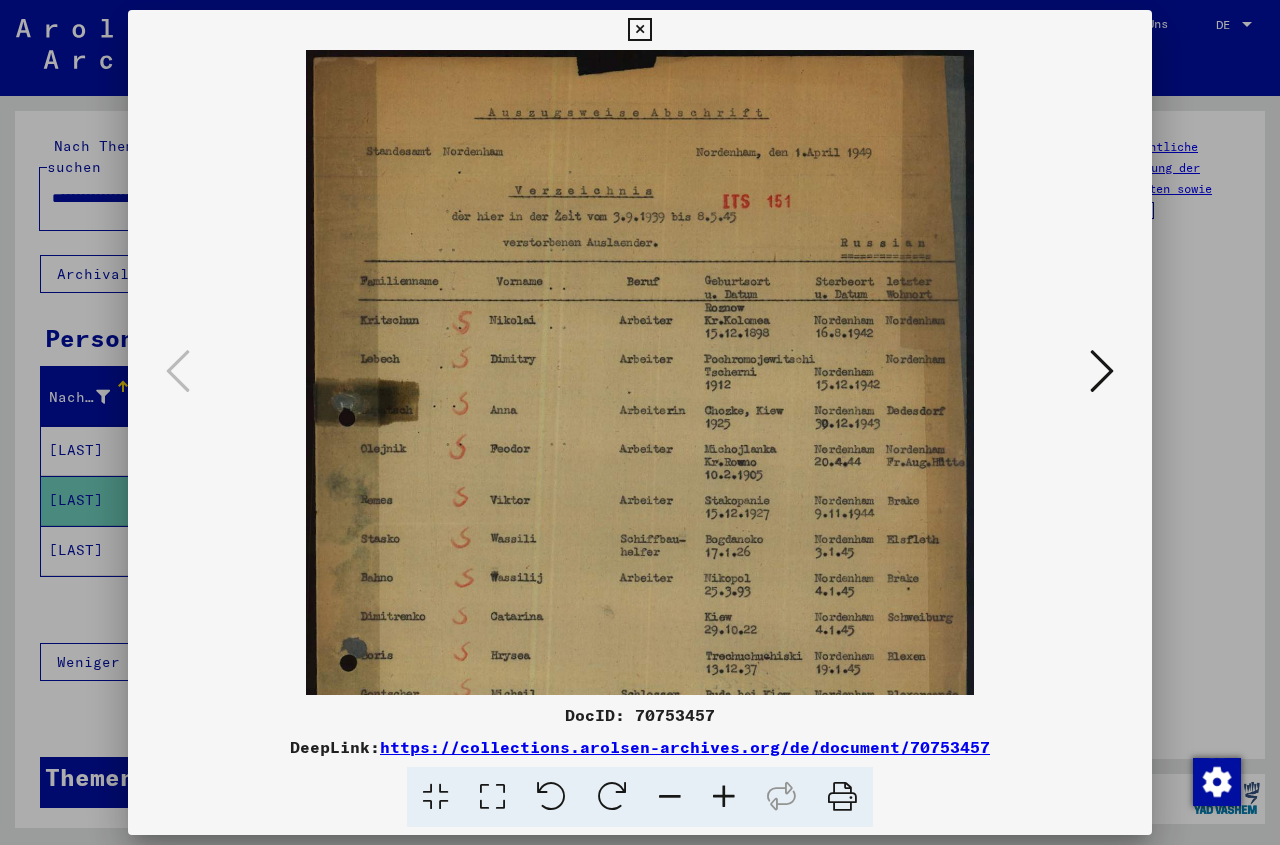 click at bounding box center [724, 797] 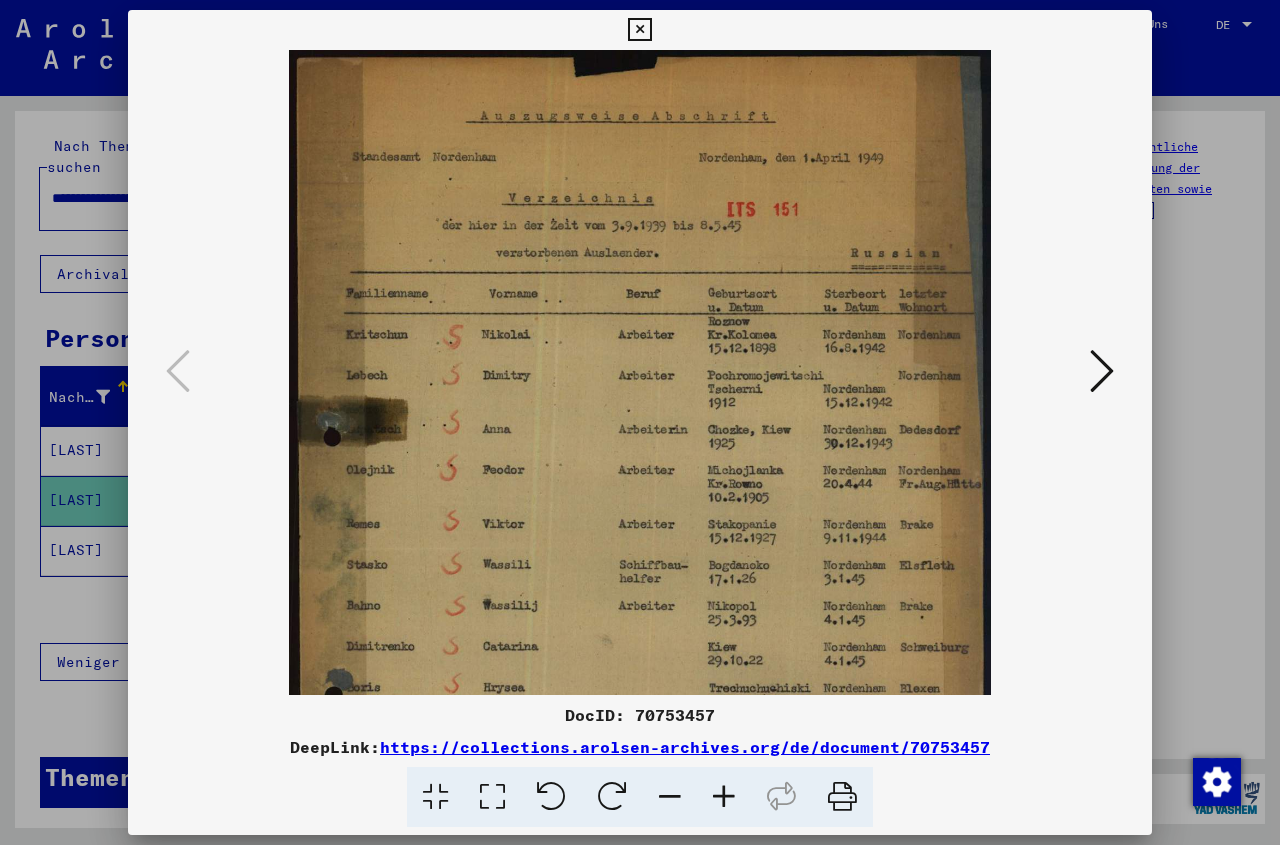 click at bounding box center [724, 797] 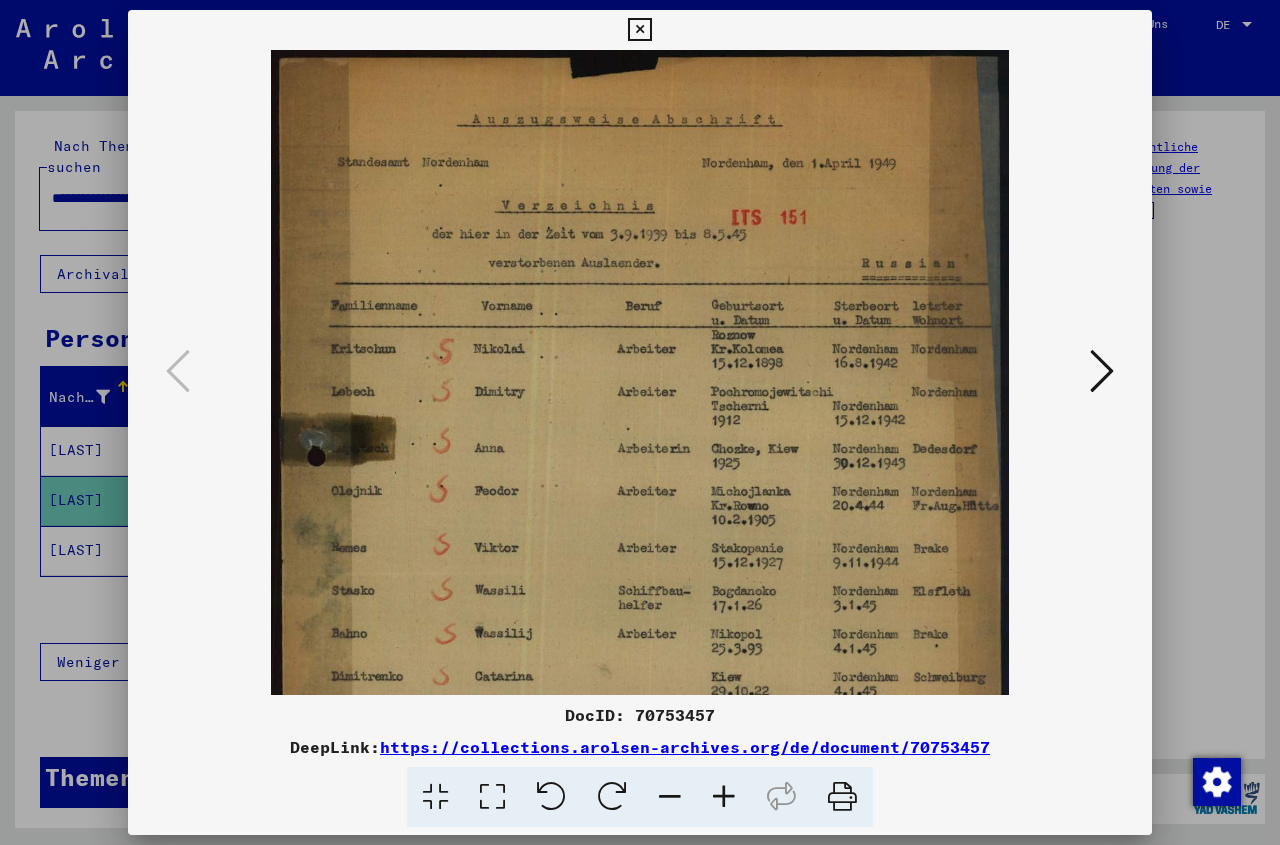 click at bounding box center (639, 30) 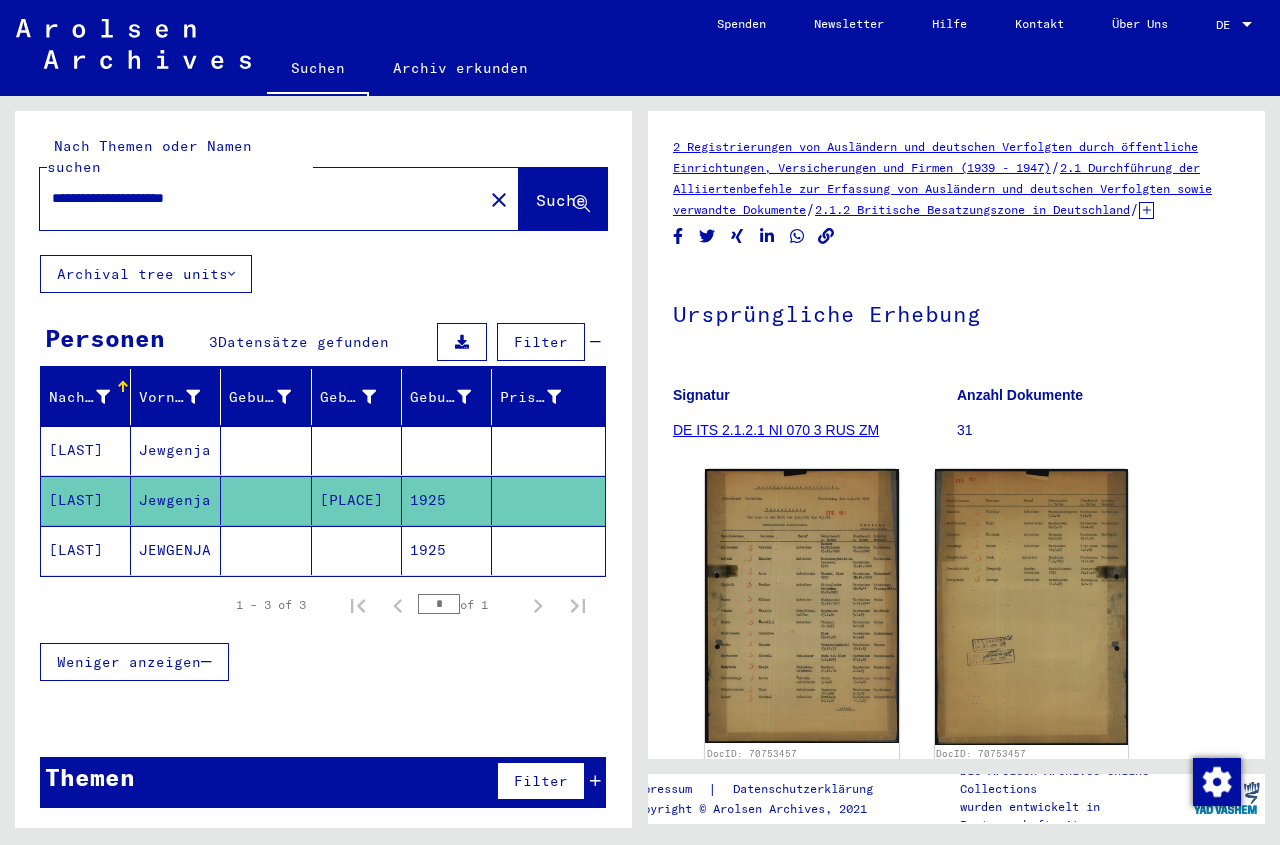 click 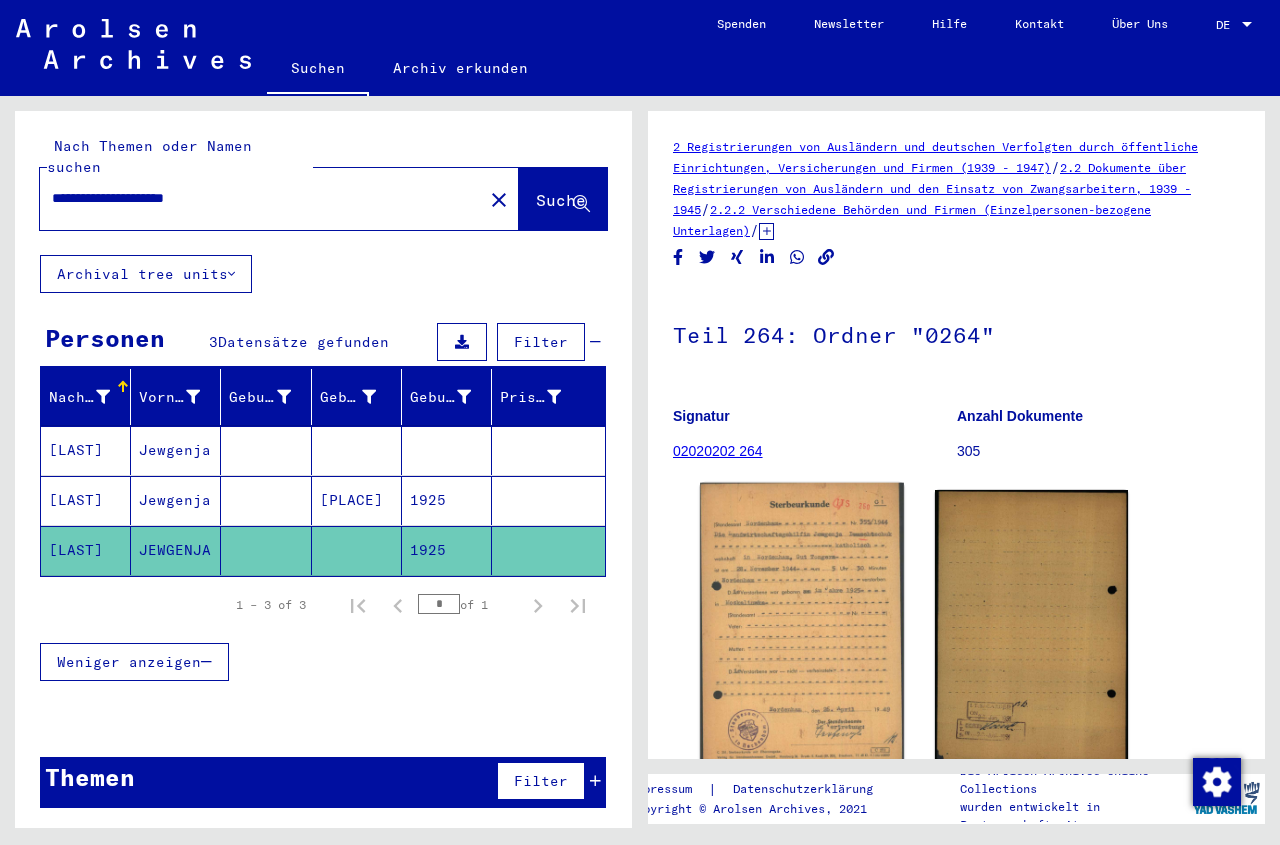 click 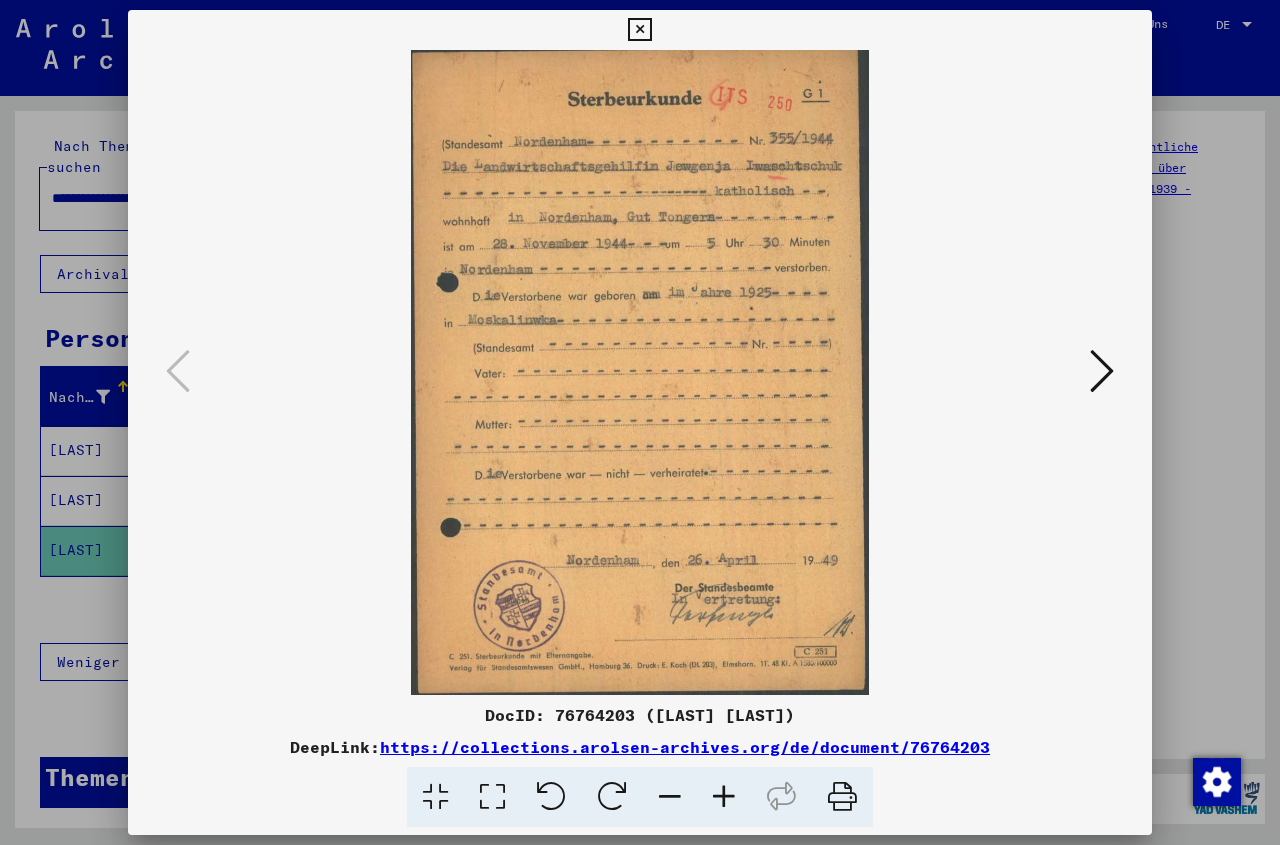 click at bounding box center (639, 30) 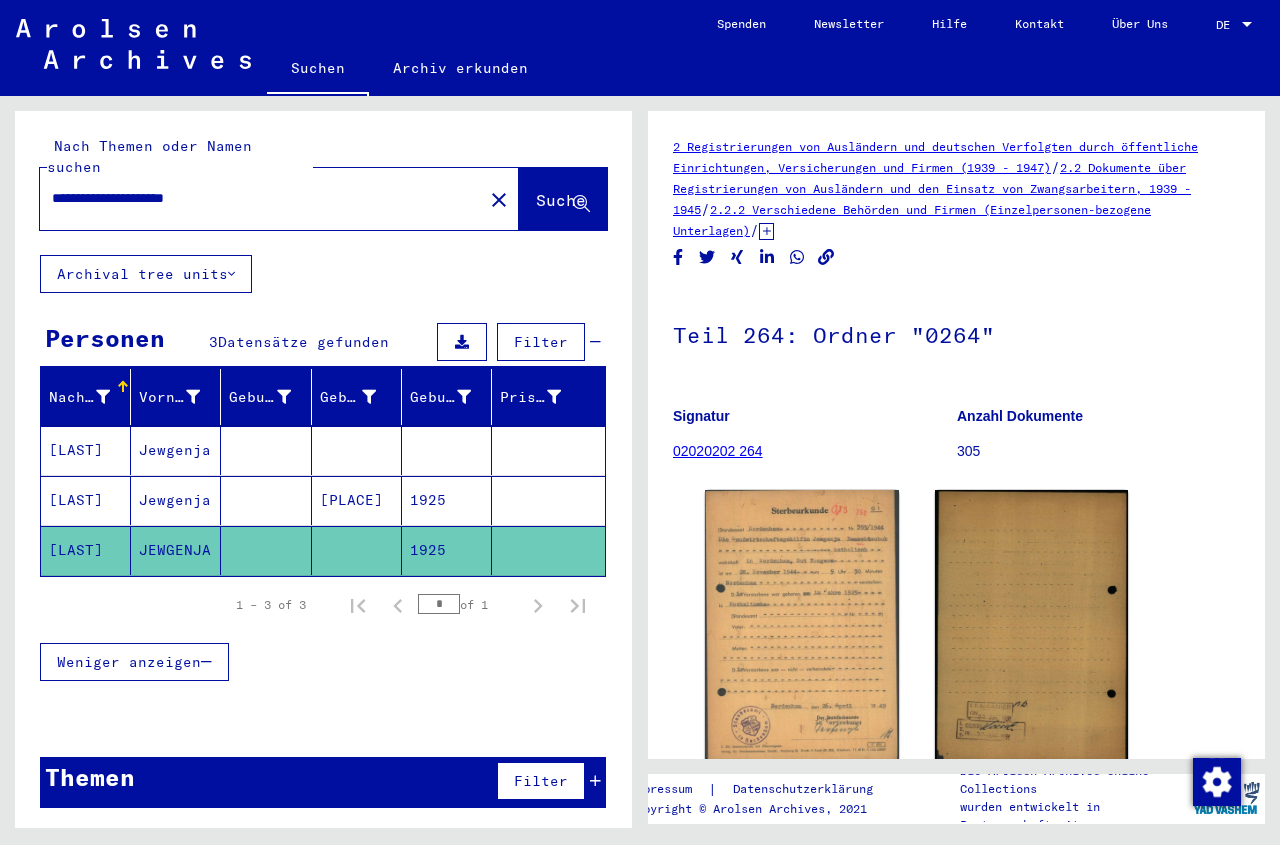 click on "**********" at bounding box center (261, 198) 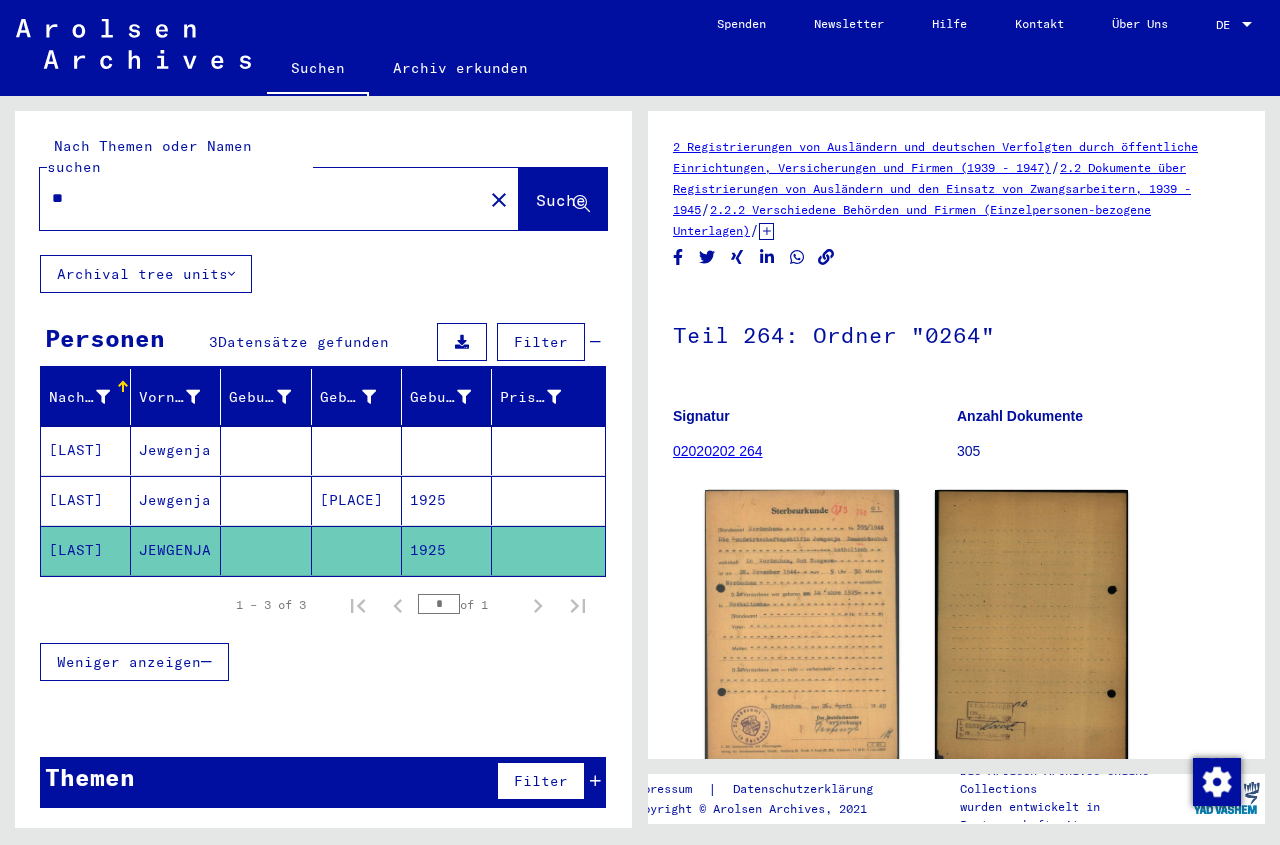 type on "*" 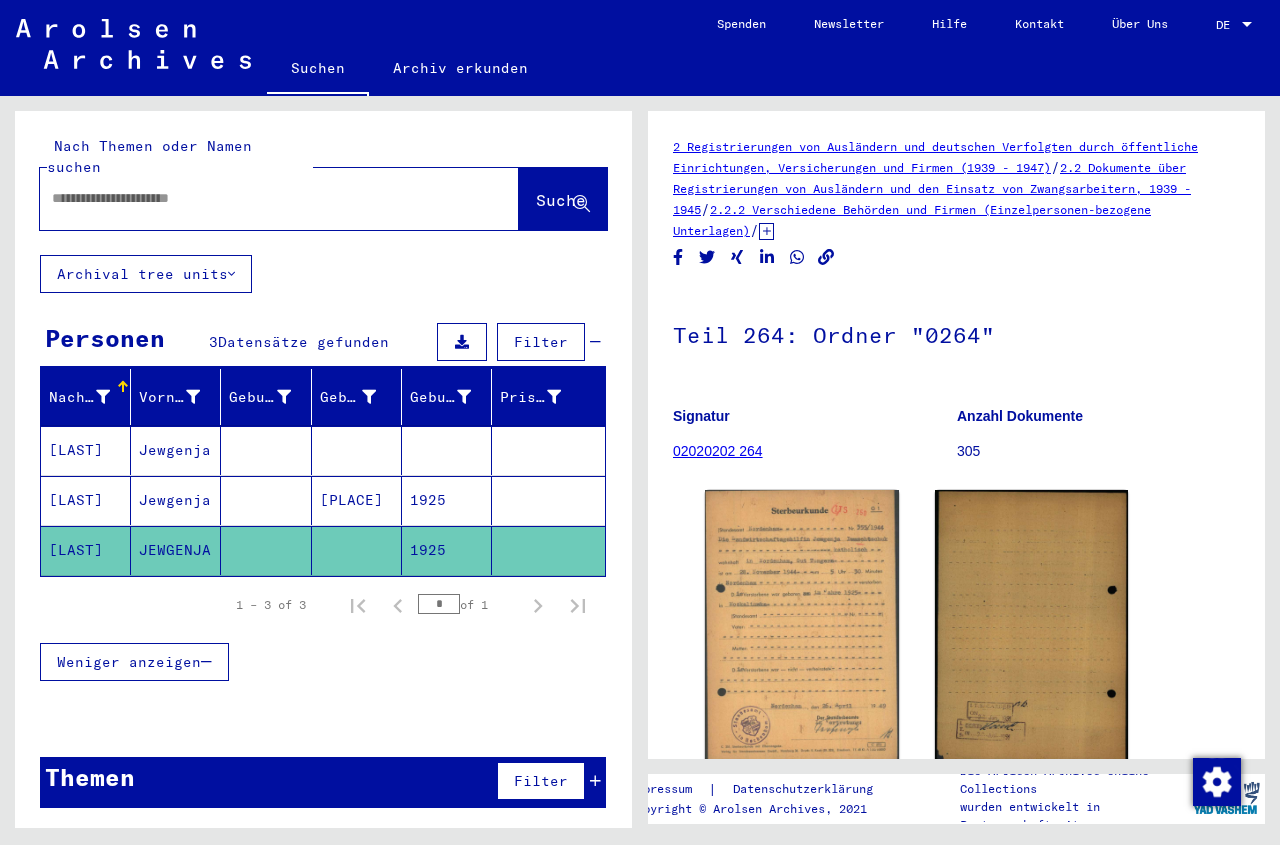 paste on "**********" 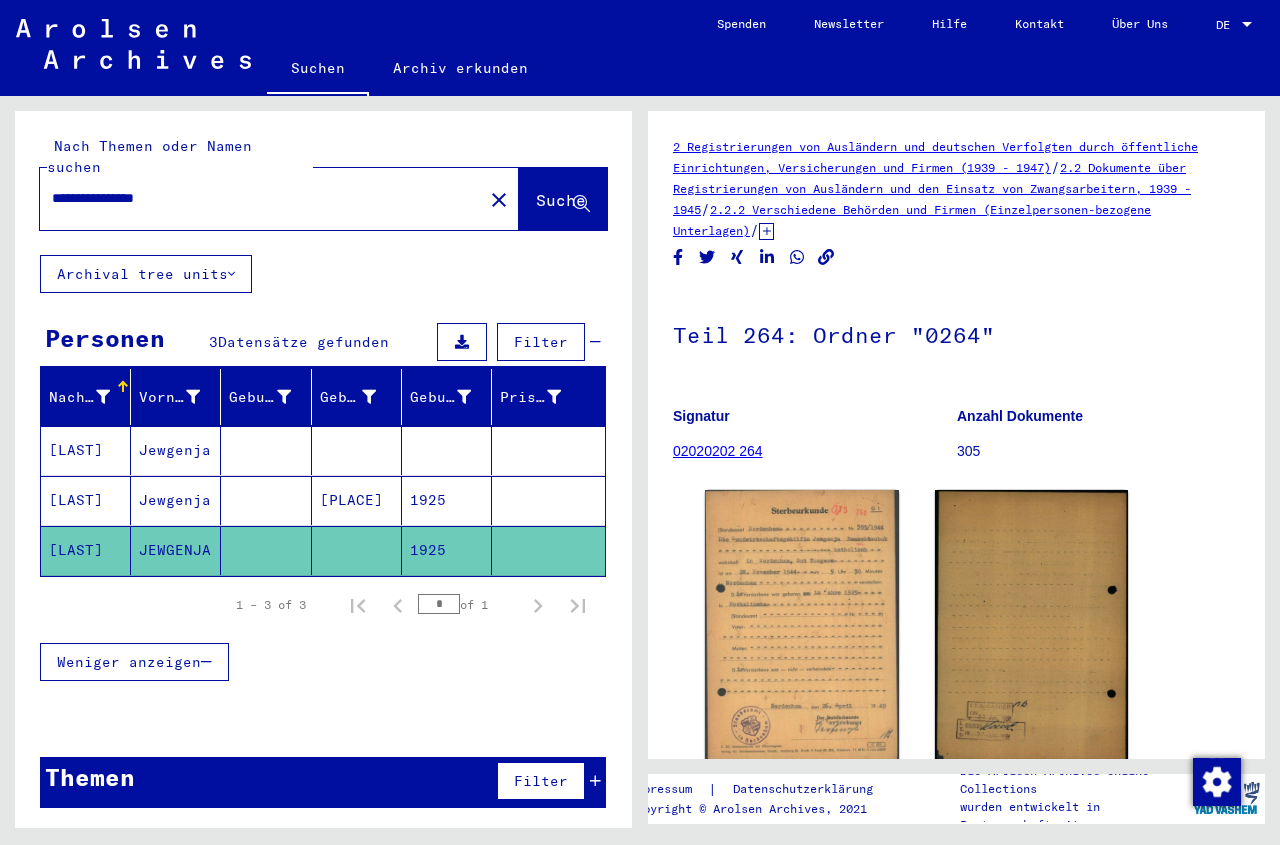 click on "Suche" 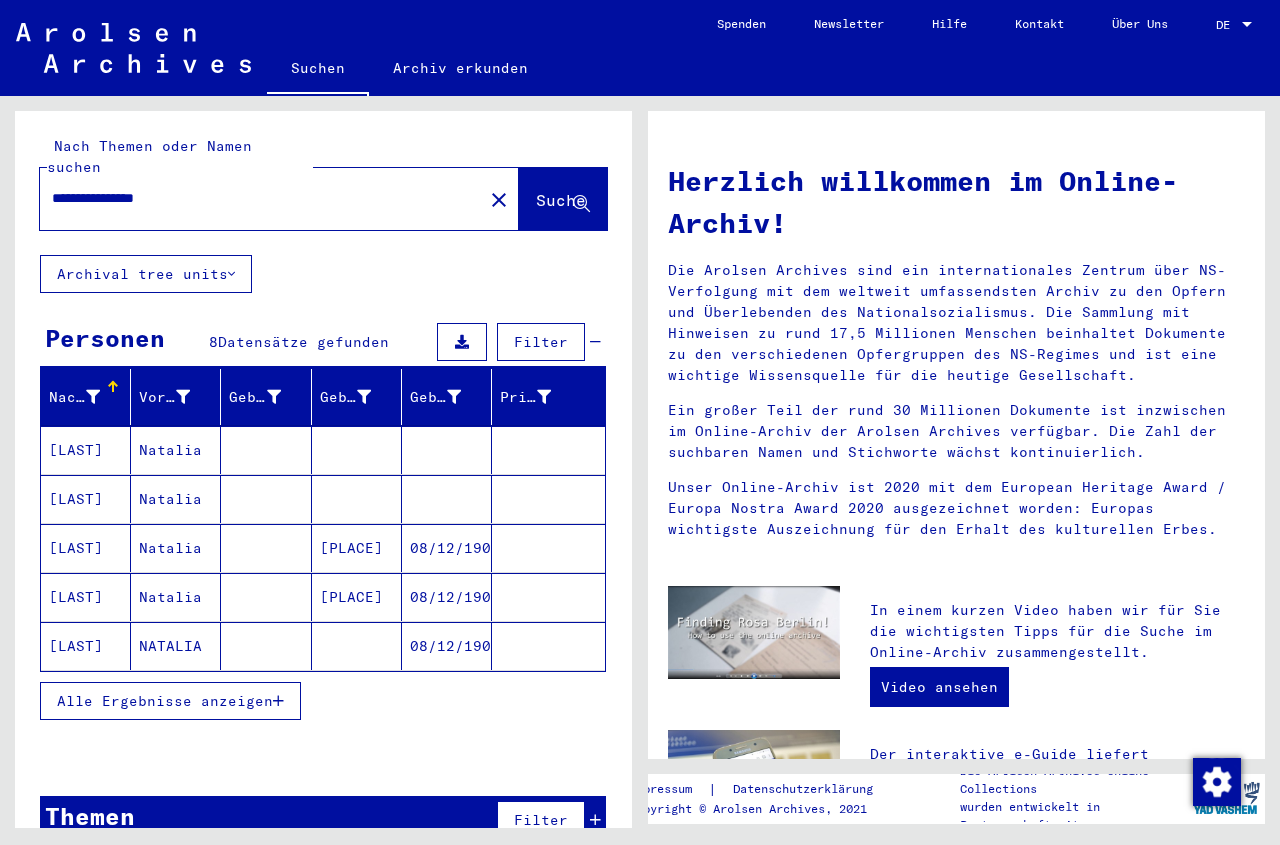 click at bounding box center [266, 499] 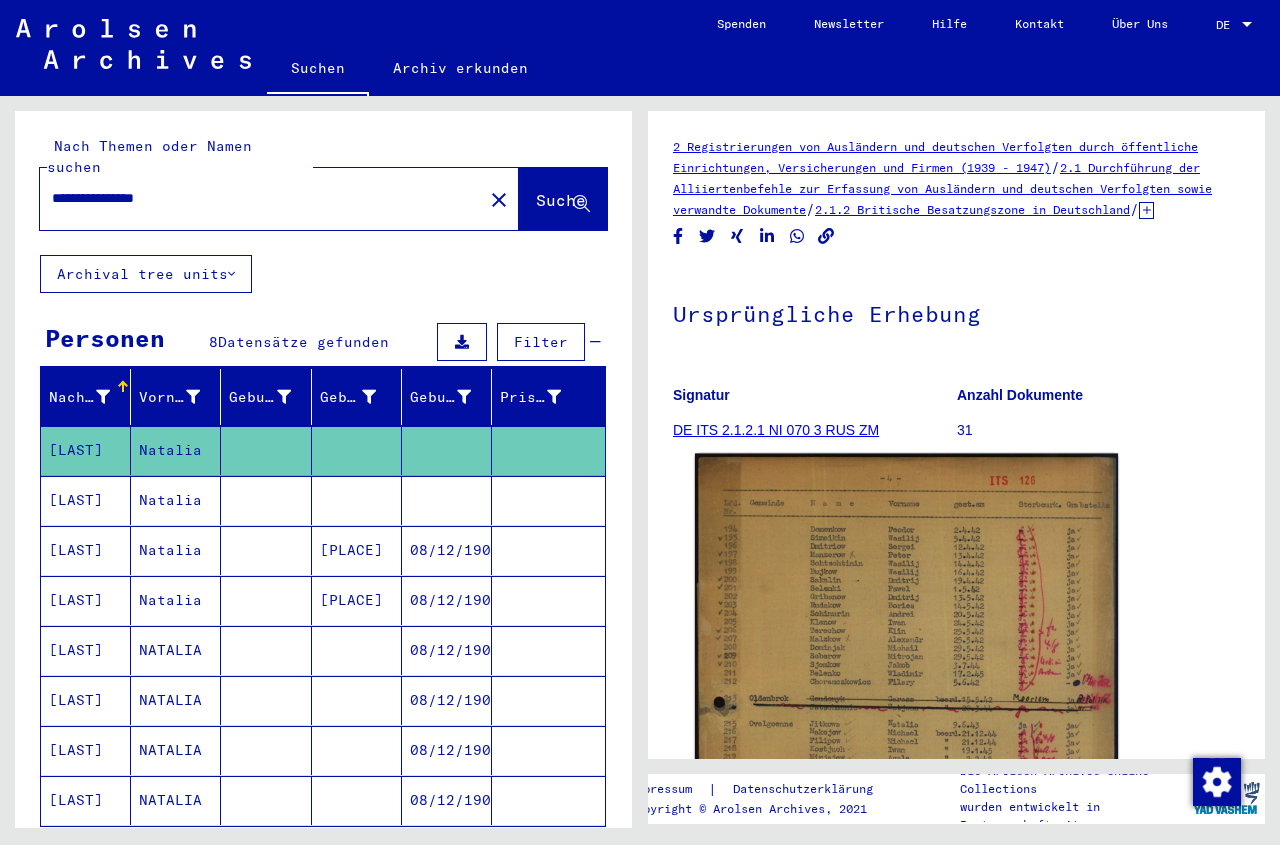 click 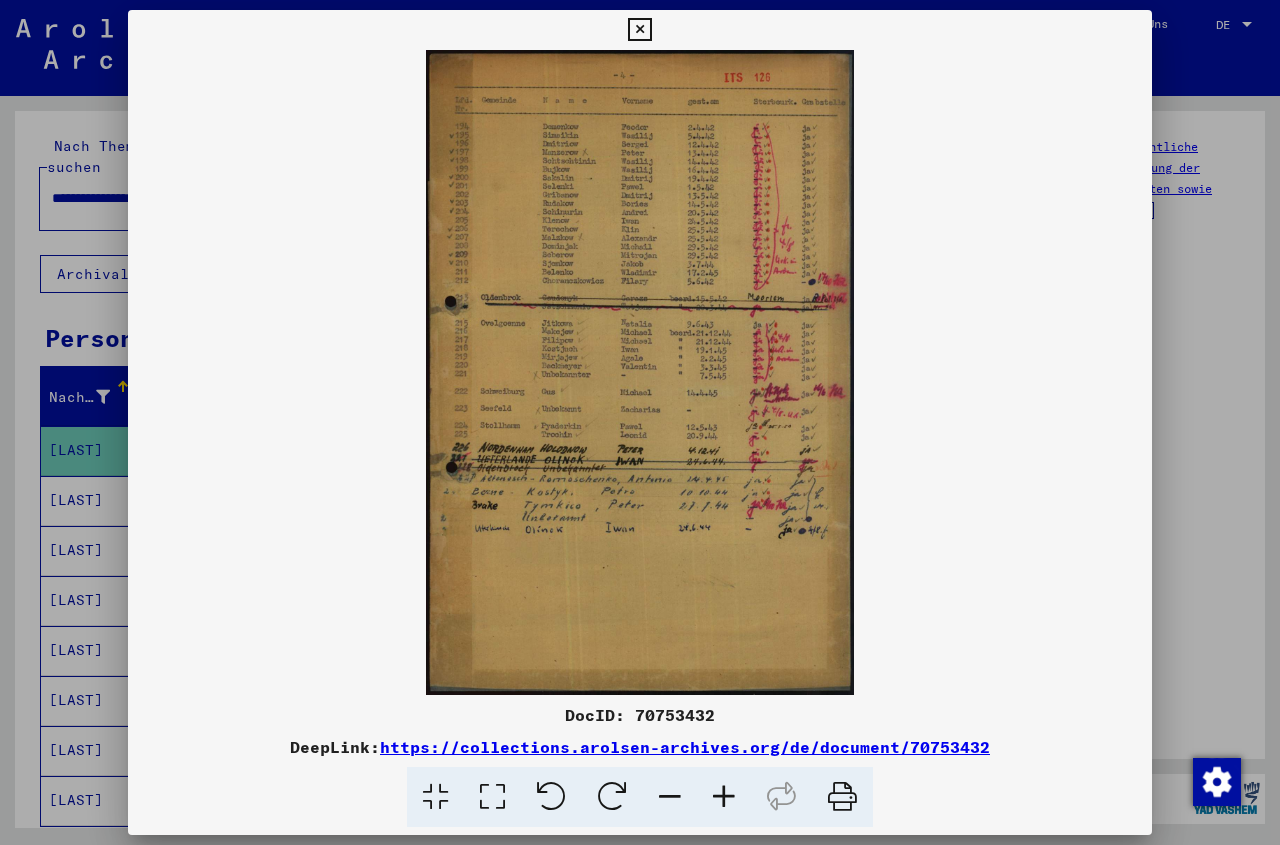 click at bounding box center [639, 30] 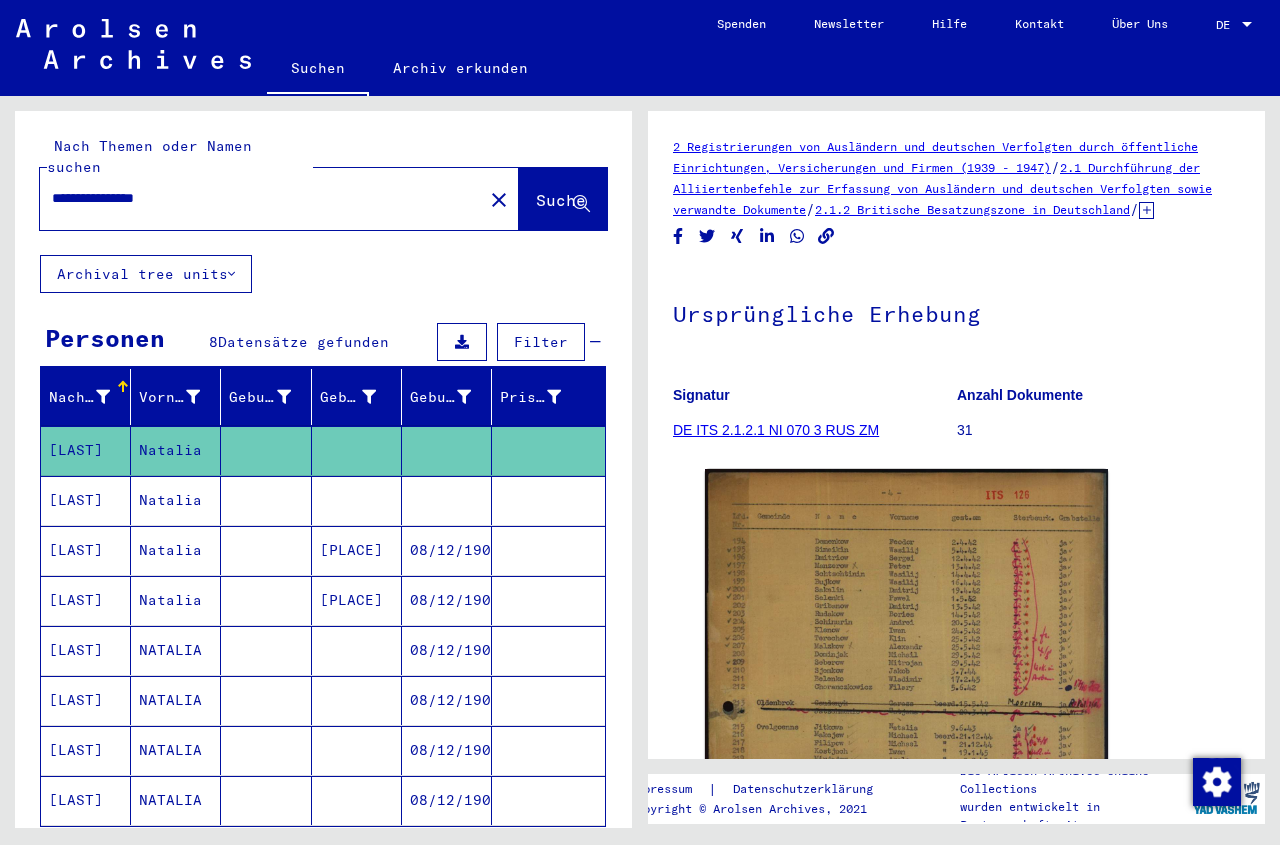 click at bounding box center [266, 550] 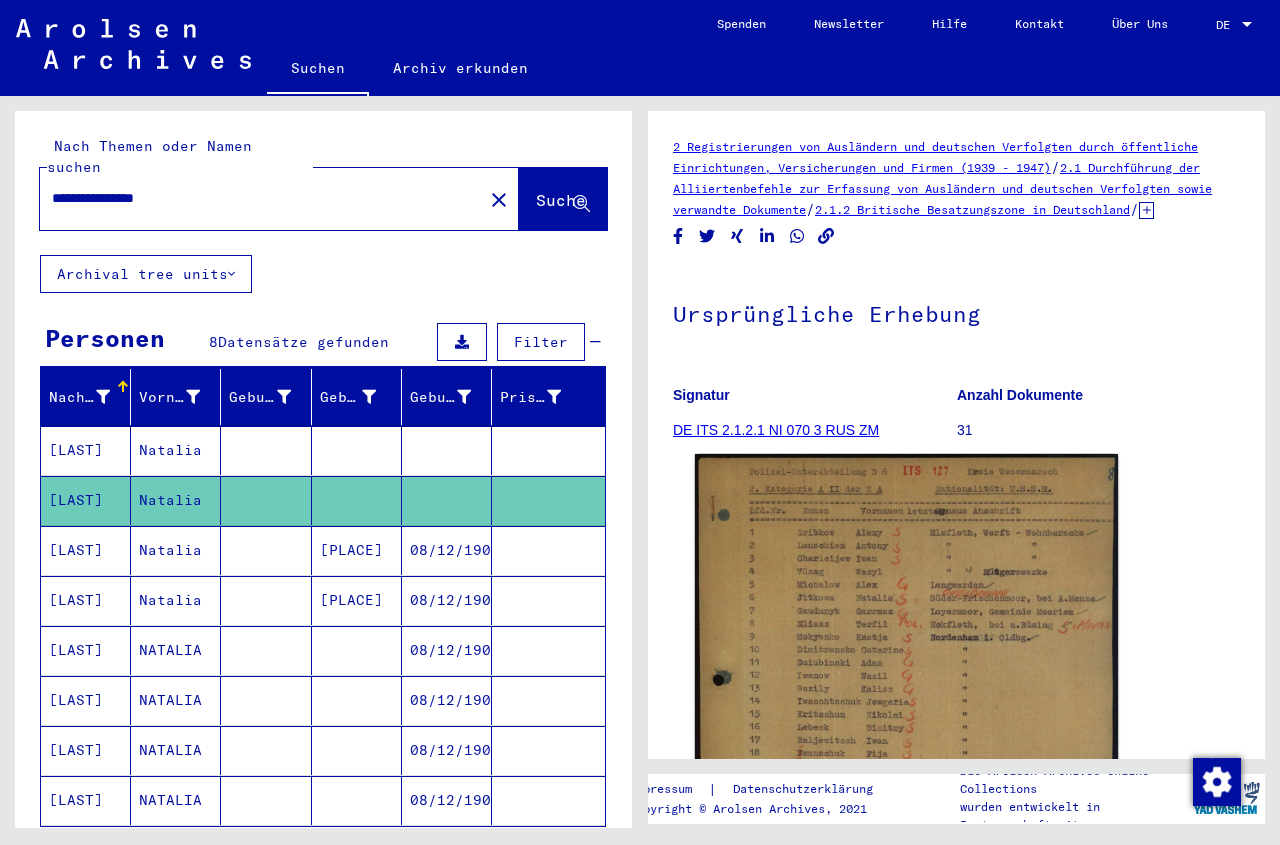 click 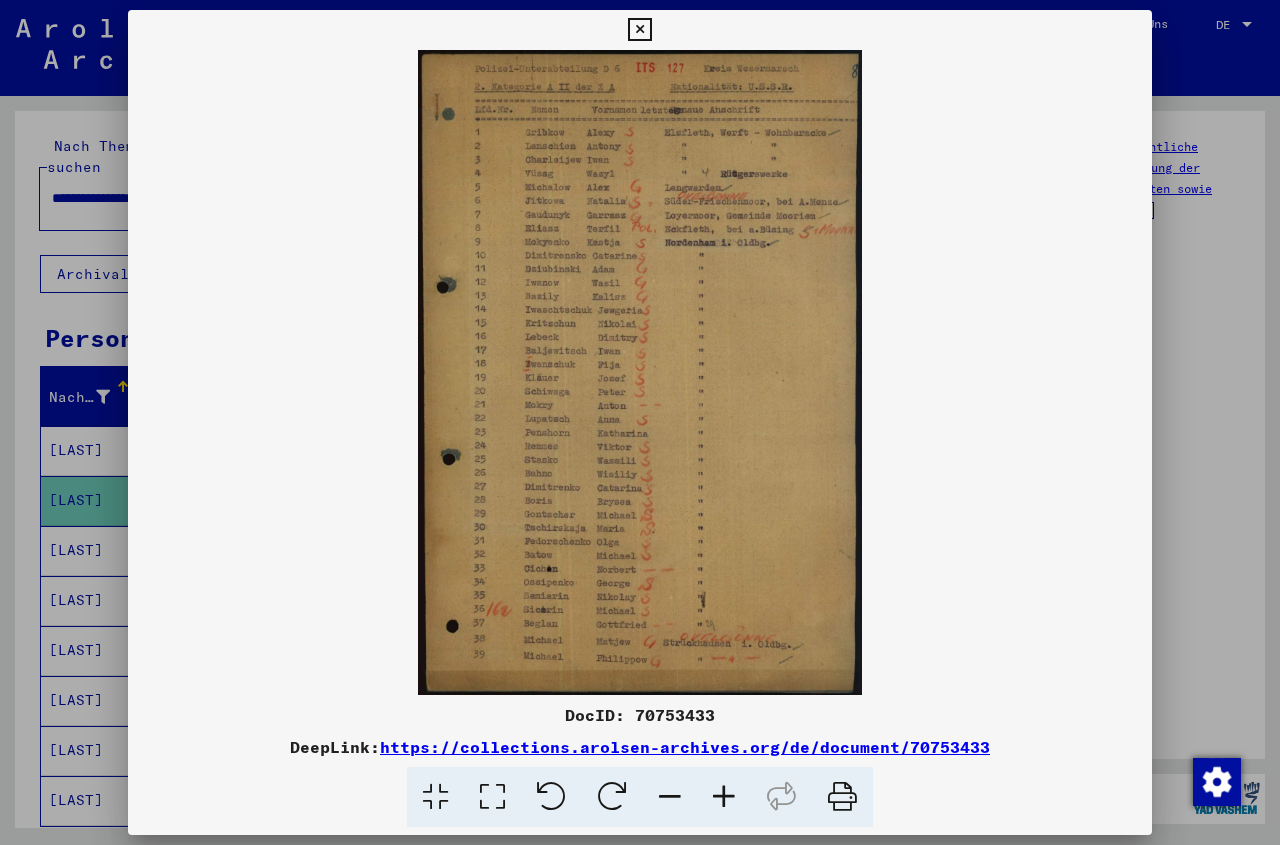 click at bounding box center (639, 30) 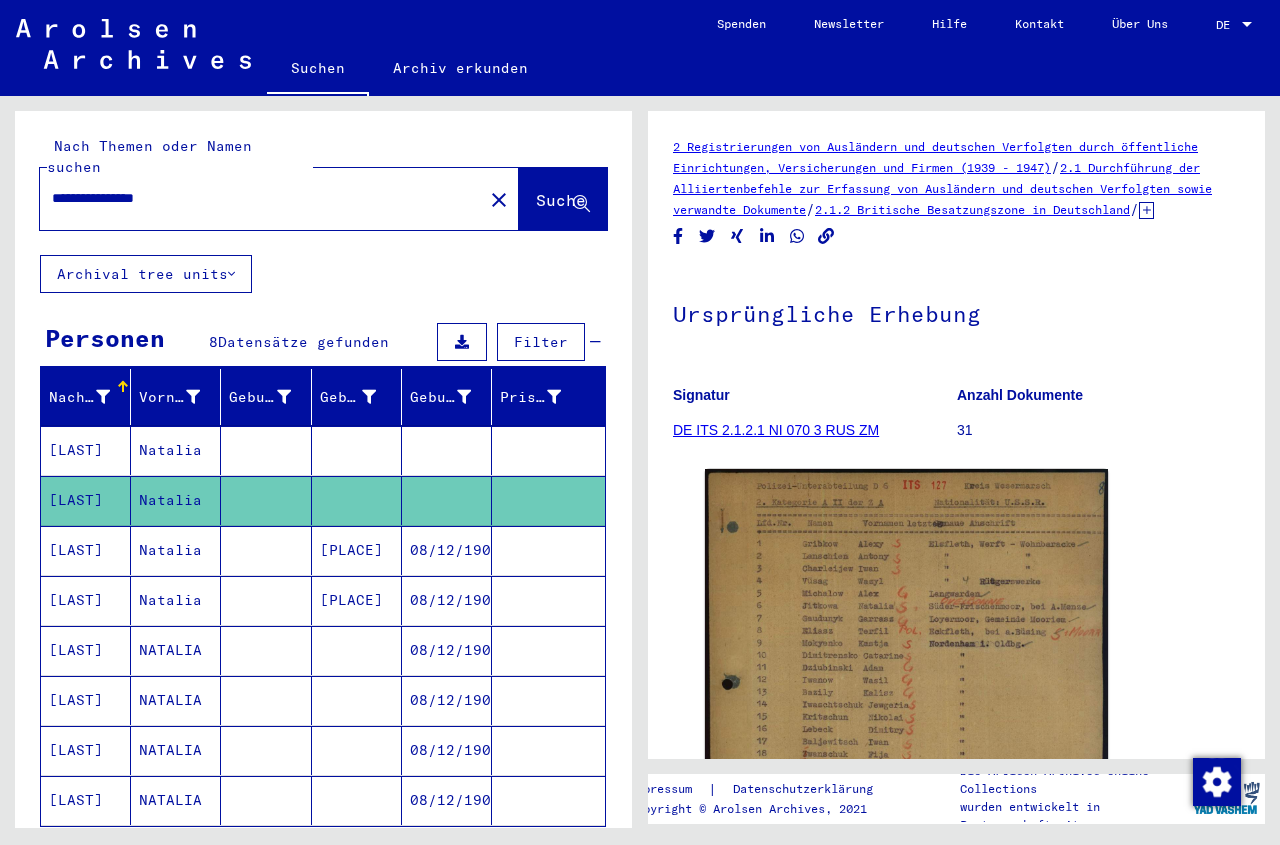 click on "08/12/1908" at bounding box center (447, 600) 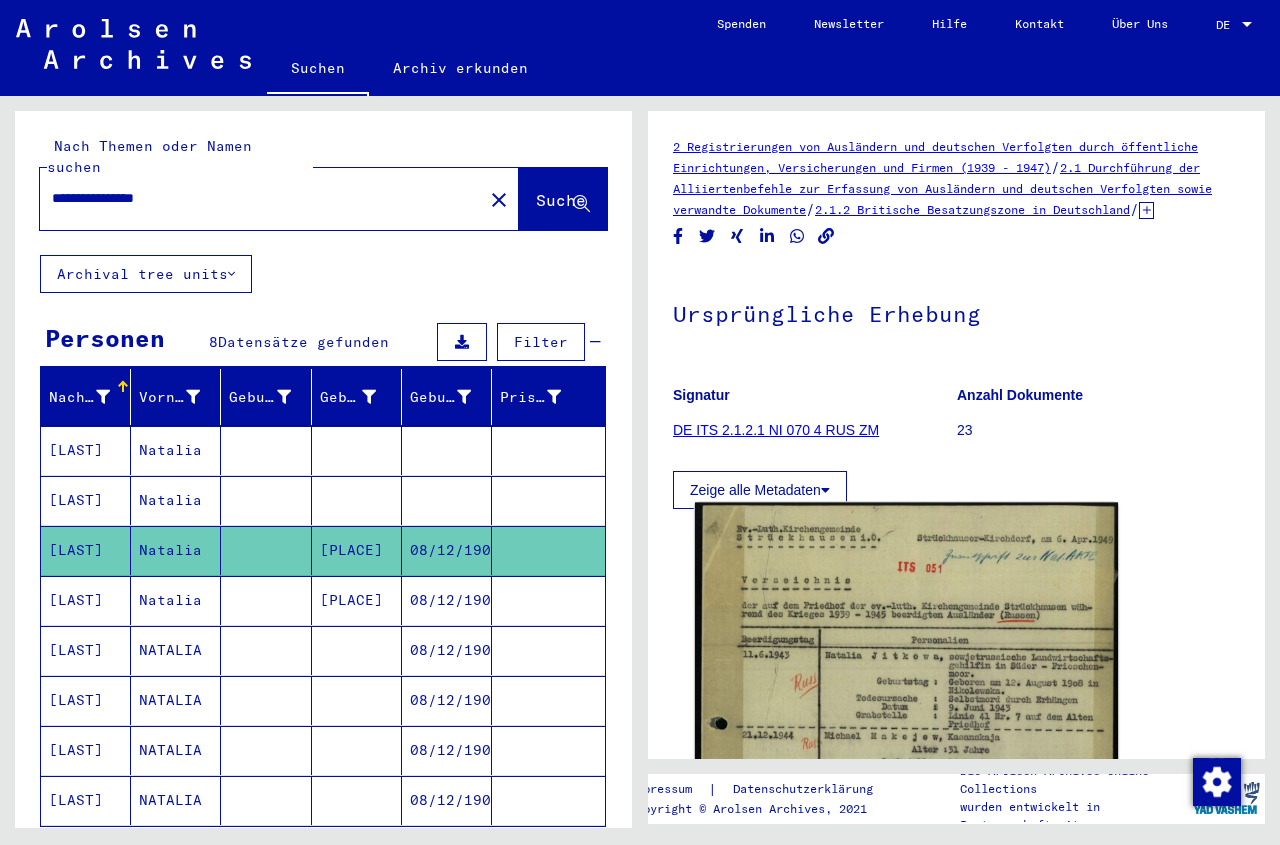 click 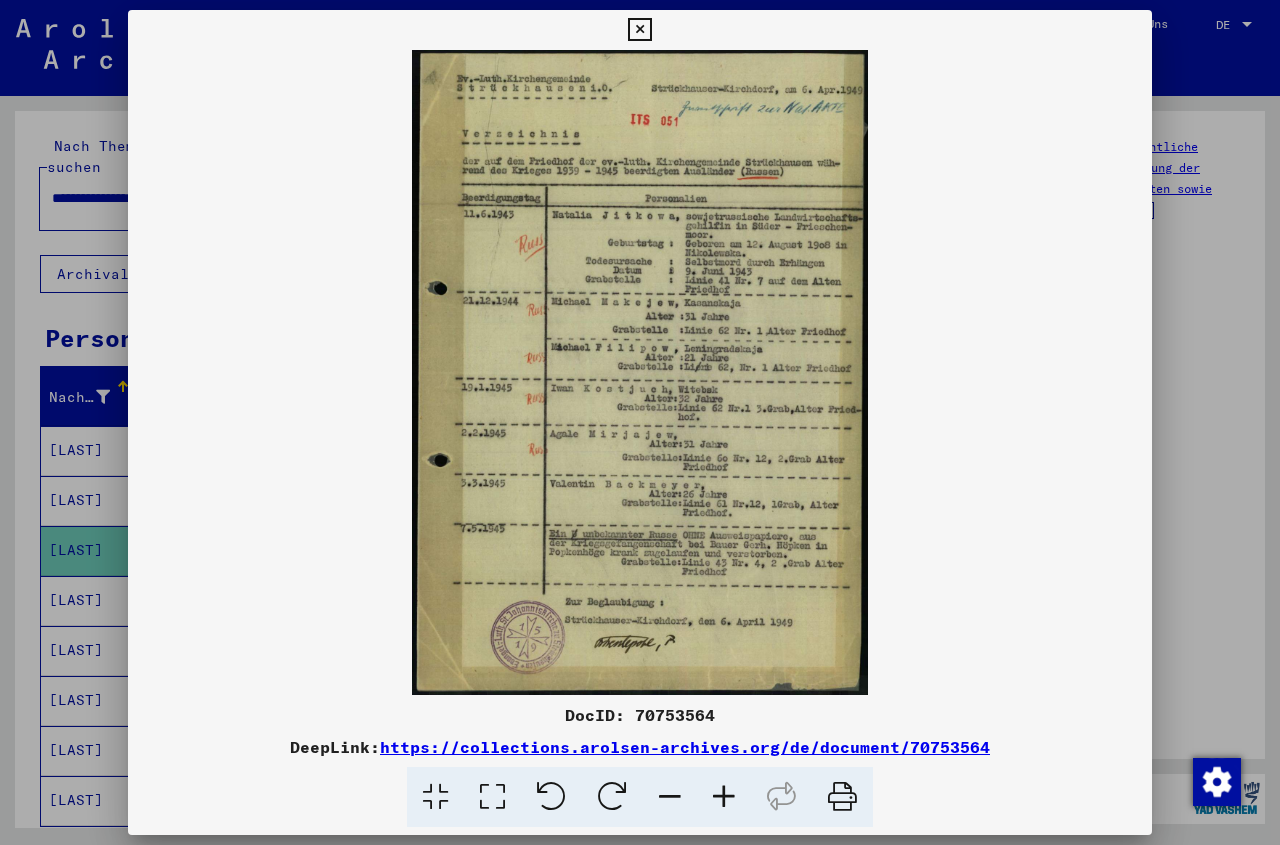 click at bounding box center [639, 30] 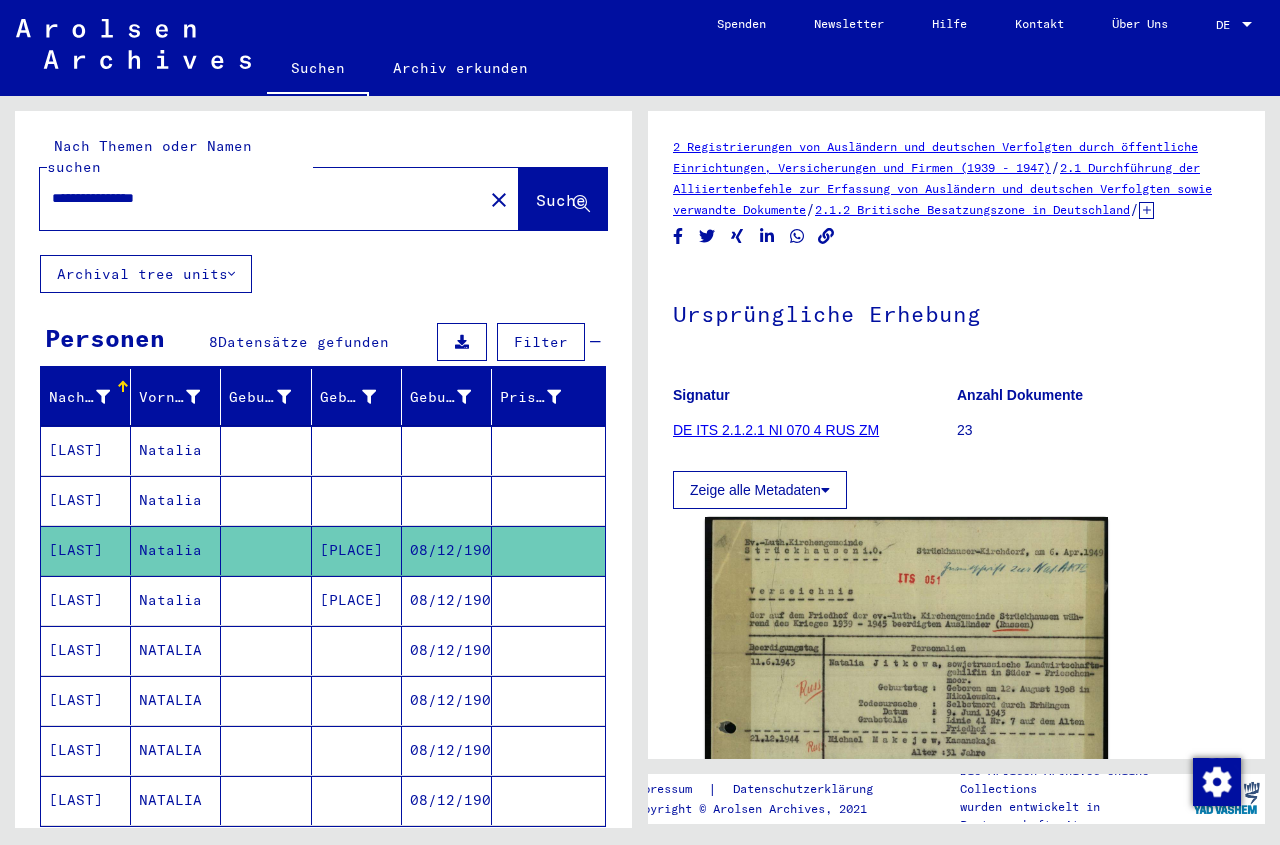 click on "Natalia" at bounding box center [176, 650] 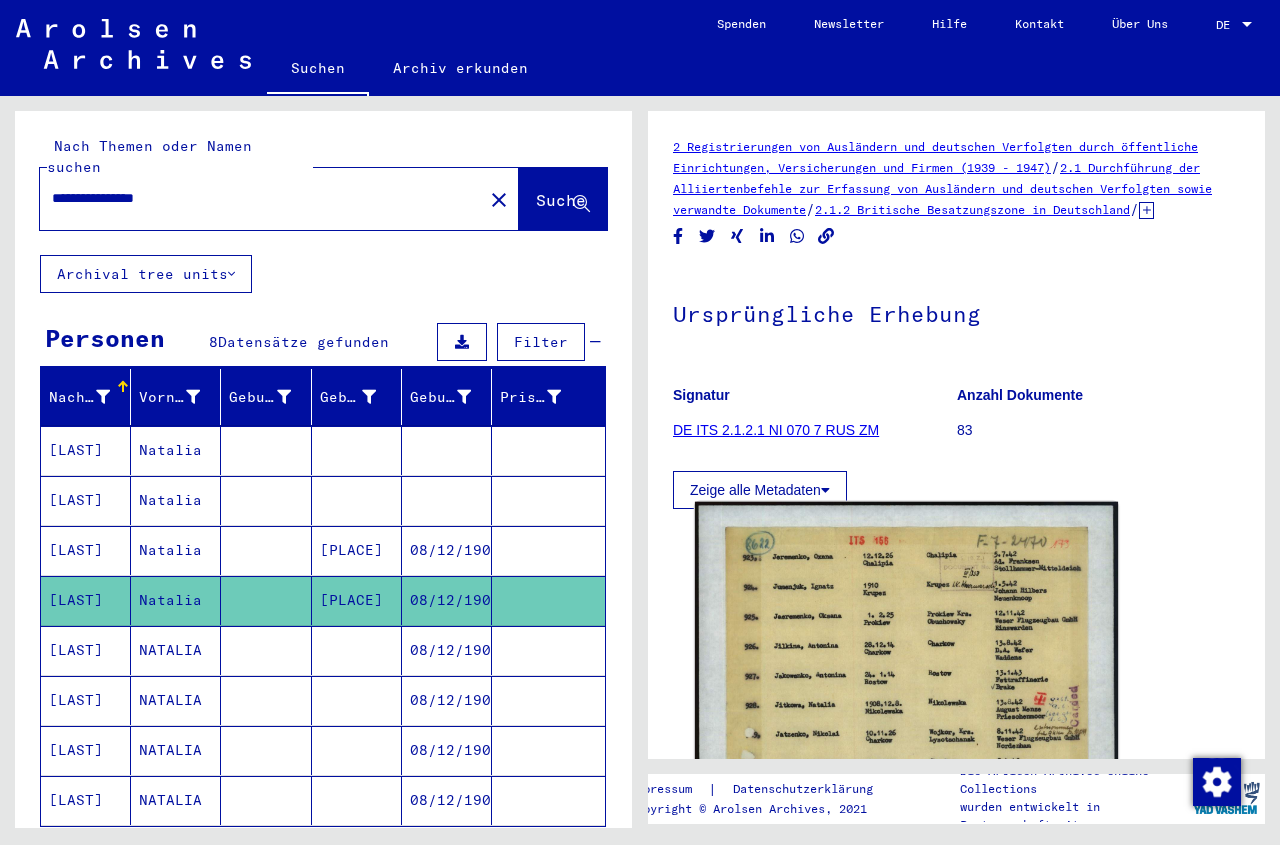 click 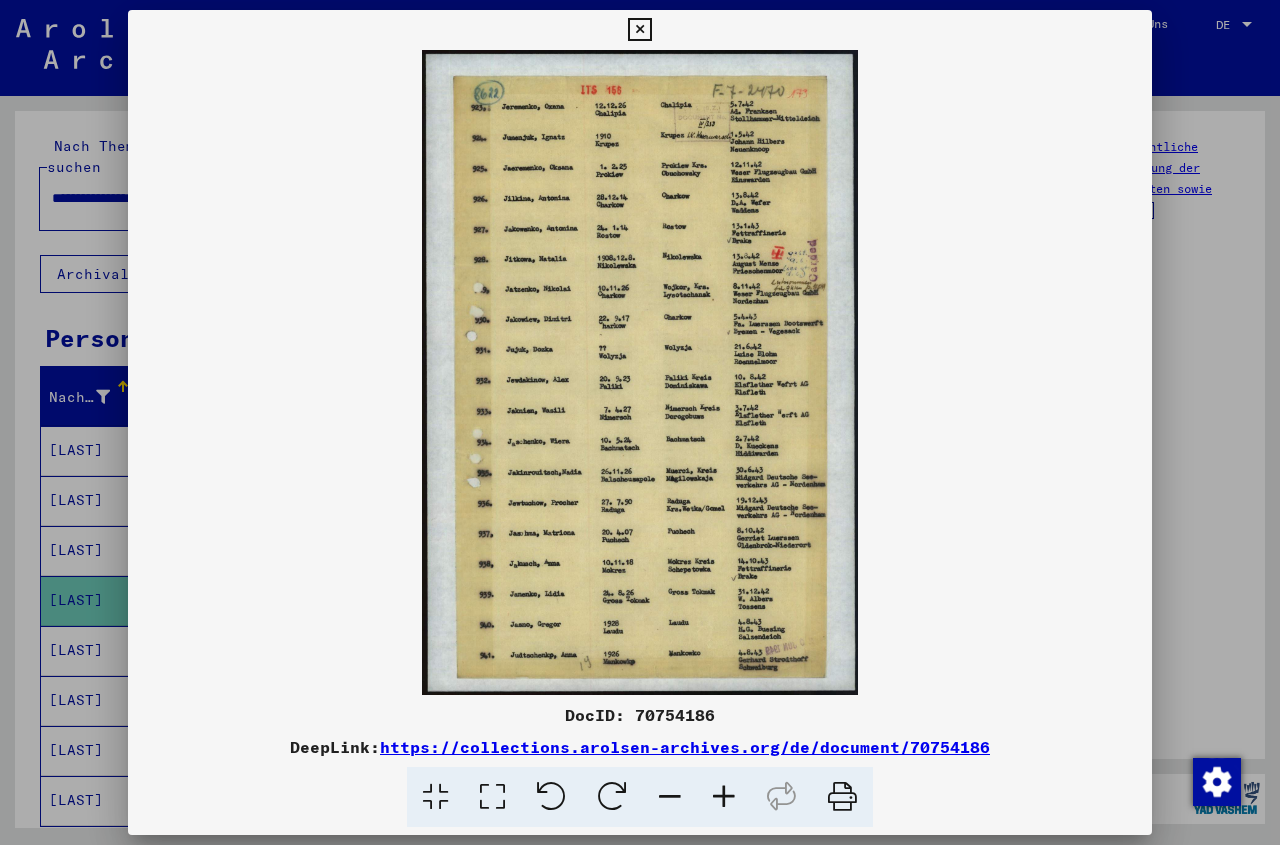 click at bounding box center [639, 30] 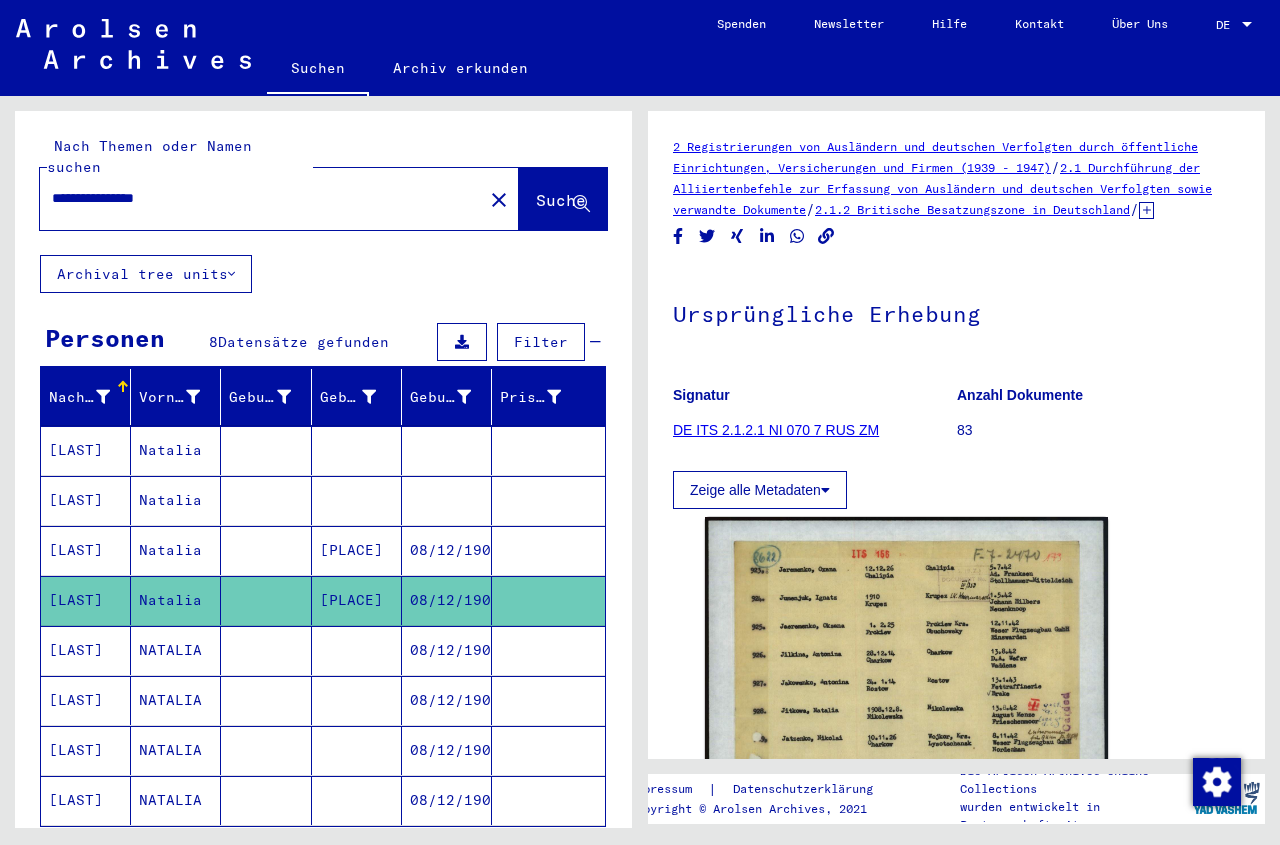 click at bounding box center (357, 700) 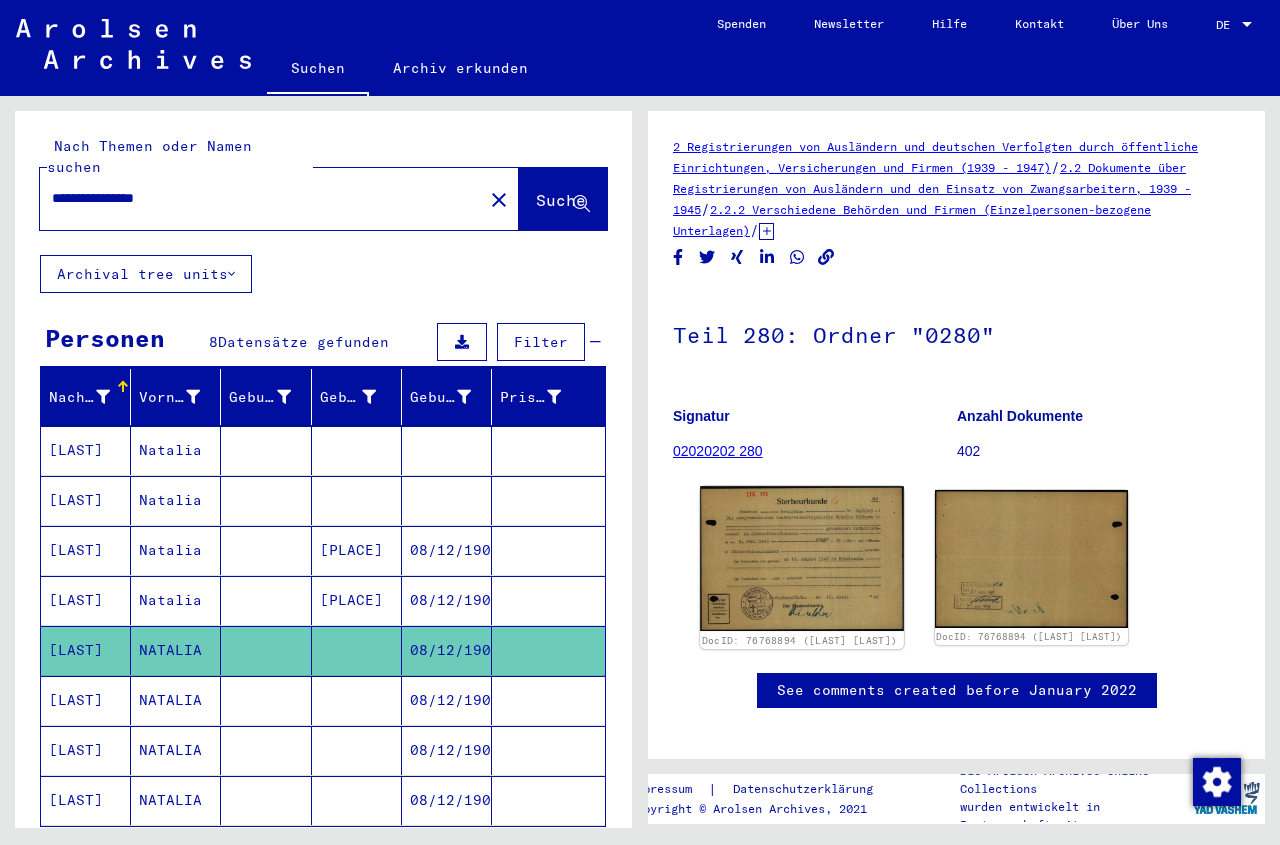 click 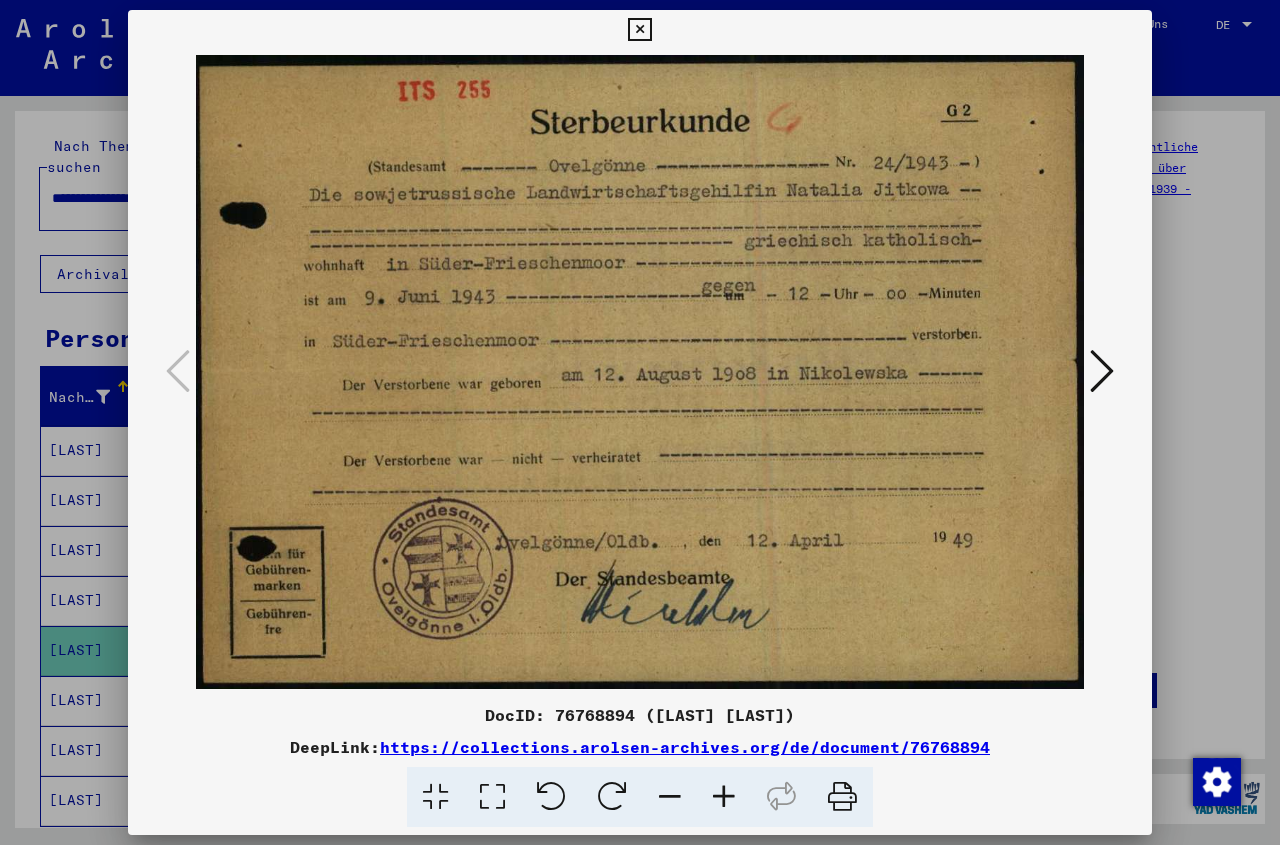 click at bounding box center [639, 30] 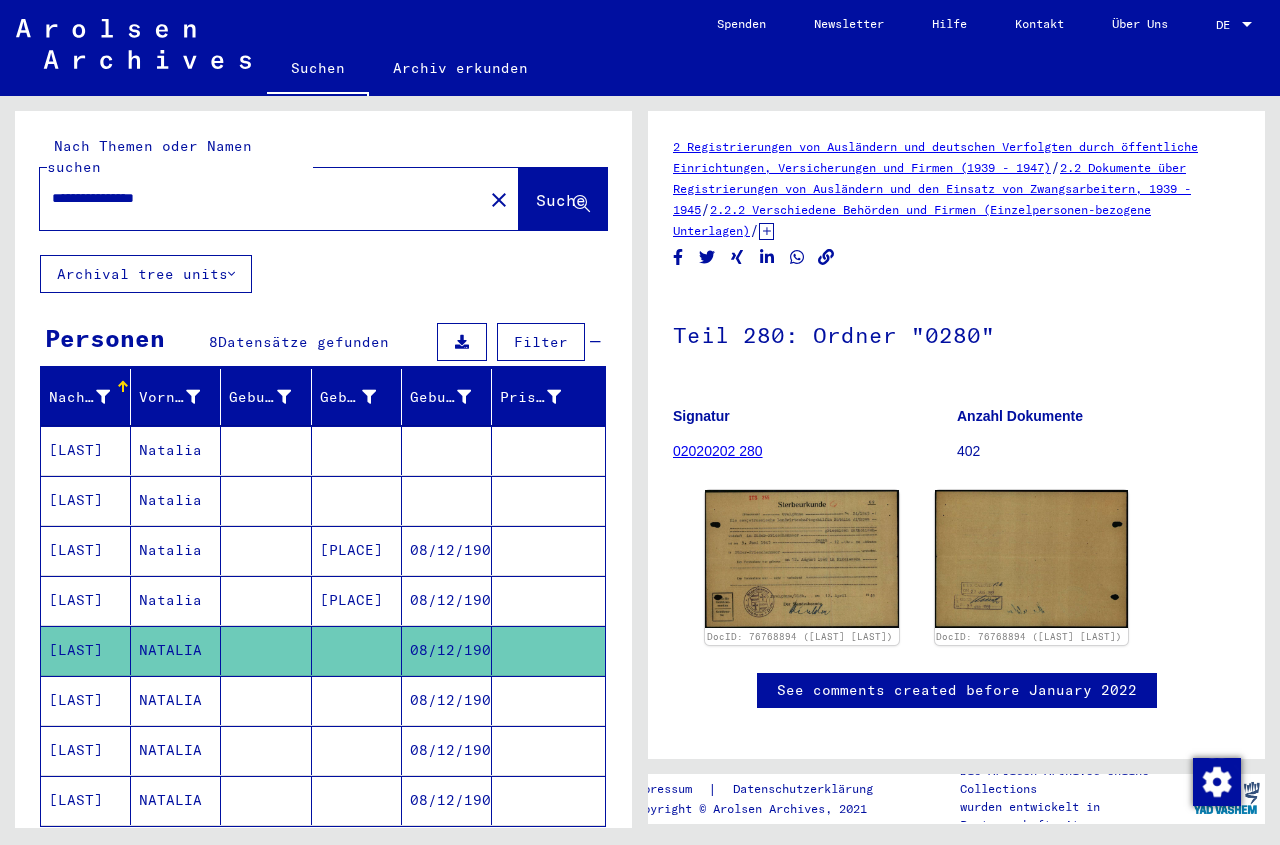 click at bounding box center [357, 750] 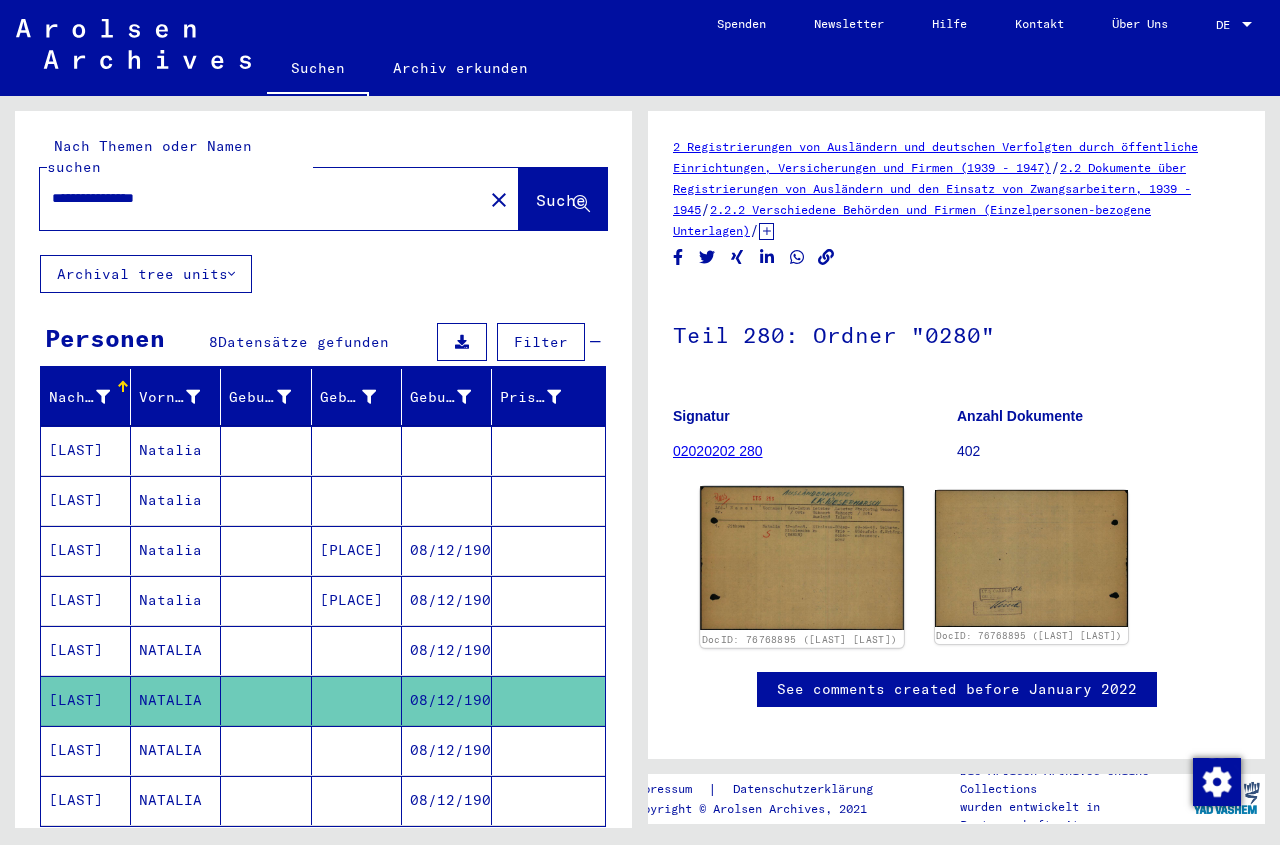 click 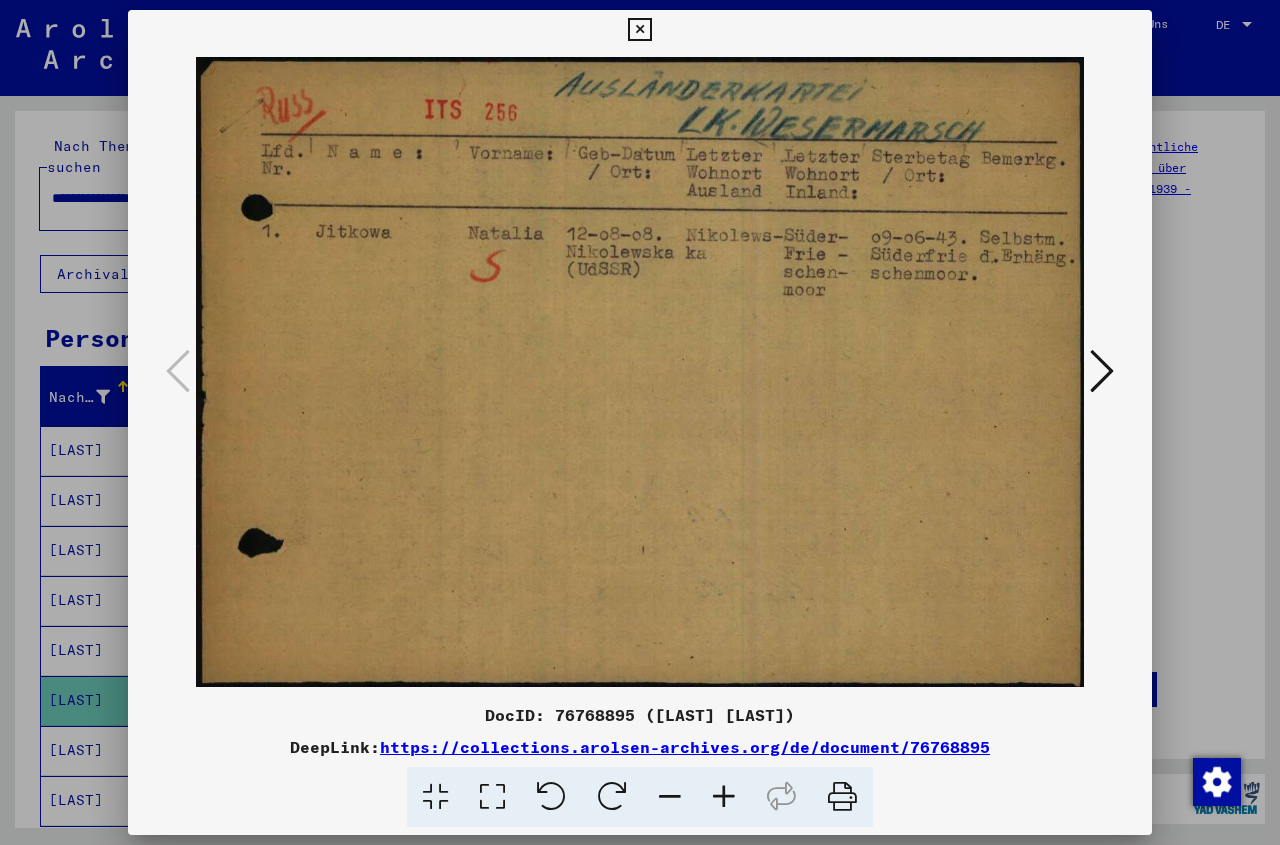 click at bounding box center [639, 30] 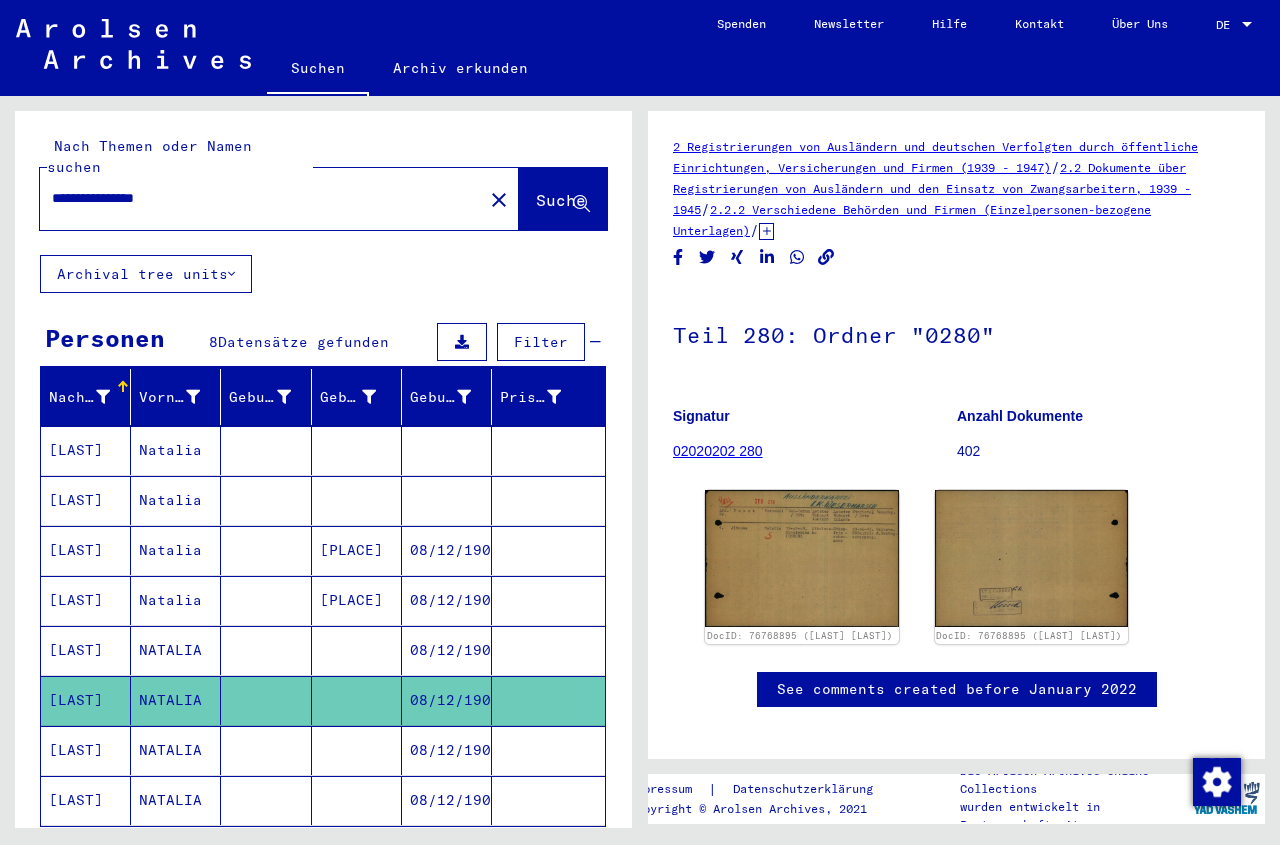 click at bounding box center [357, 500] 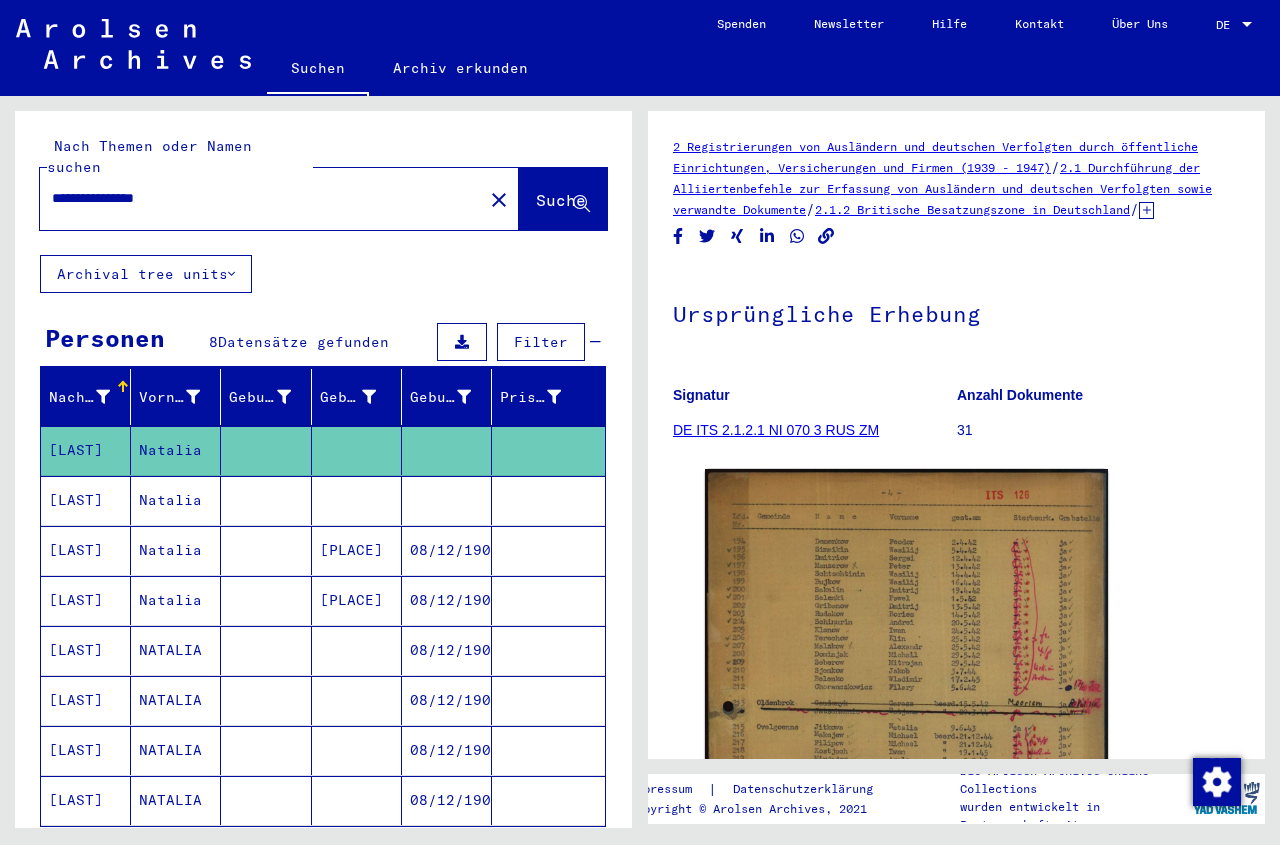 click at bounding box center [357, 550] 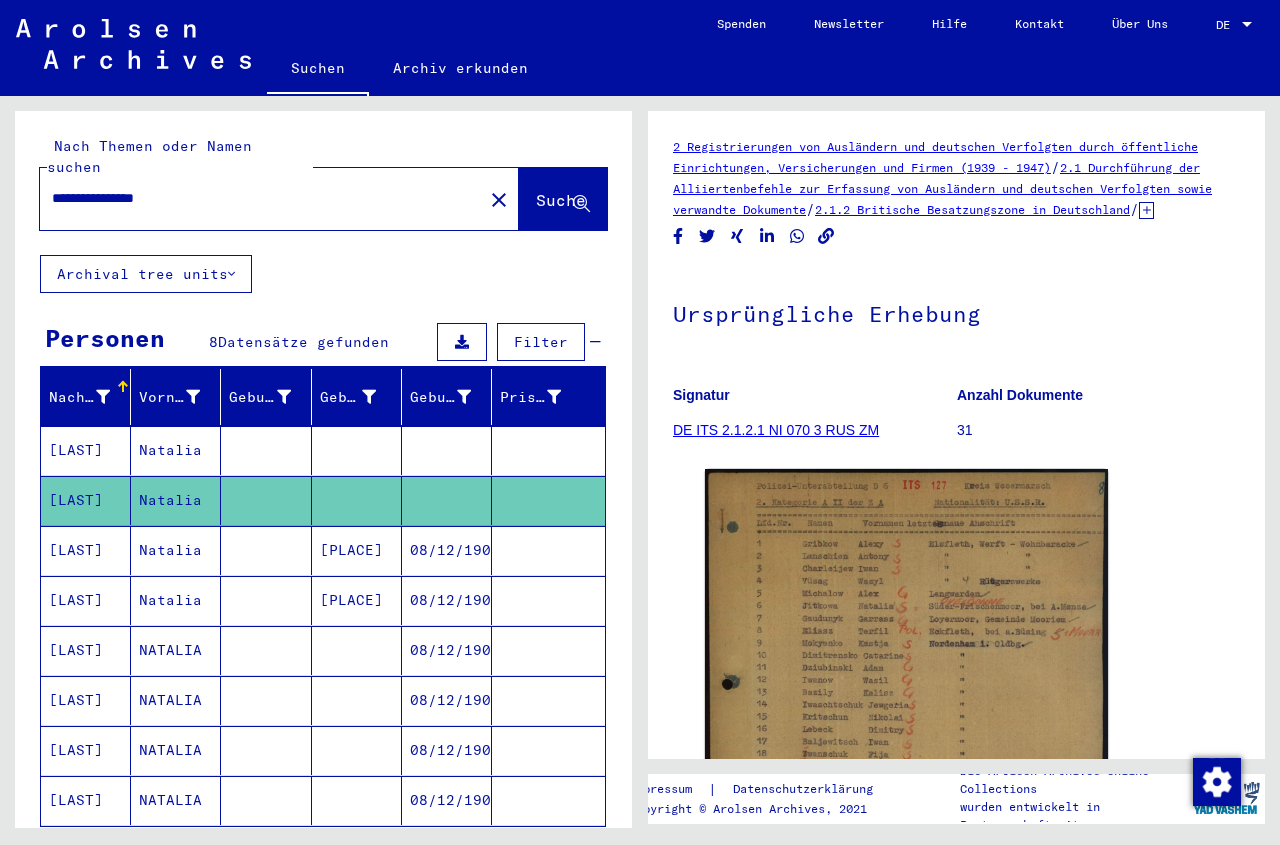 click on "08/12/1908" at bounding box center (447, 600) 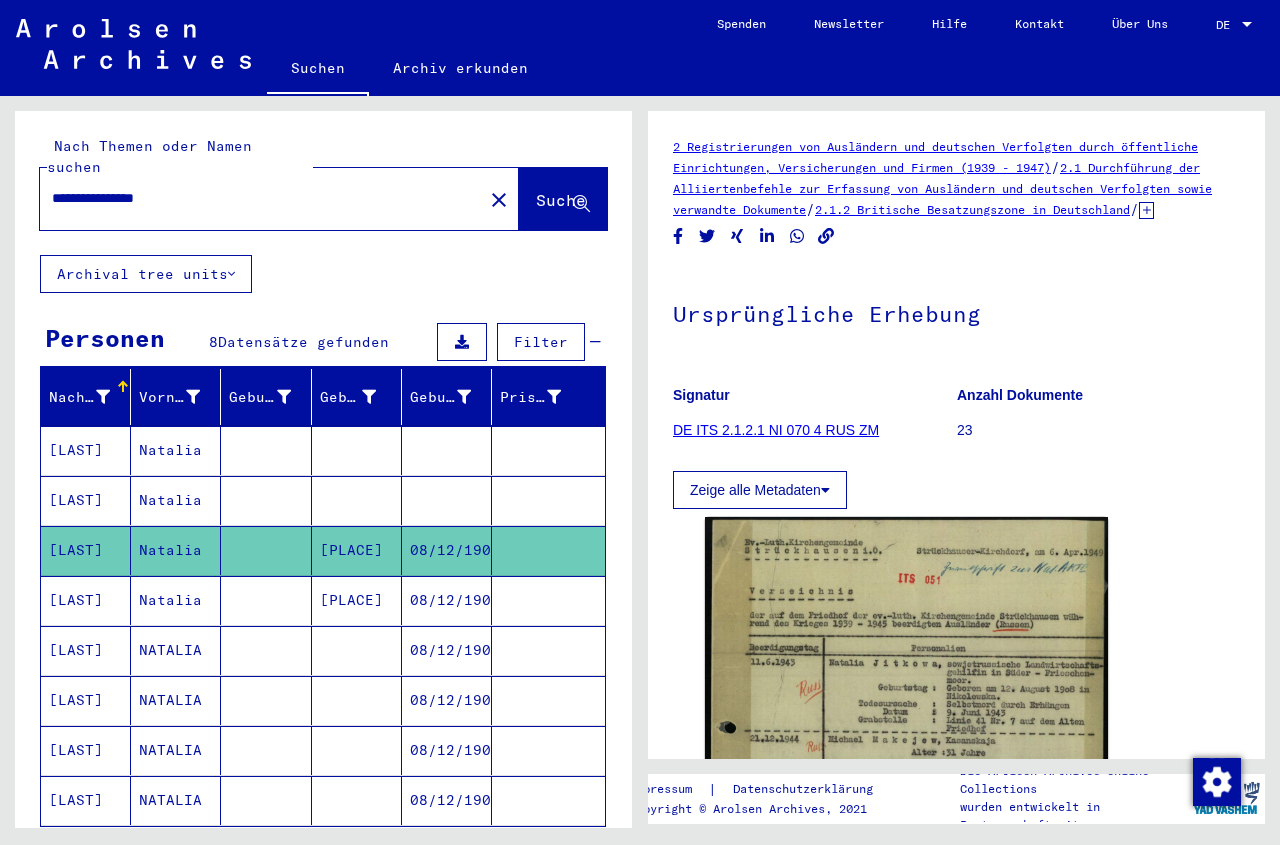 click on "[PLACE]" at bounding box center [357, 650] 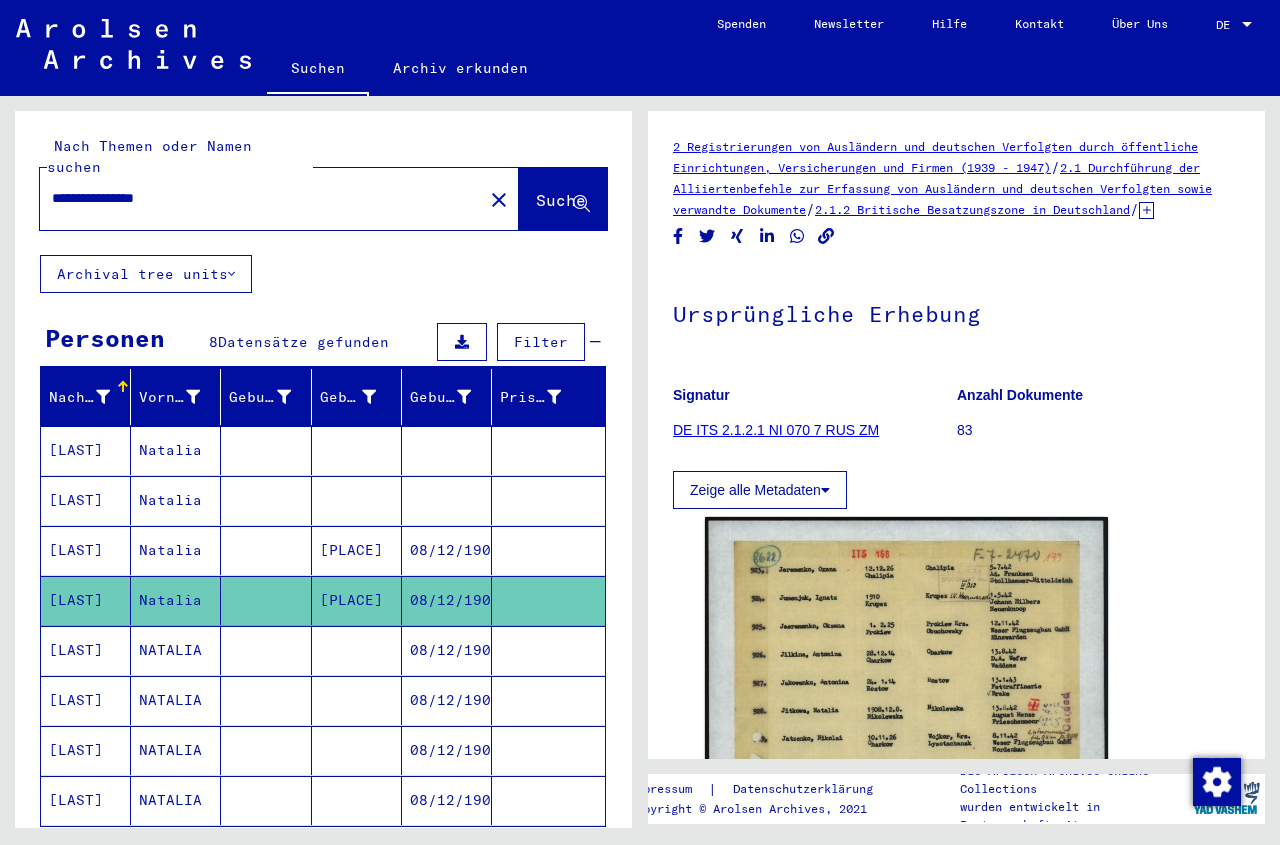 click at bounding box center [357, 700] 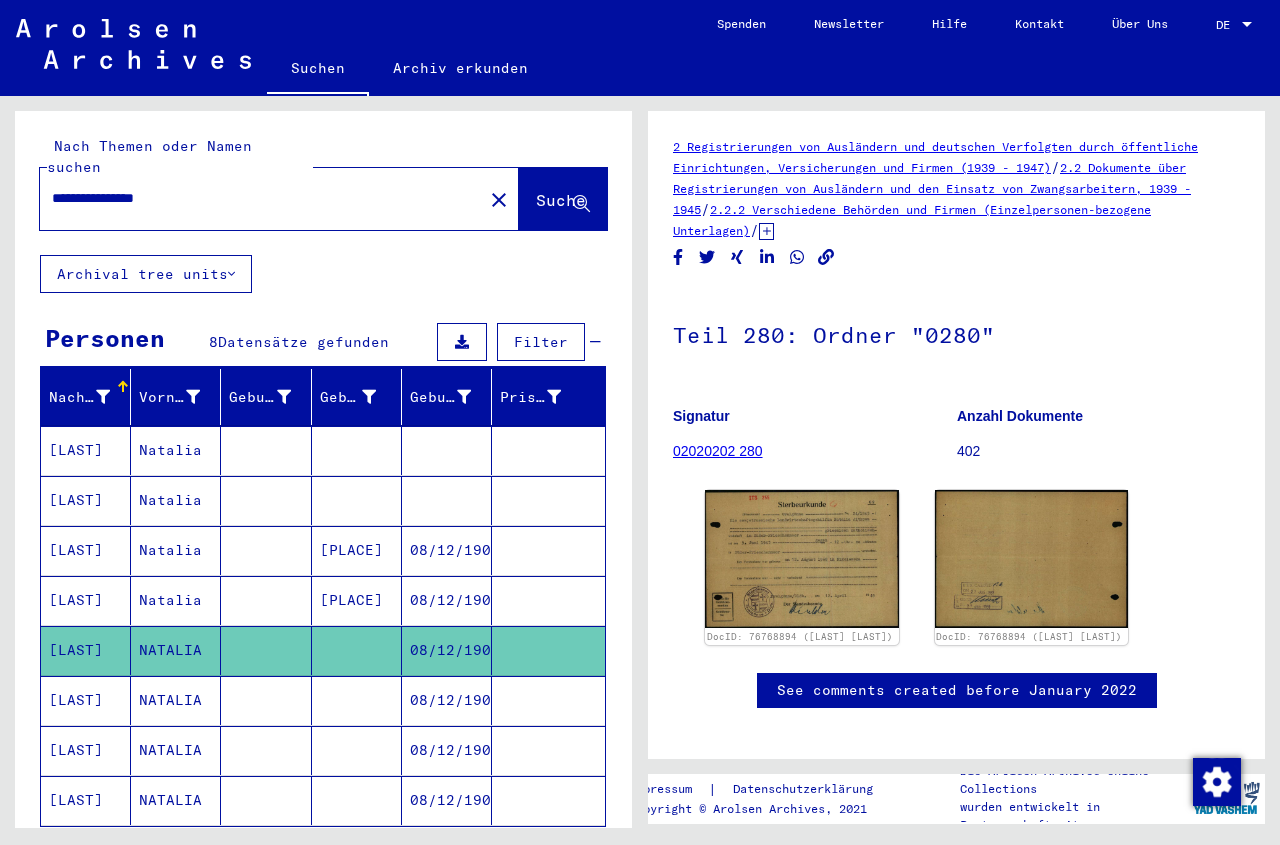 click at bounding box center (357, 750) 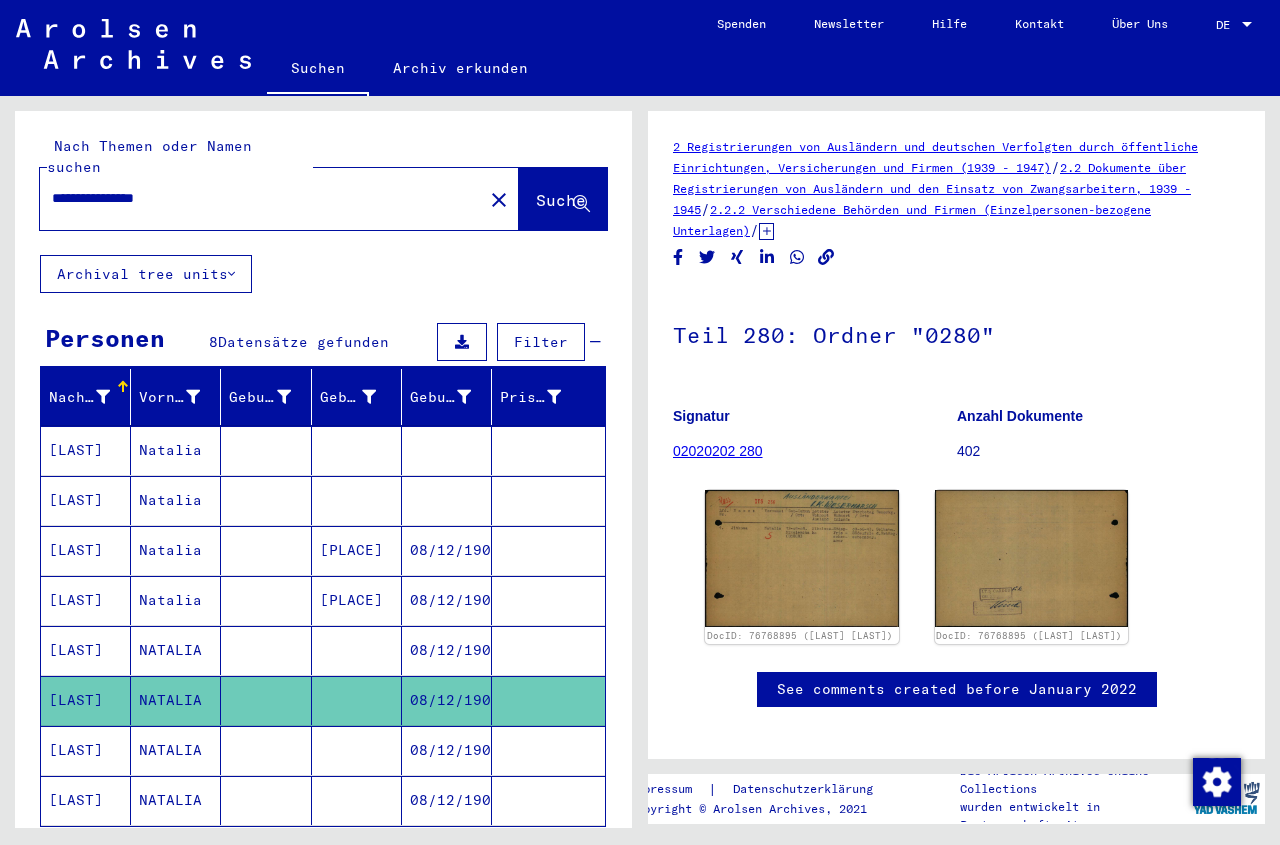 click at bounding box center [357, 800] 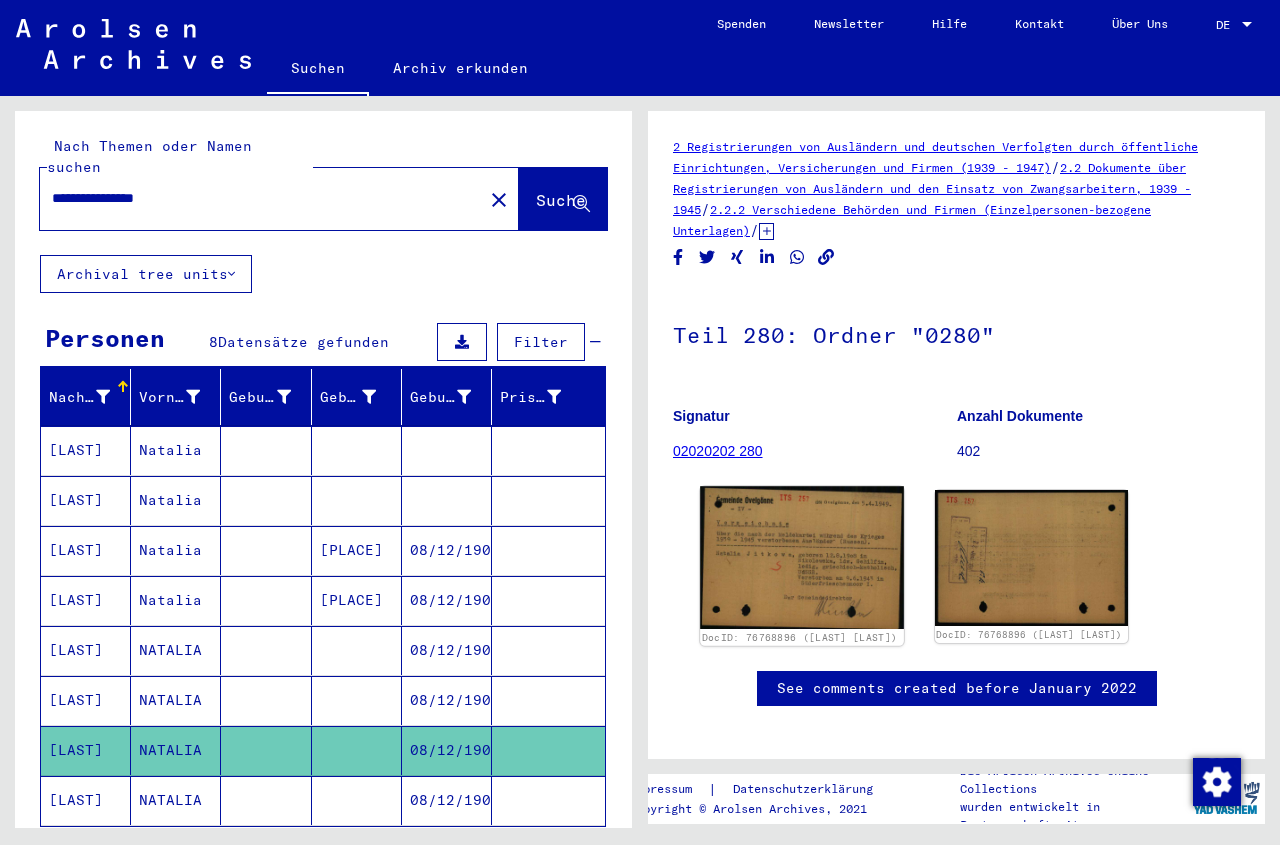 click 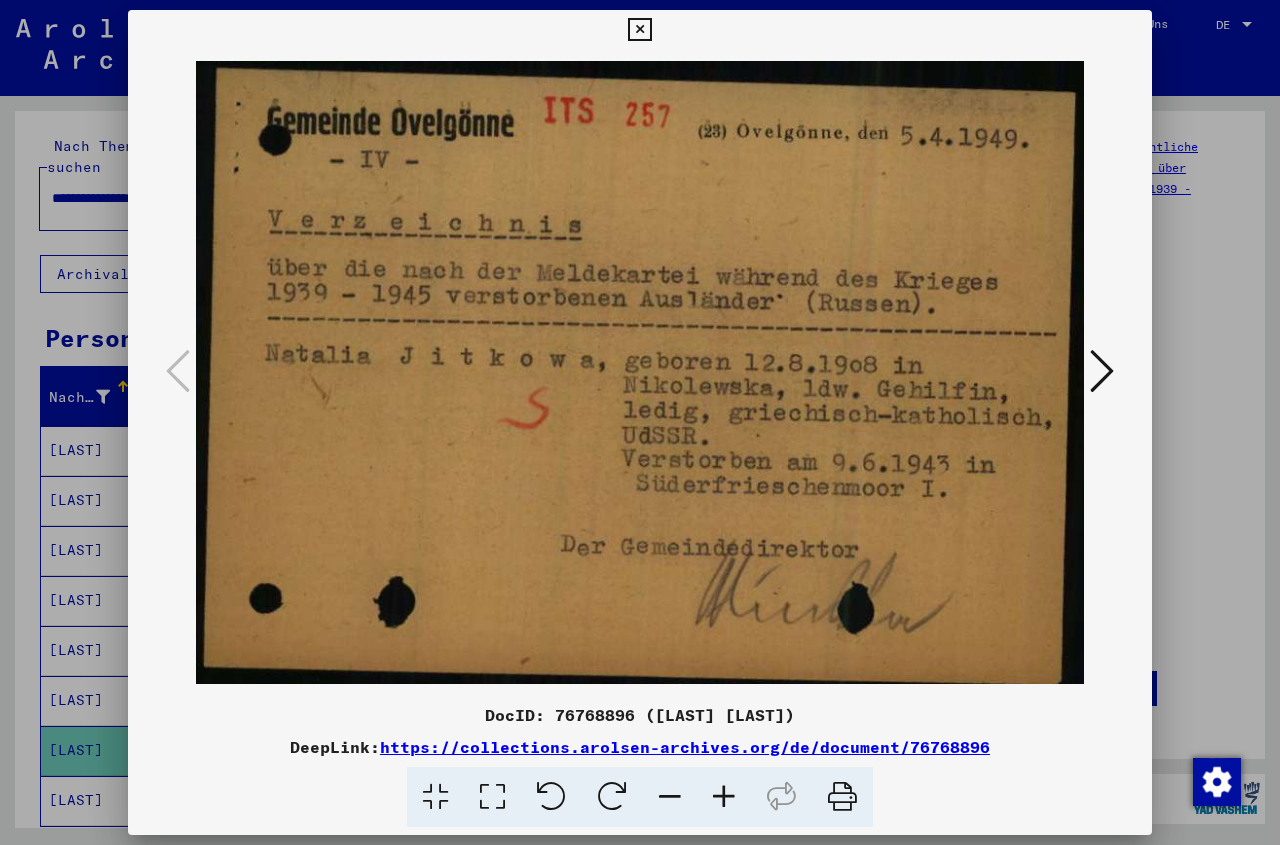 click at bounding box center (639, 30) 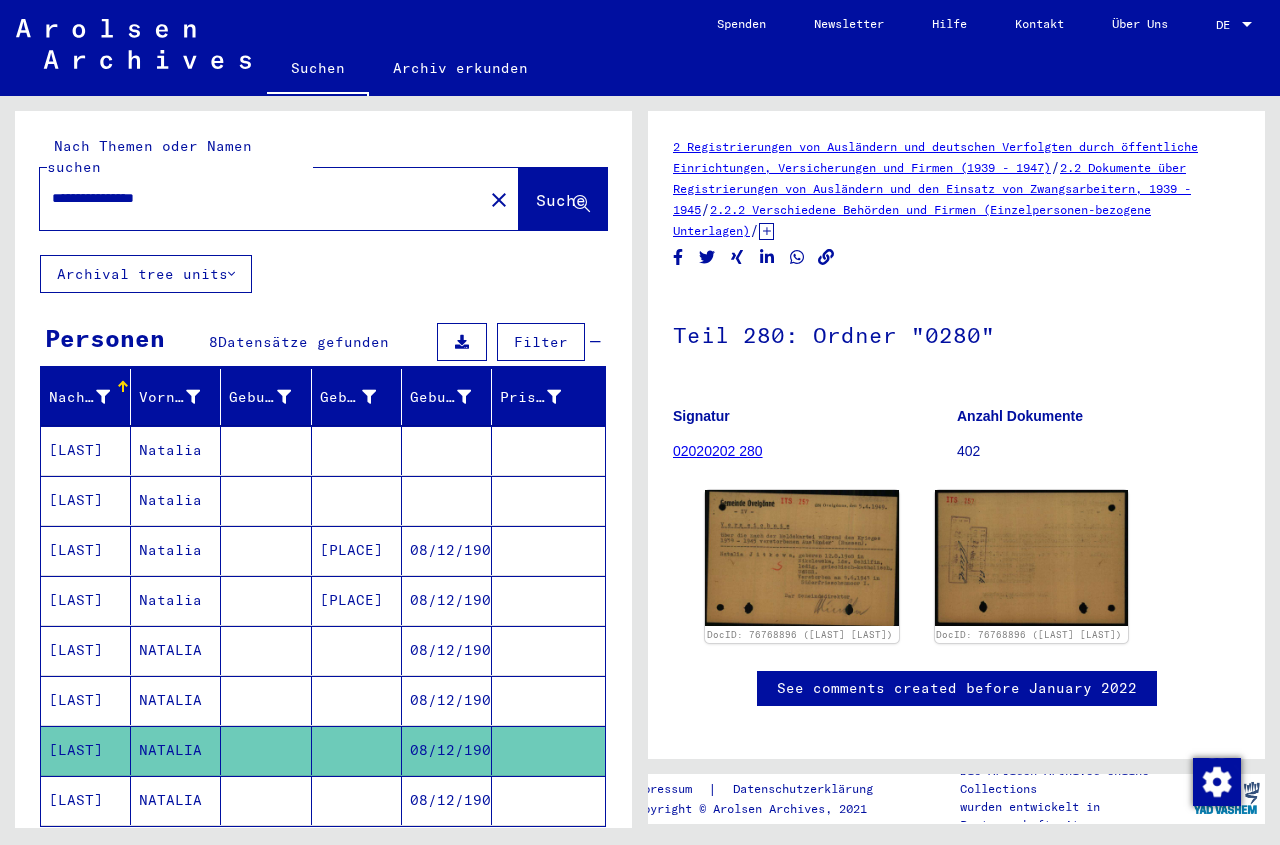 click 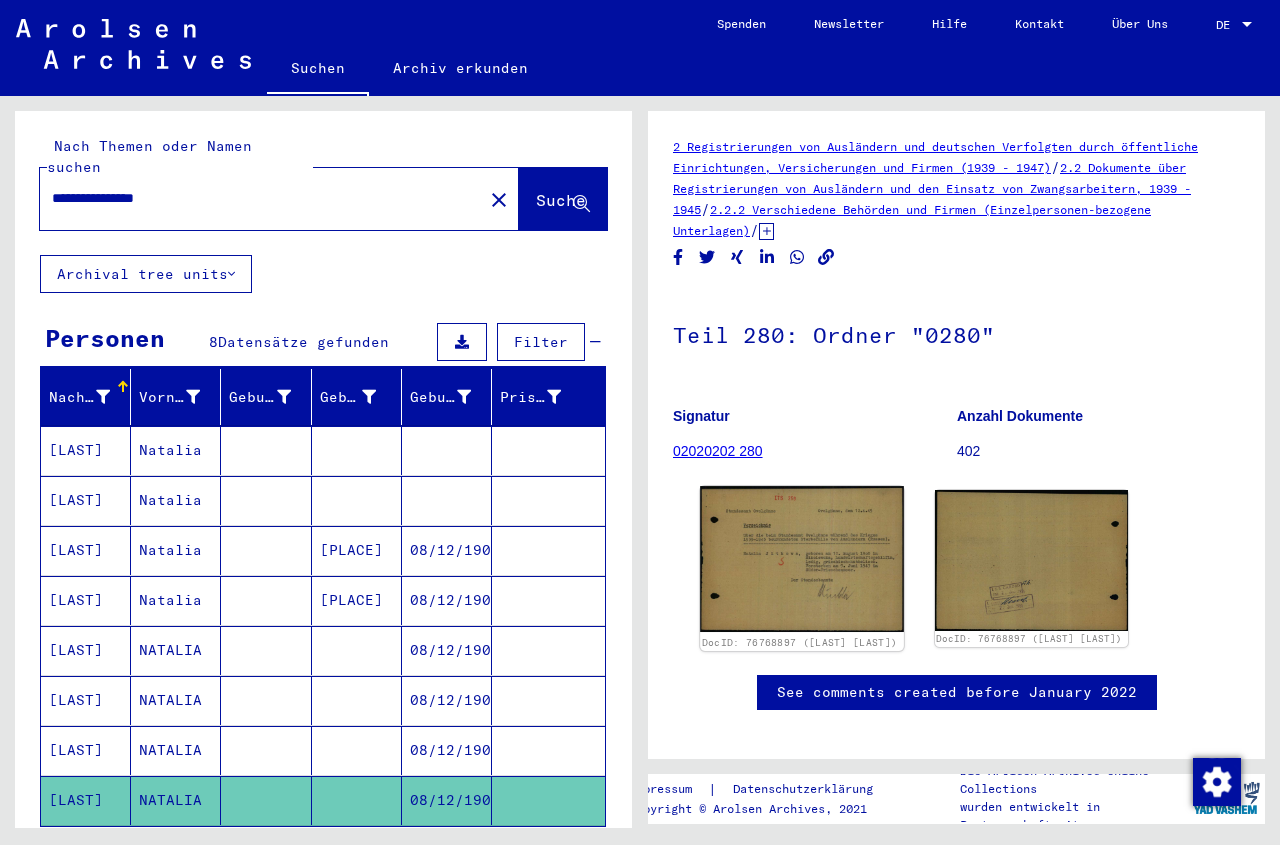 click 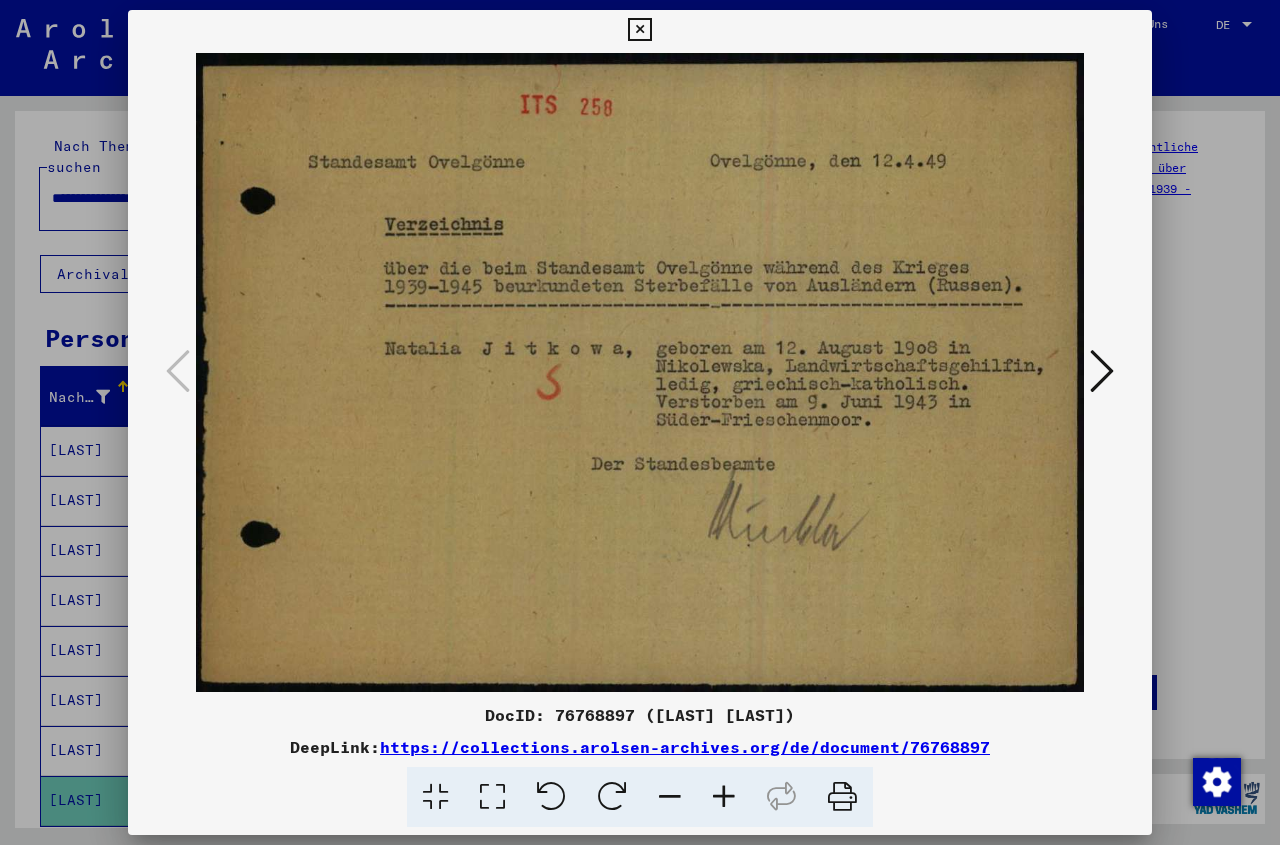 click at bounding box center [639, 30] 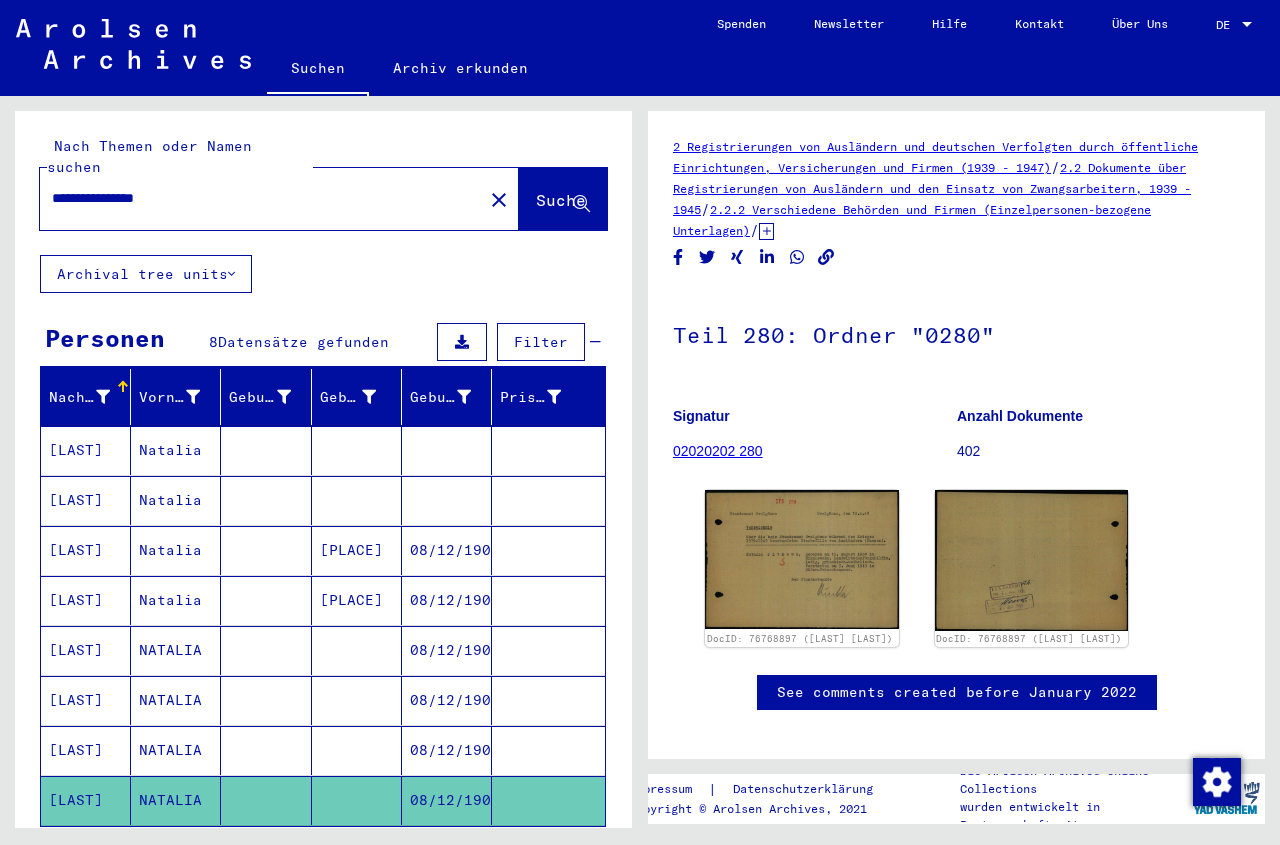 click on "**********" at bounding box center [261, 198] 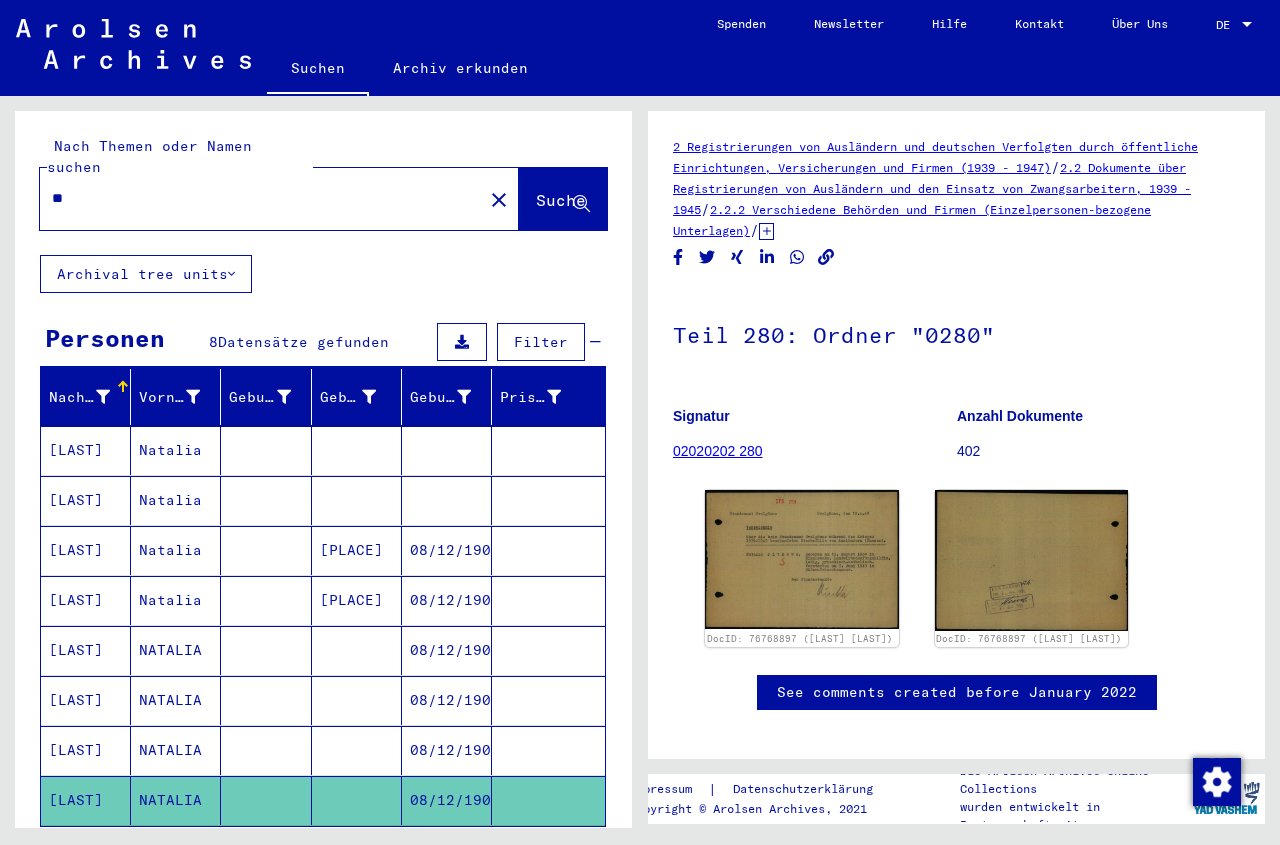 type on "*" 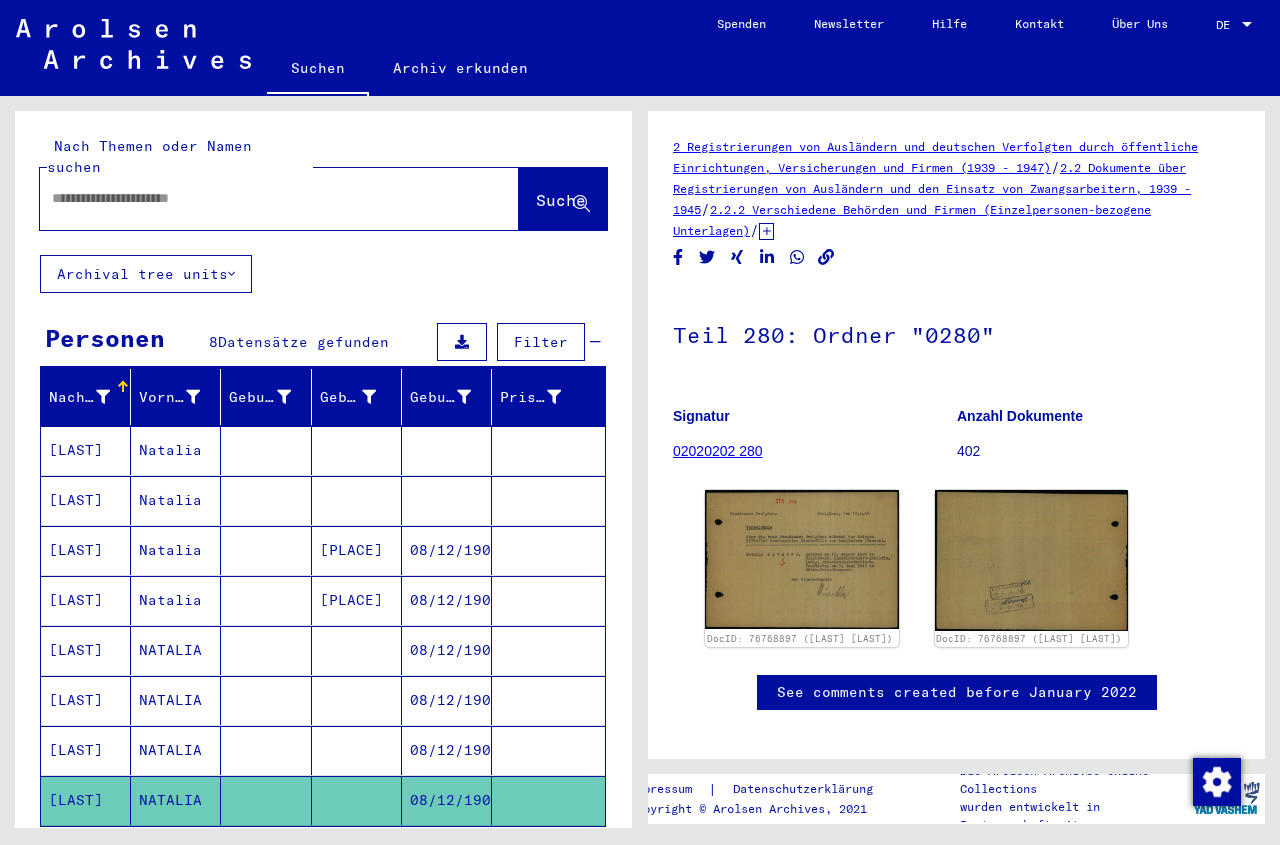 paste on "**********" 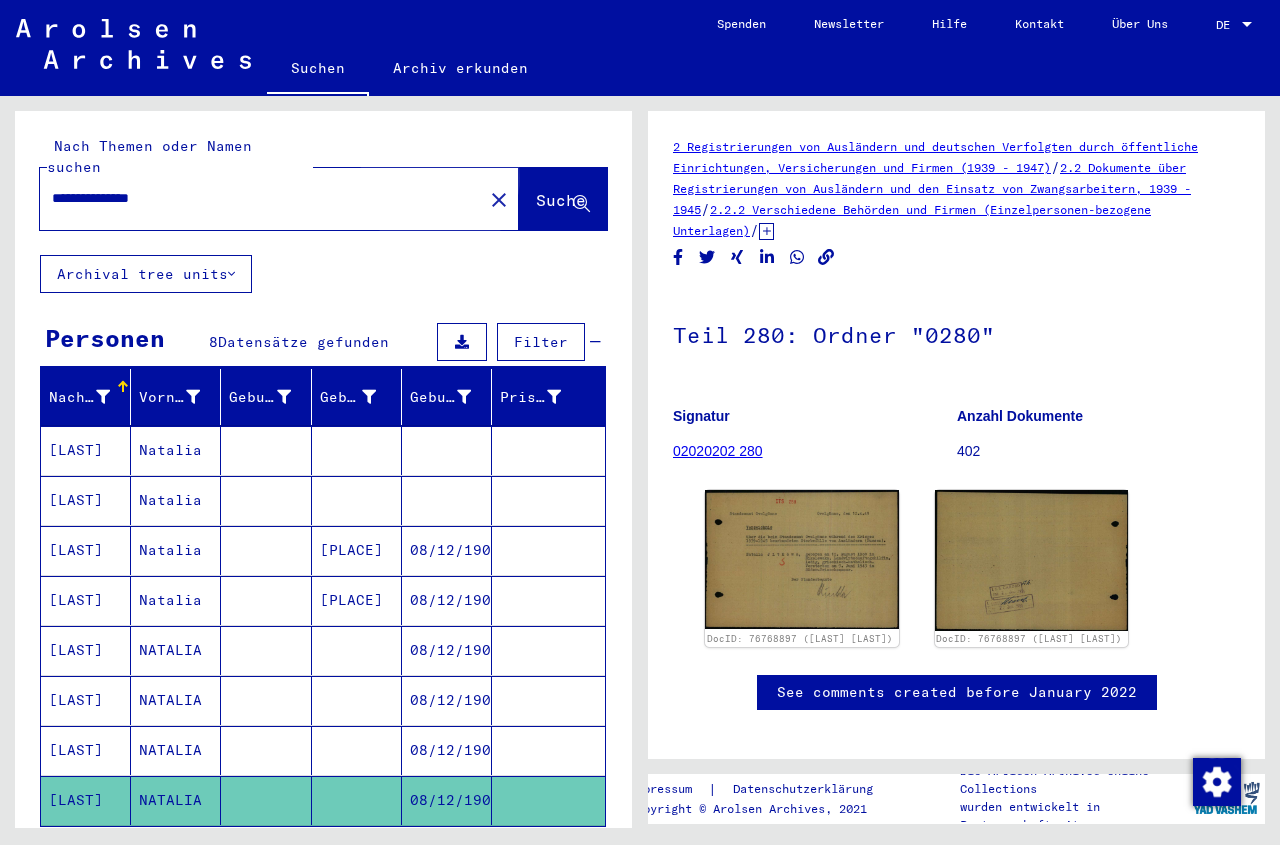 click on "Suche" 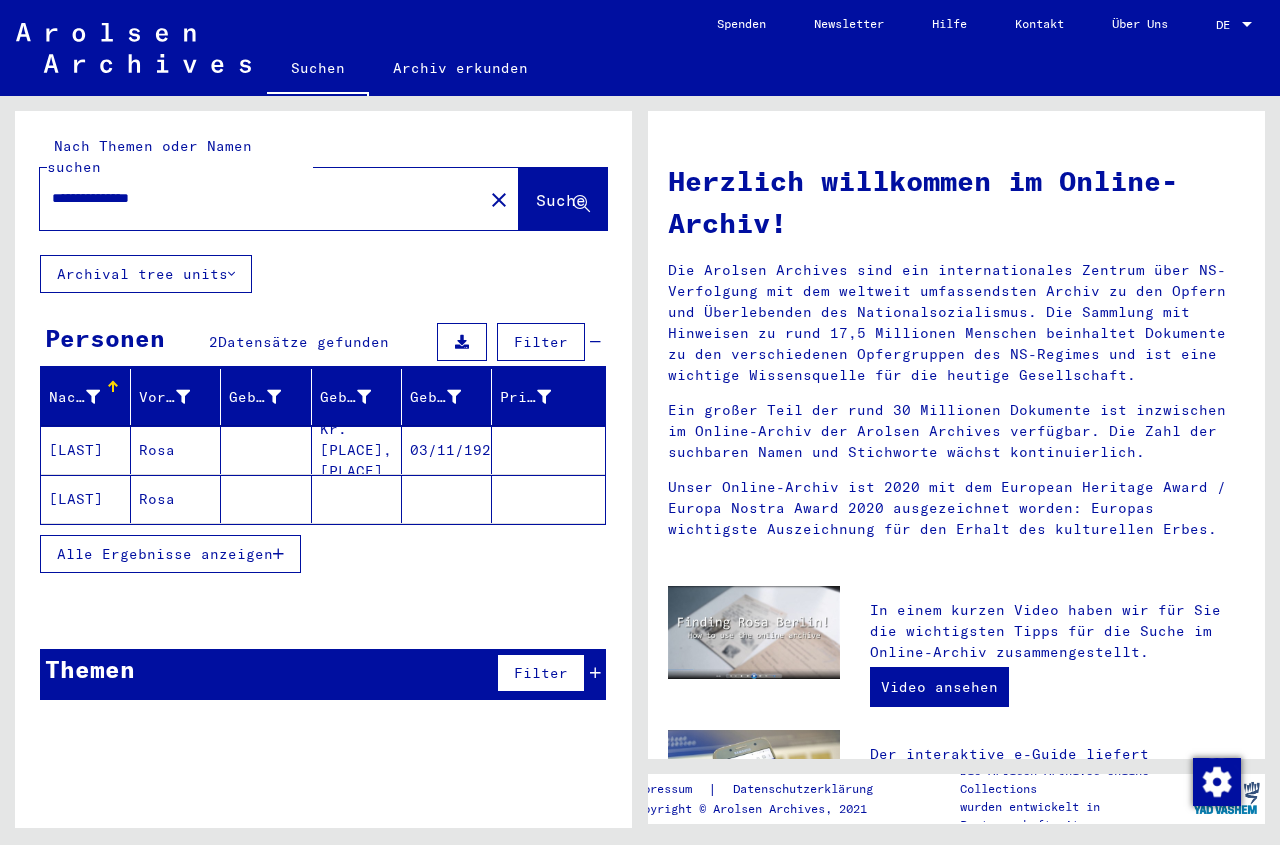 click at bounding box center (266, 499) 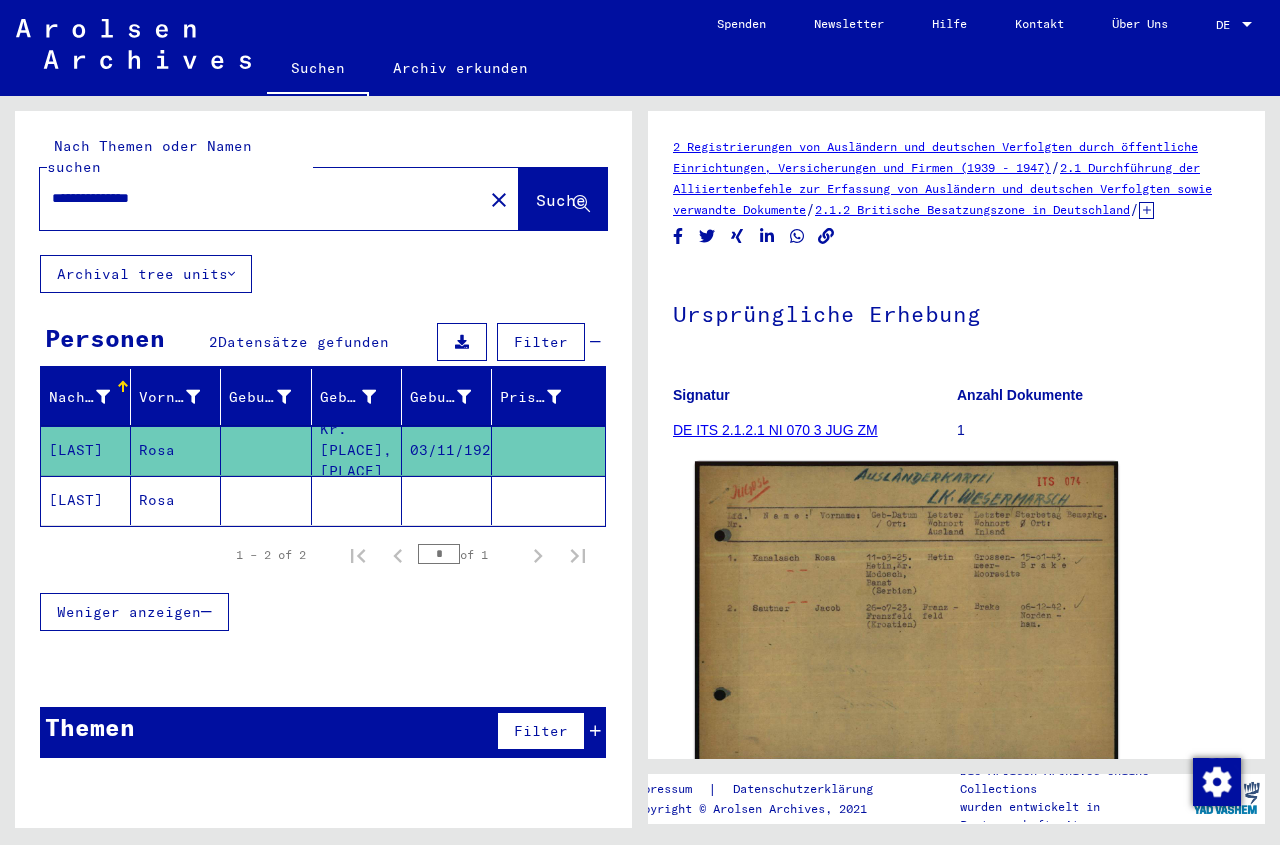 click 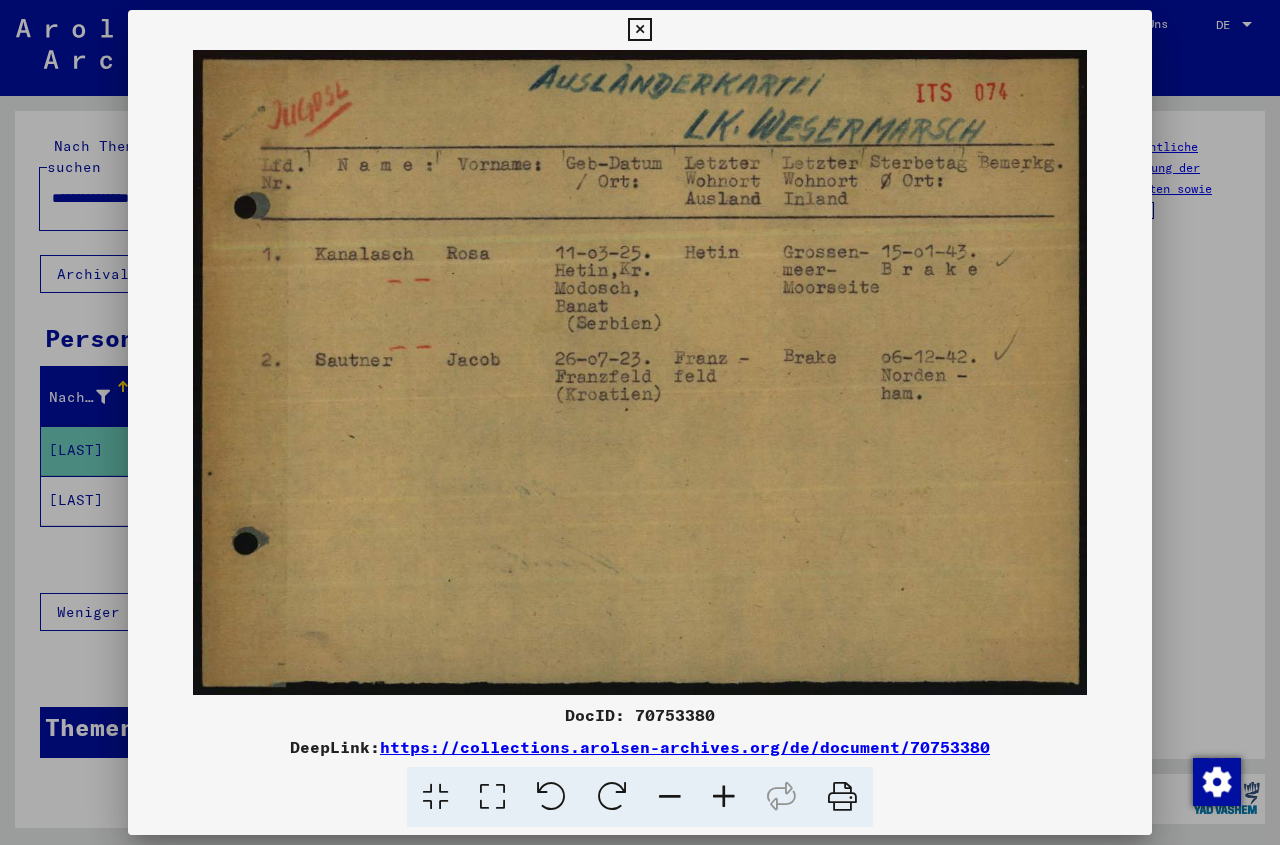 click at bounding box center (639, 30) 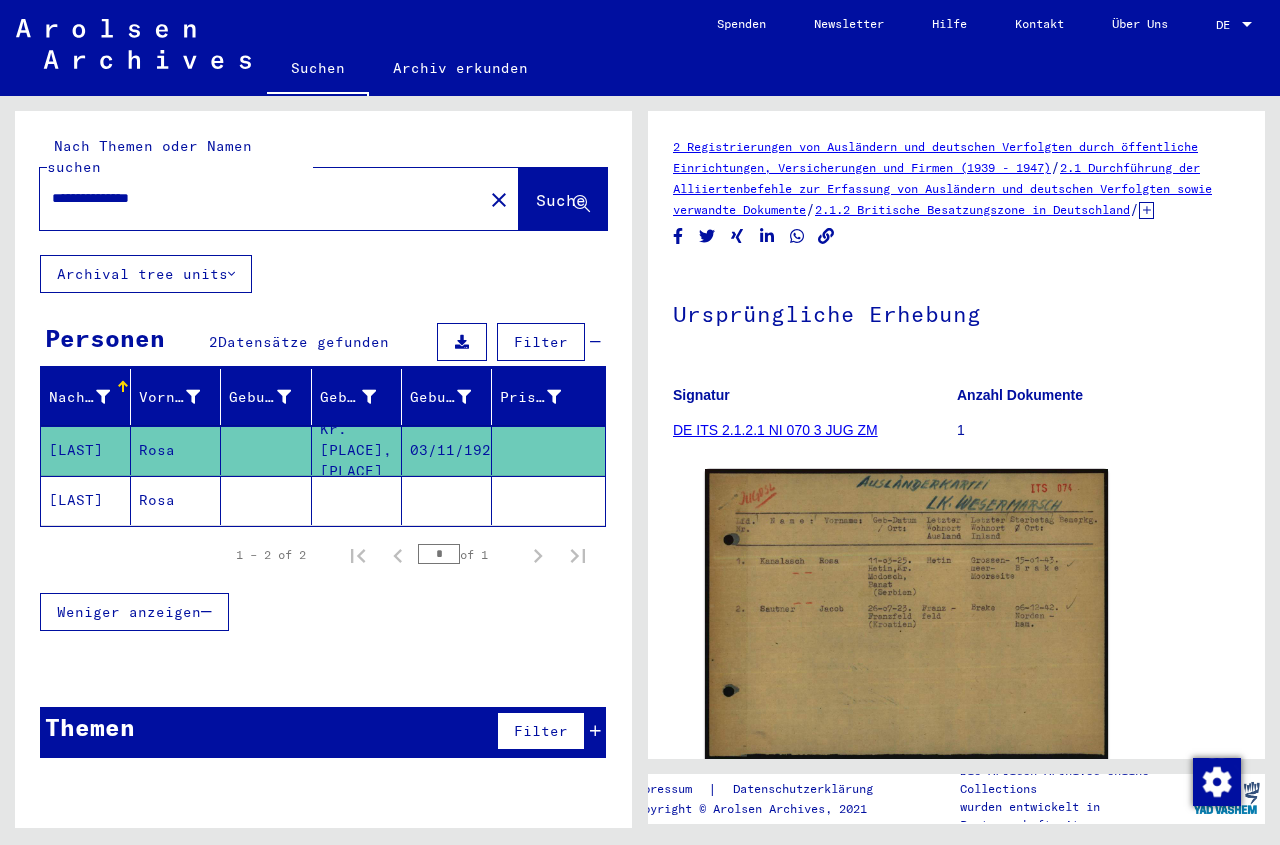click on "Rosa" 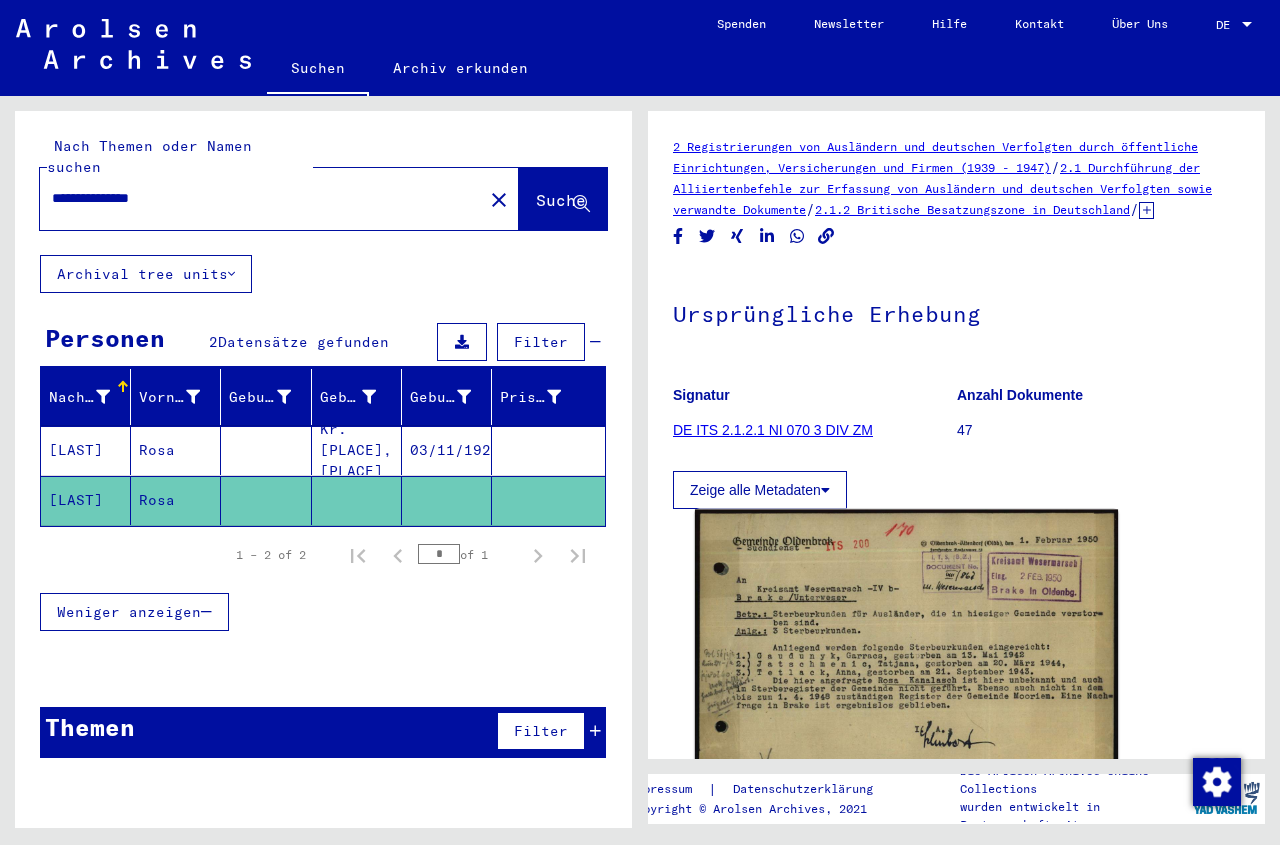 click 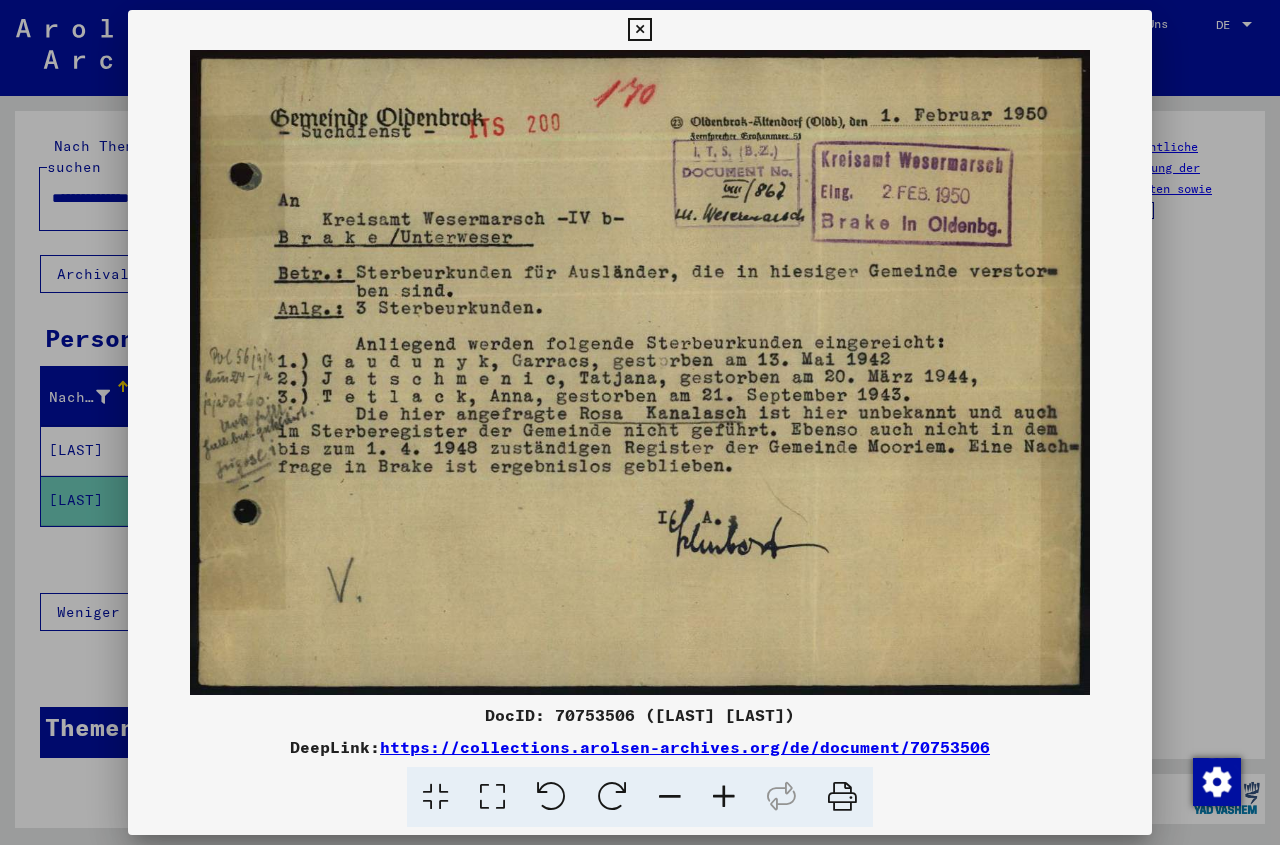 click at bounding box center (639, 30) 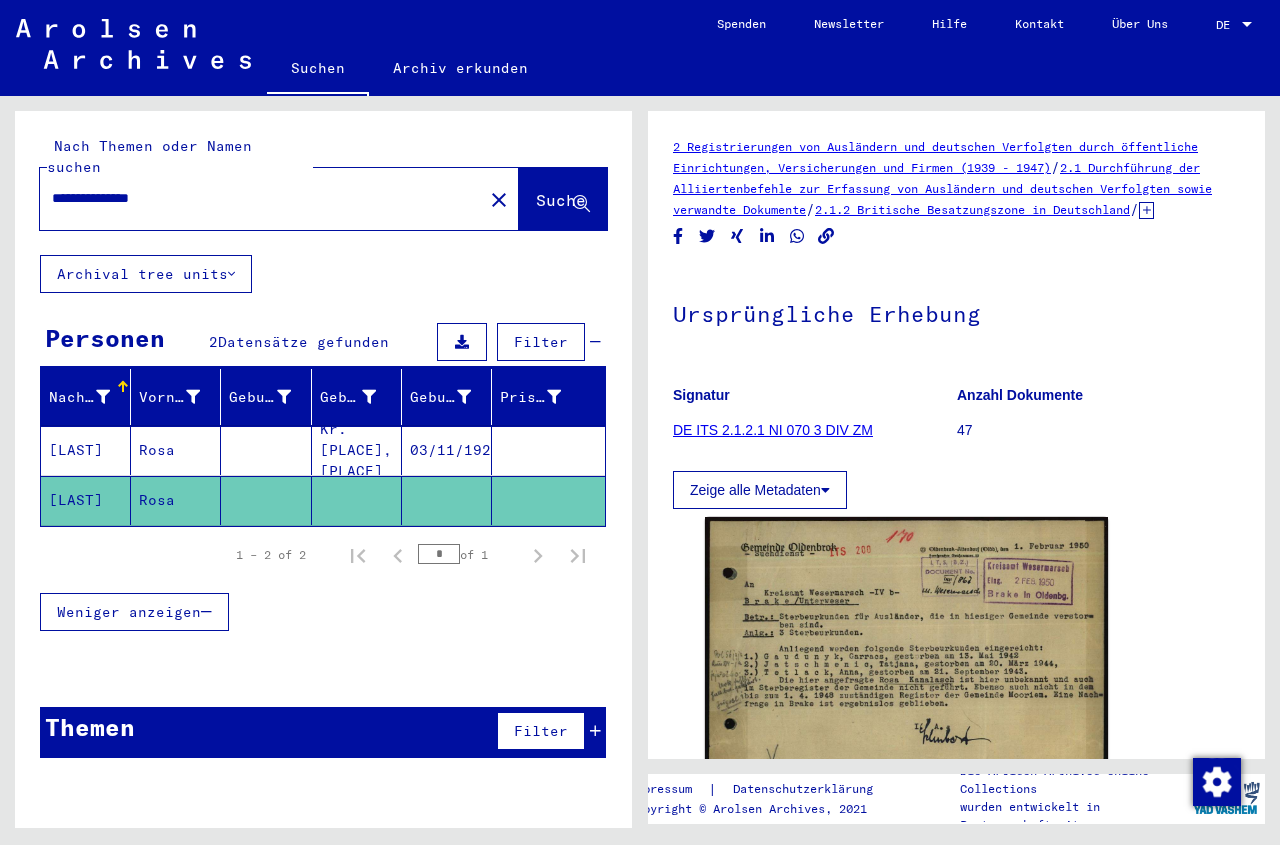 click on "**********" at bounding box center (261, 198) 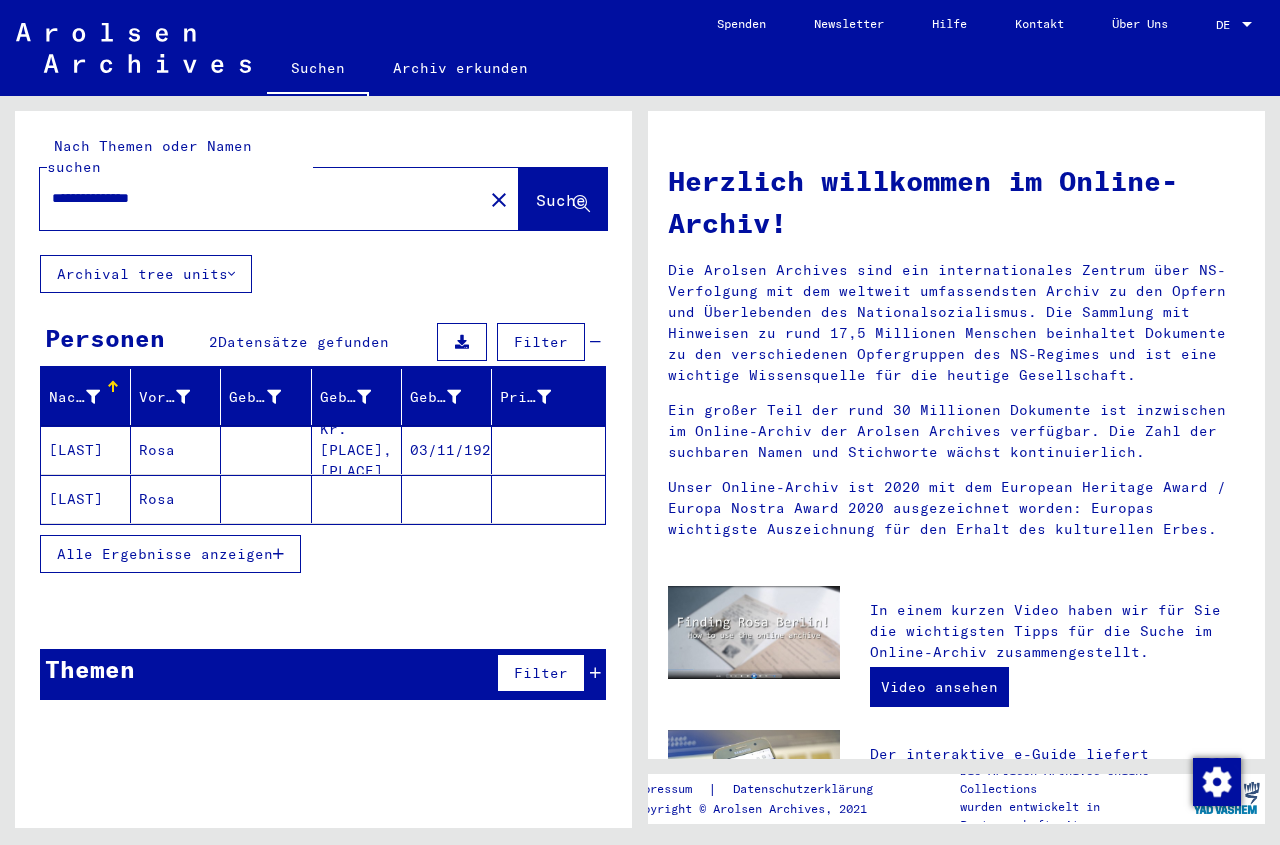 click on "**********" at bounding box center (255, 198) 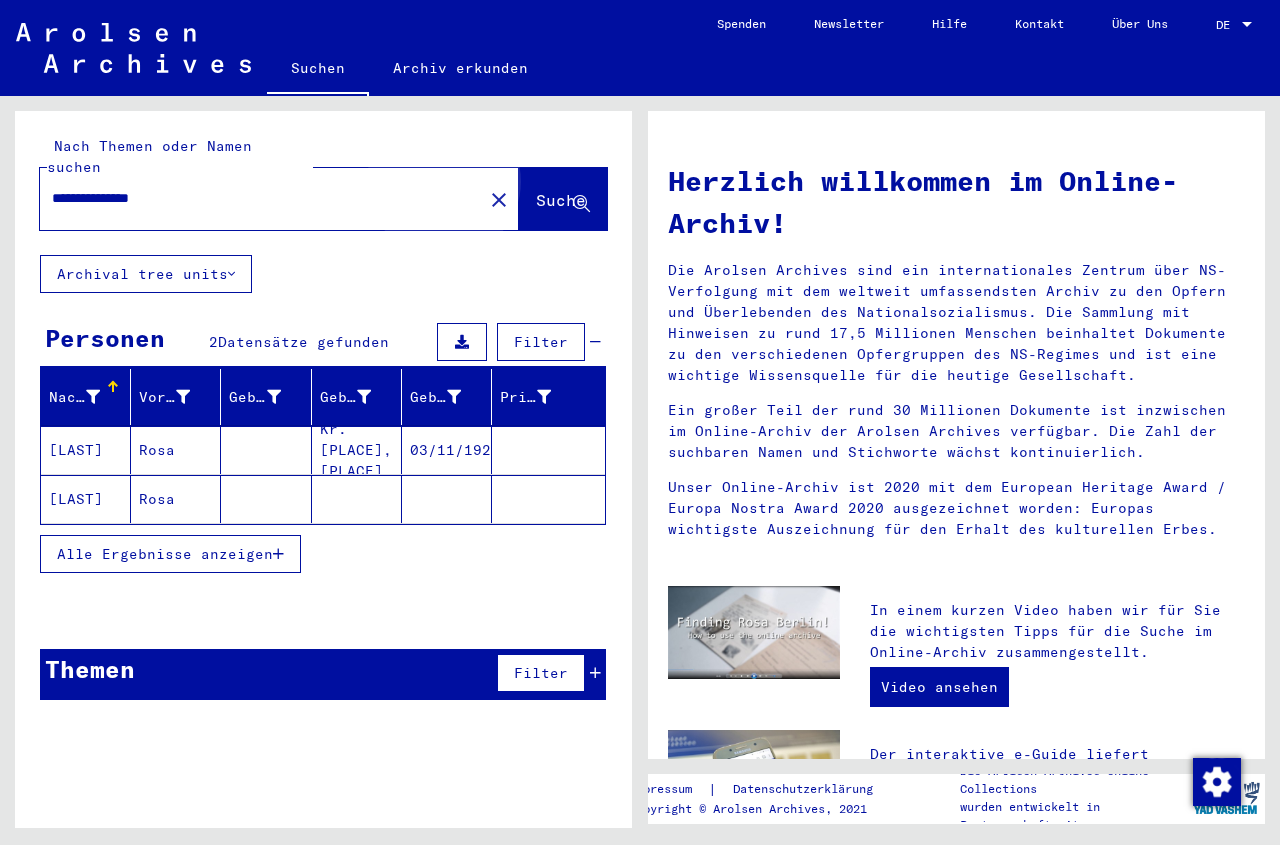 click on "Suche" 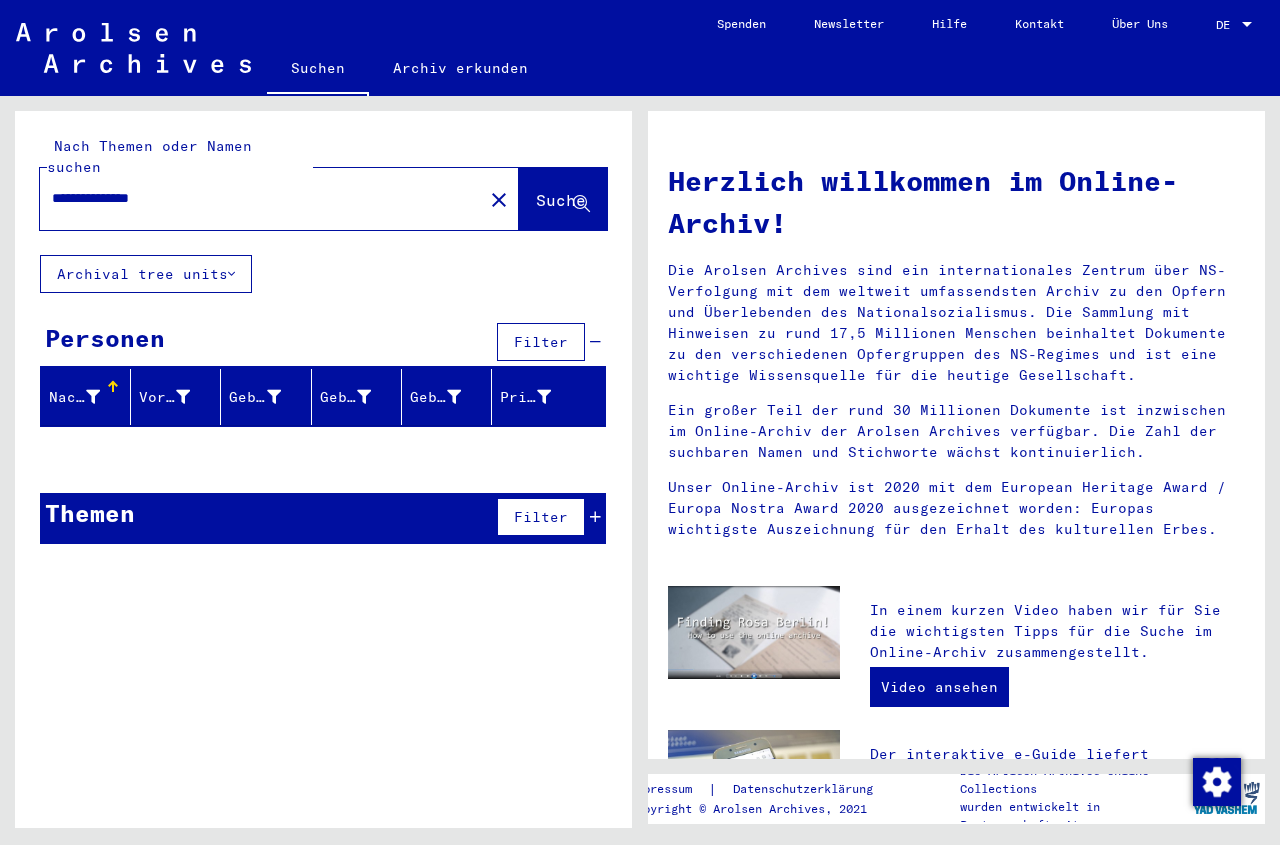 click on "**********" at bounding box center [255, 198] 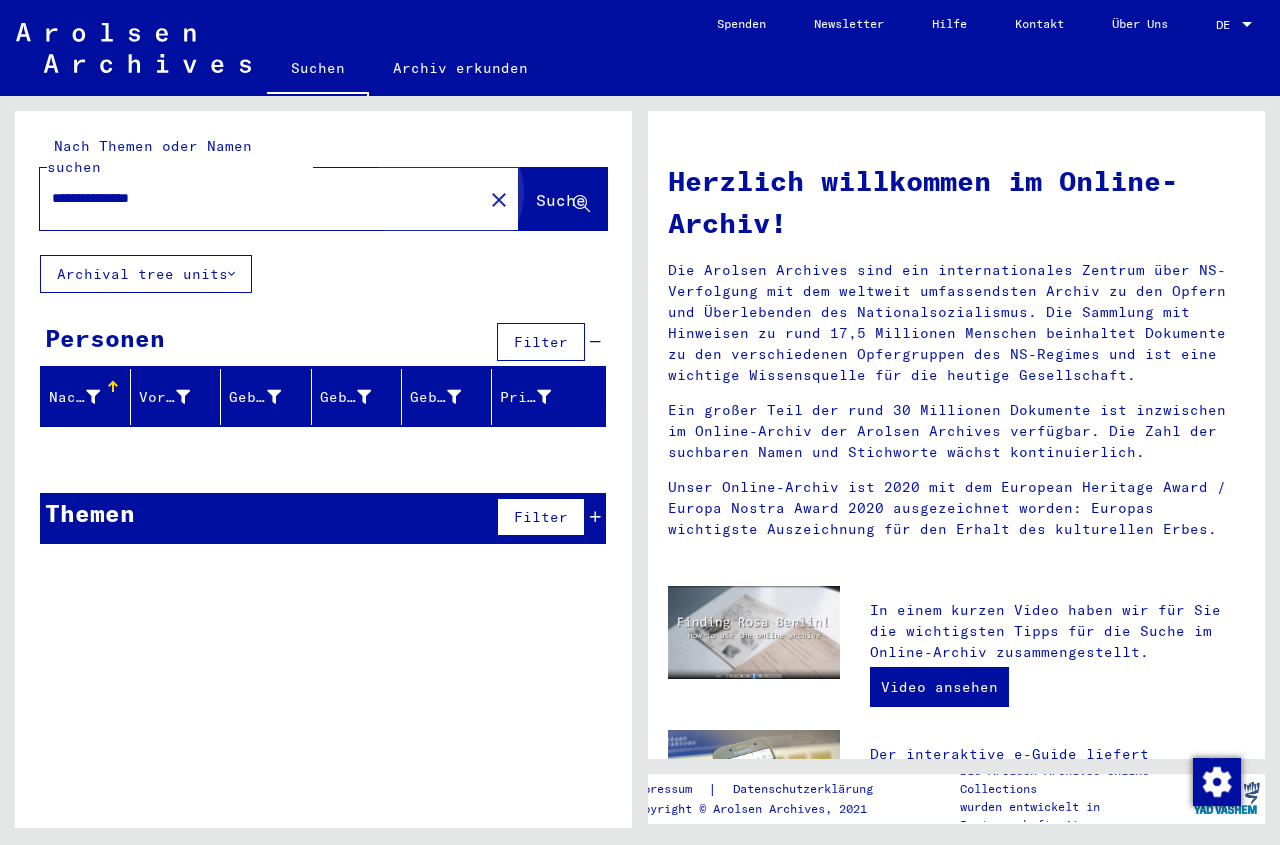 click on "Suche" 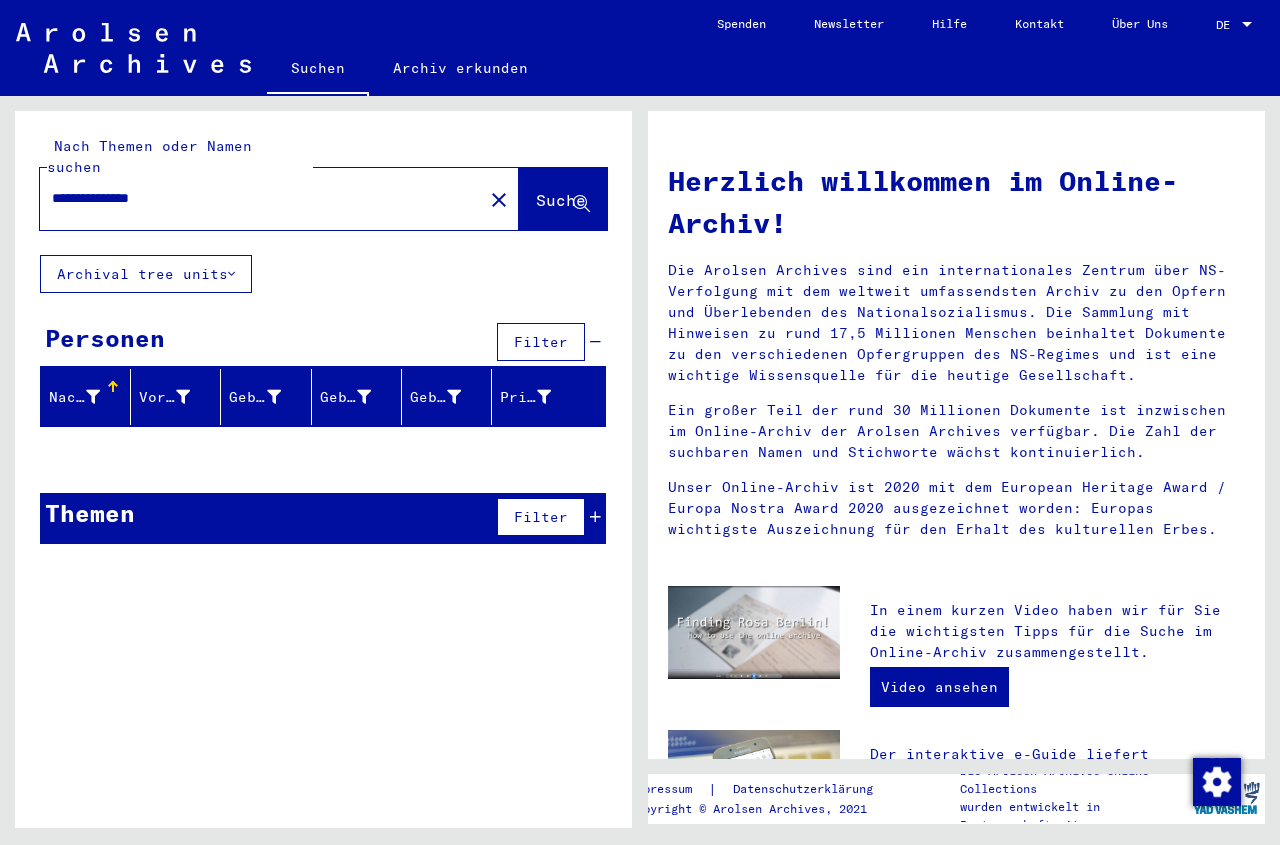 click on "**********" at bounding box center [255, 198] 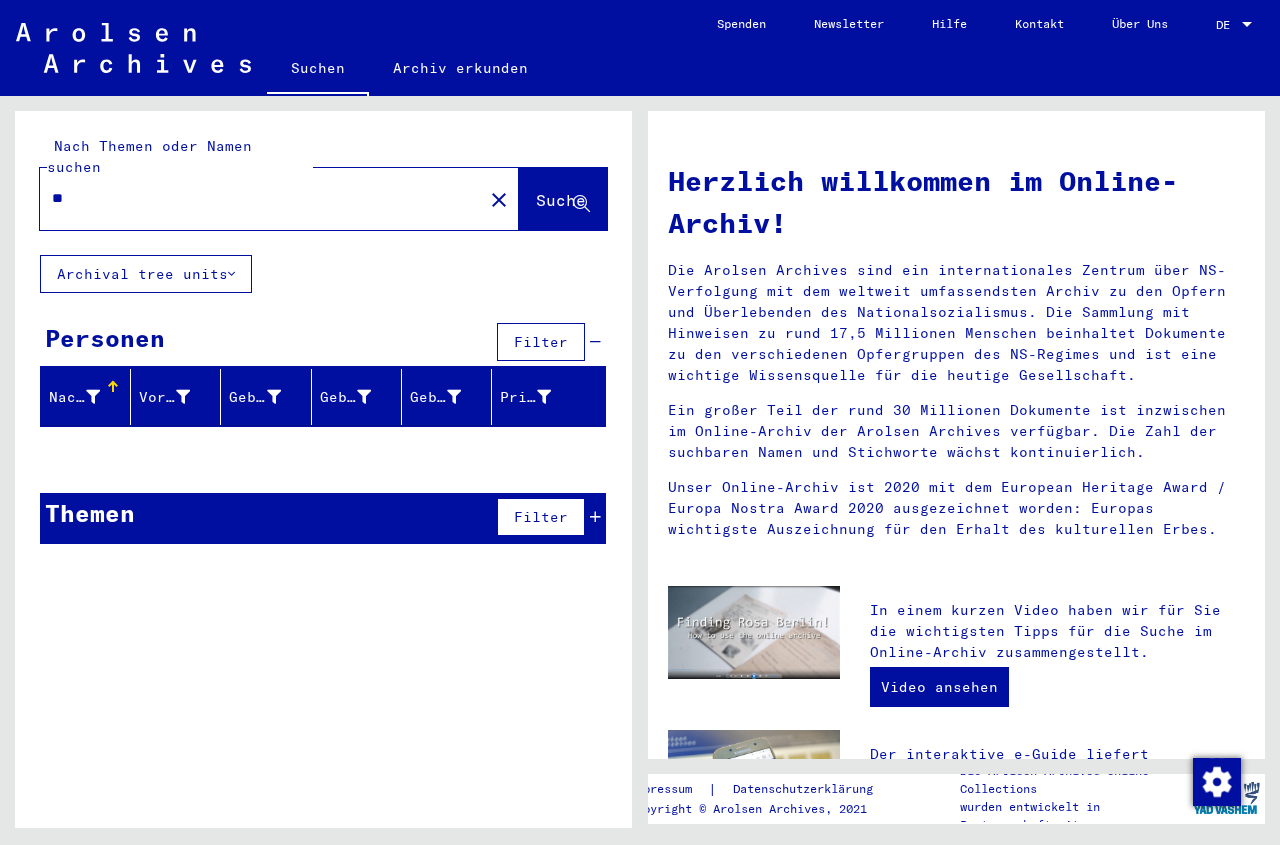 type on "*" 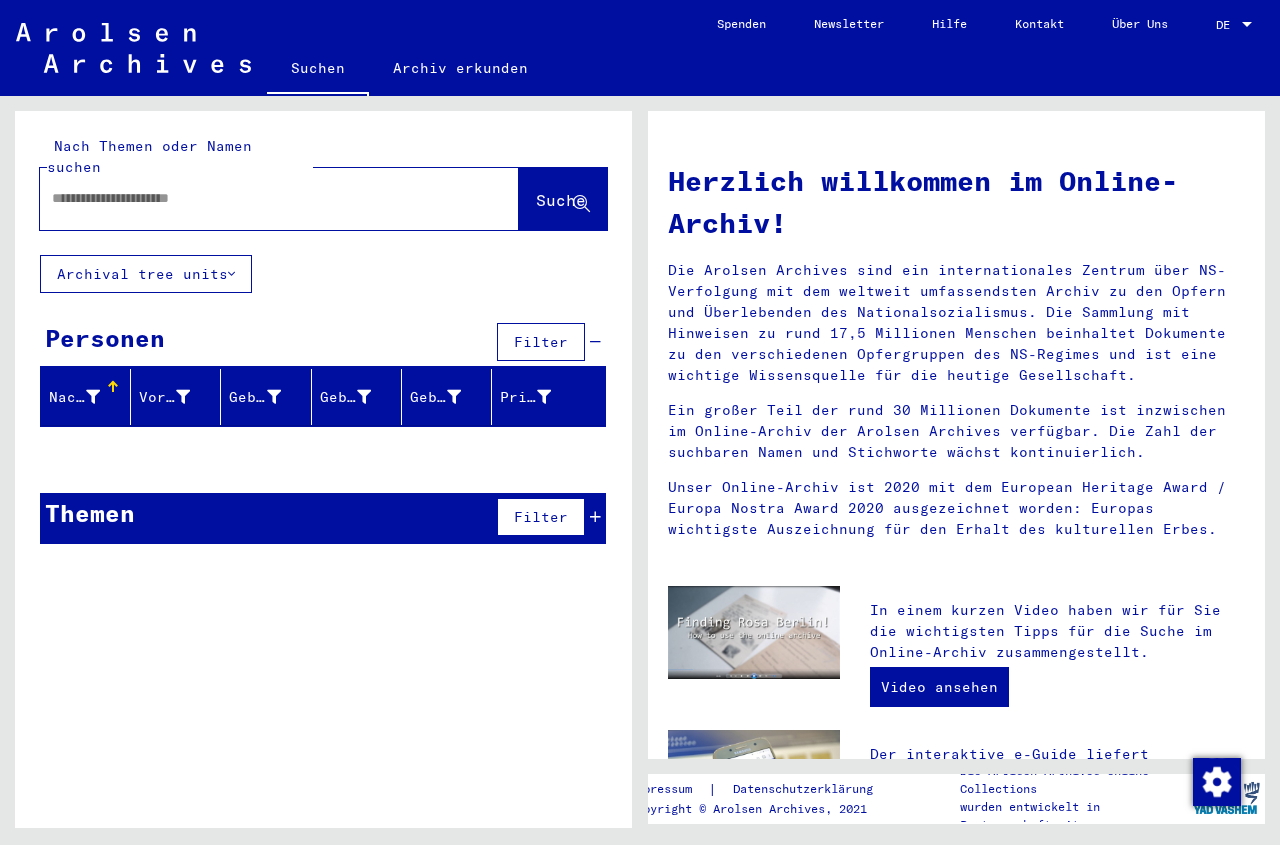 paste on "**********" 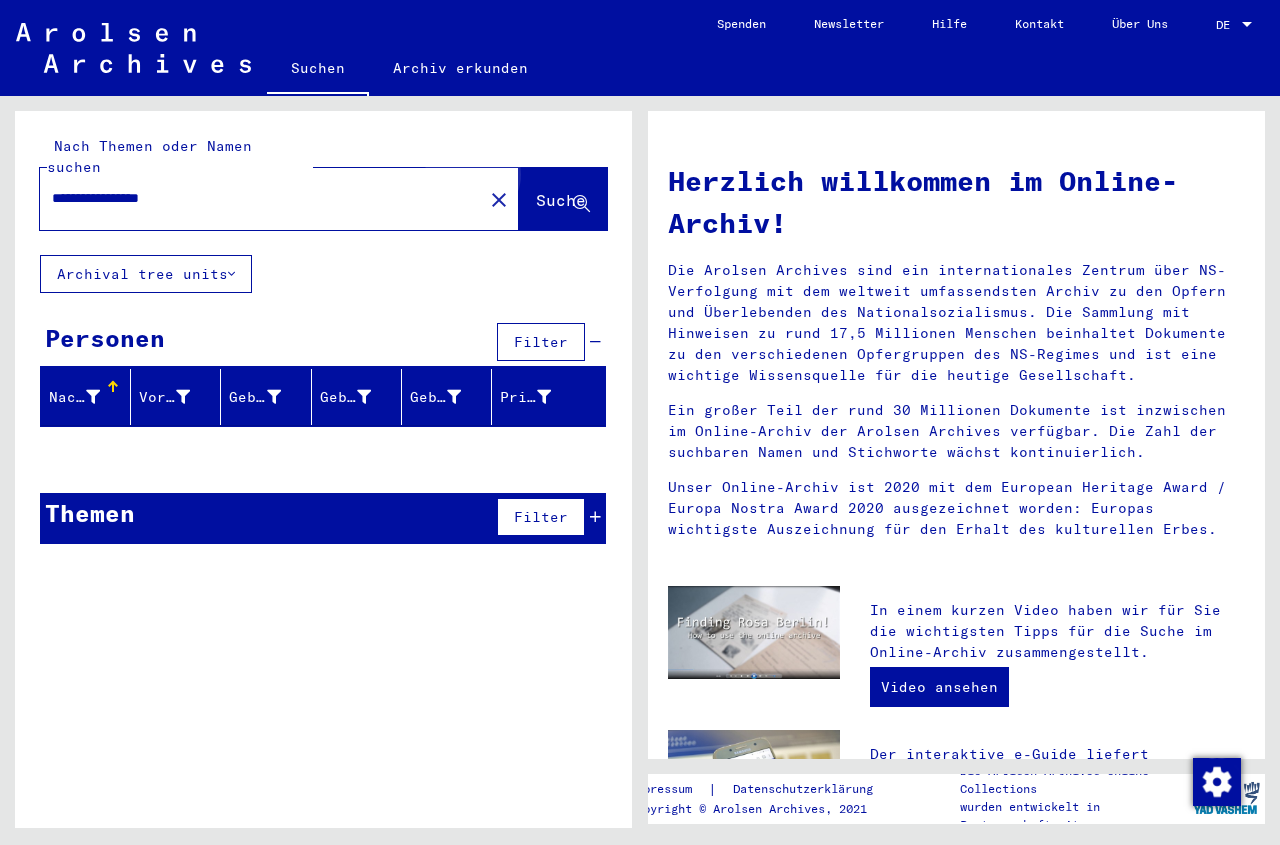click on "Suche" 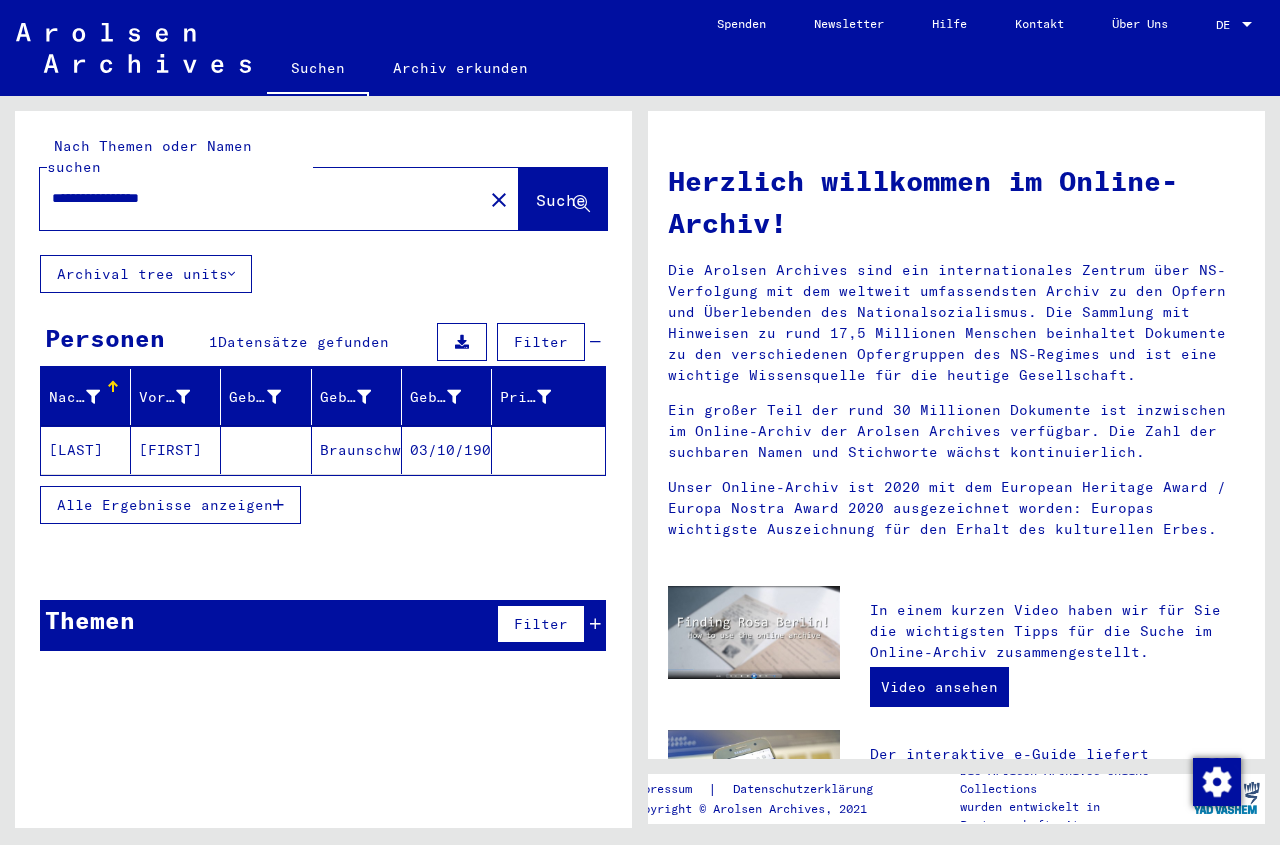 click on "Braunschweig" 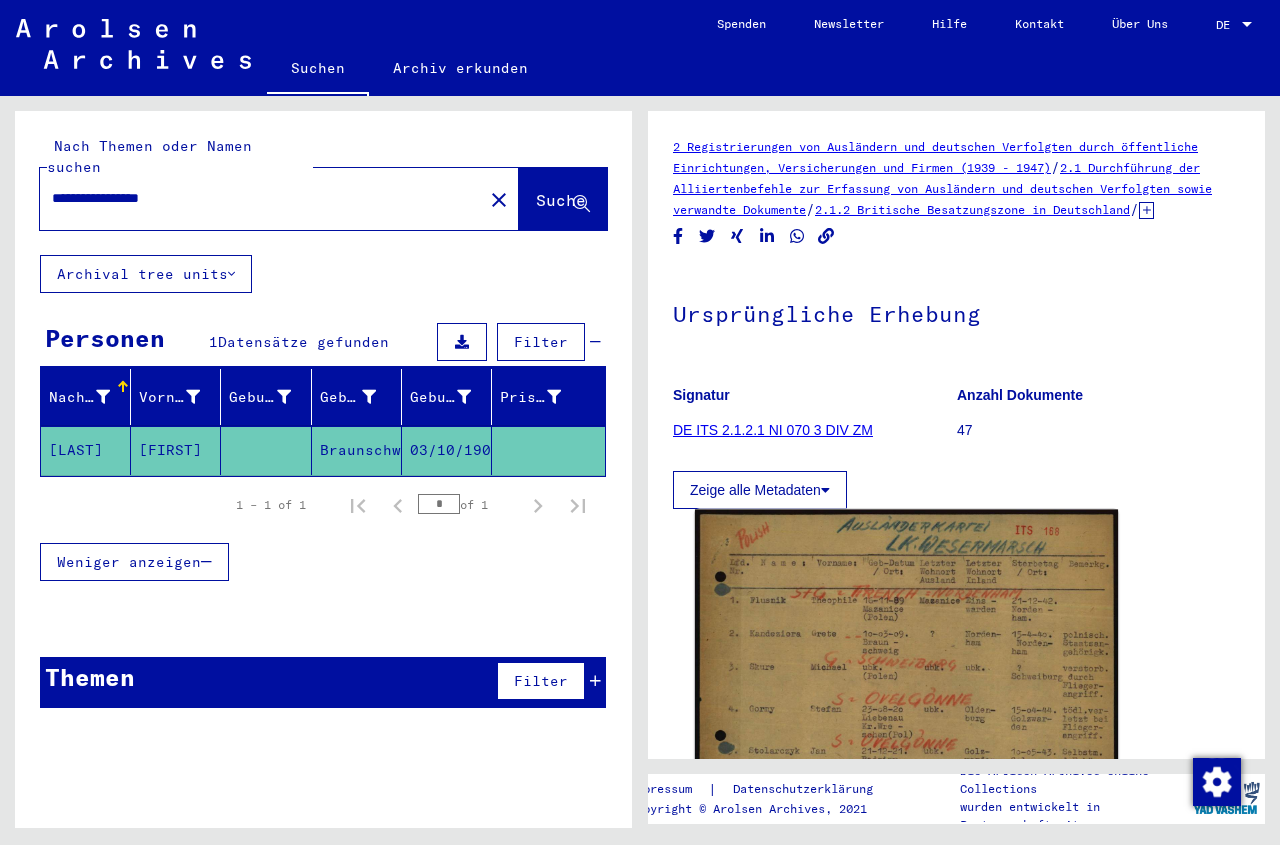 click 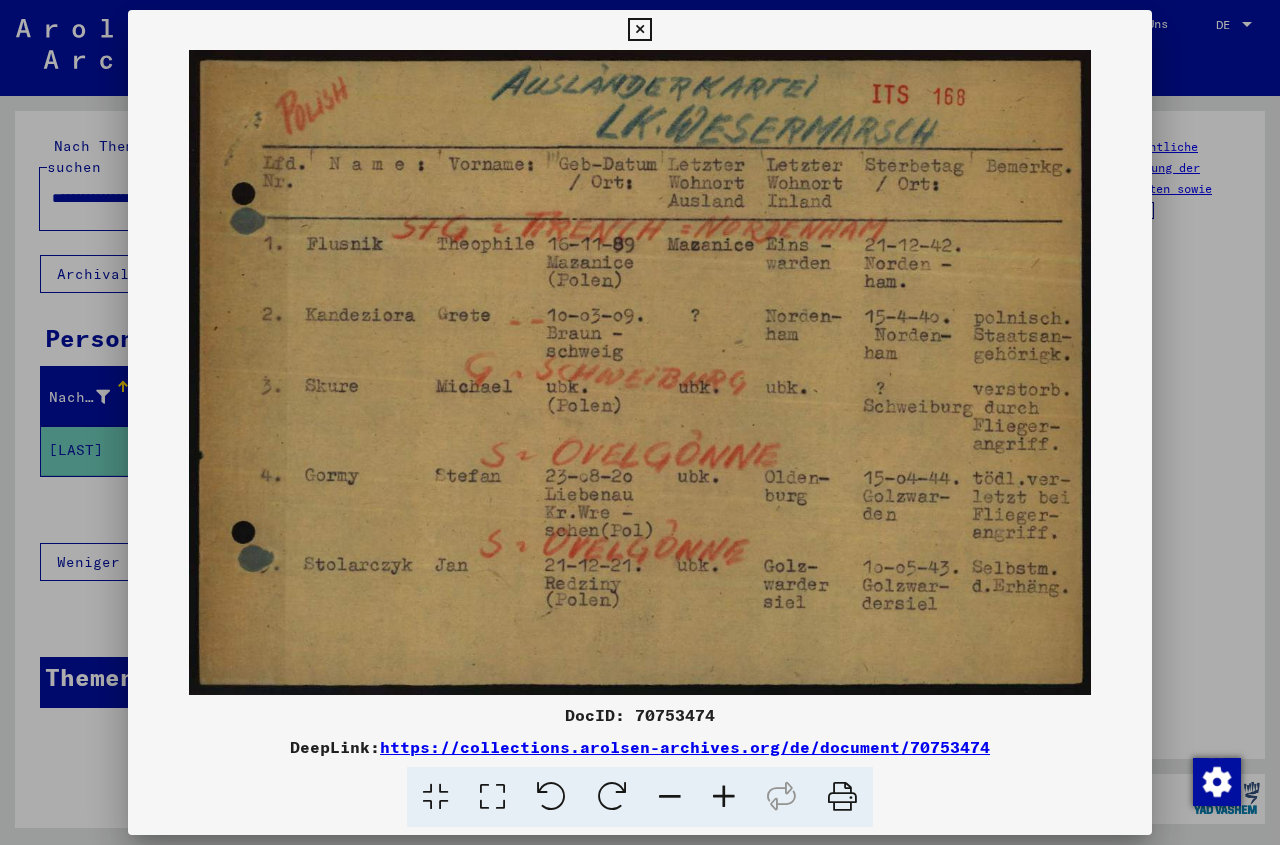 click at bounding box center [639, 30] 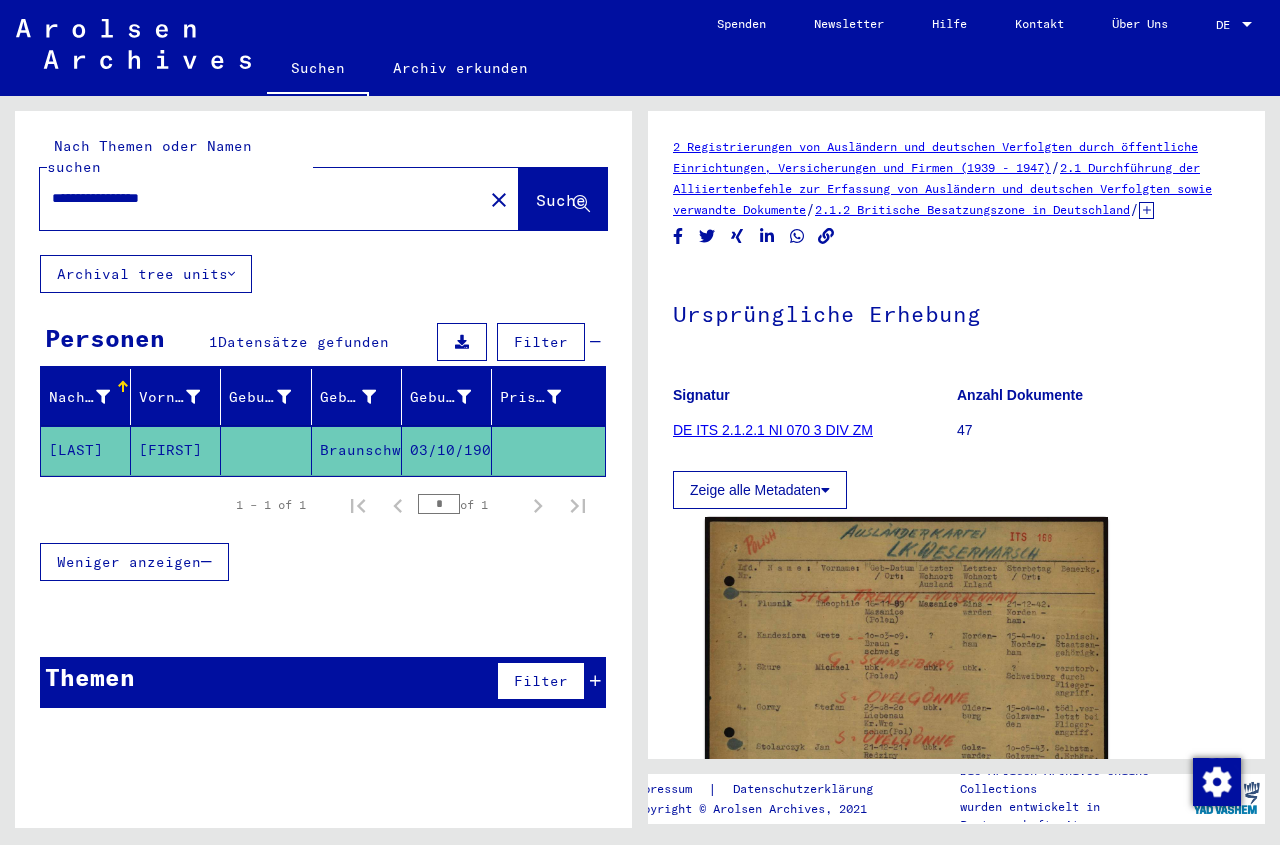 click on "**********" at bounding box center (261, 198) 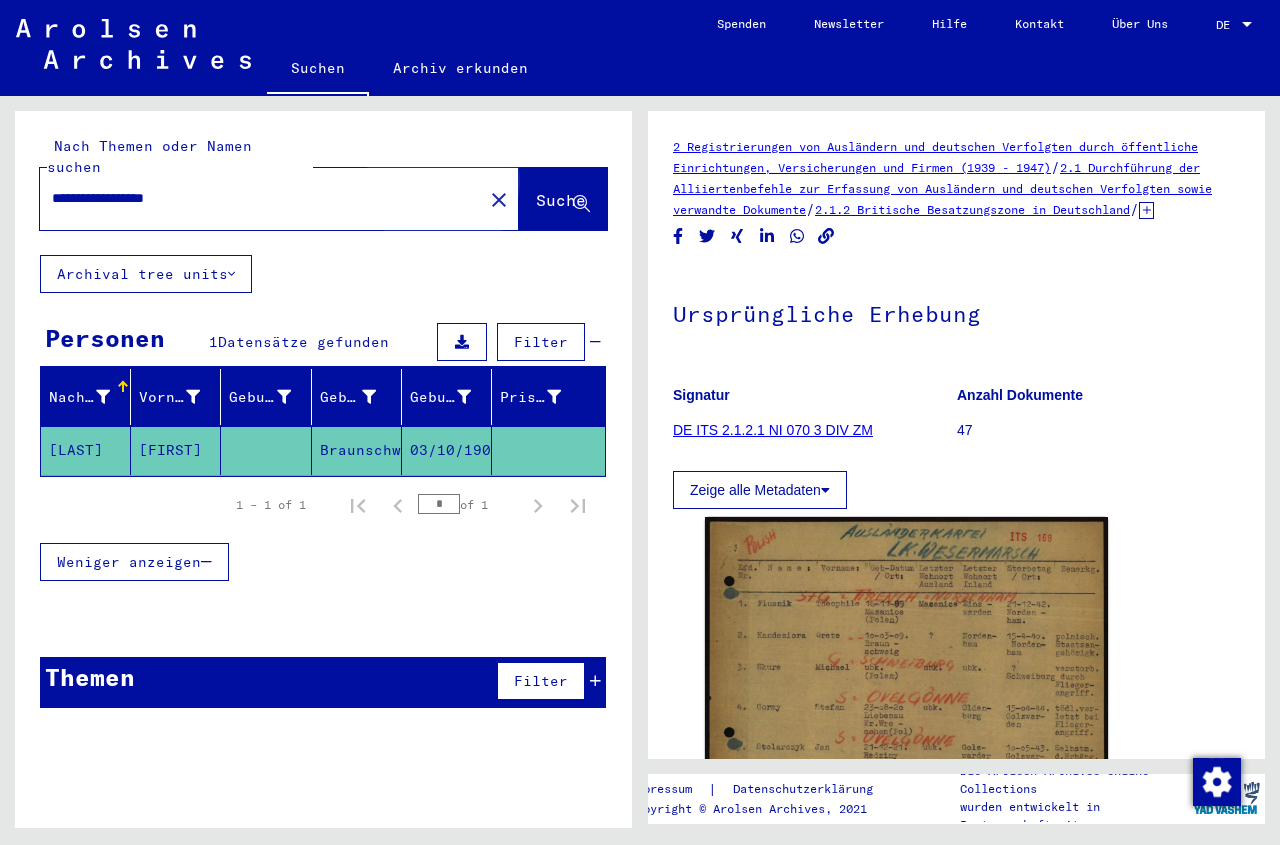 click on "Suche" 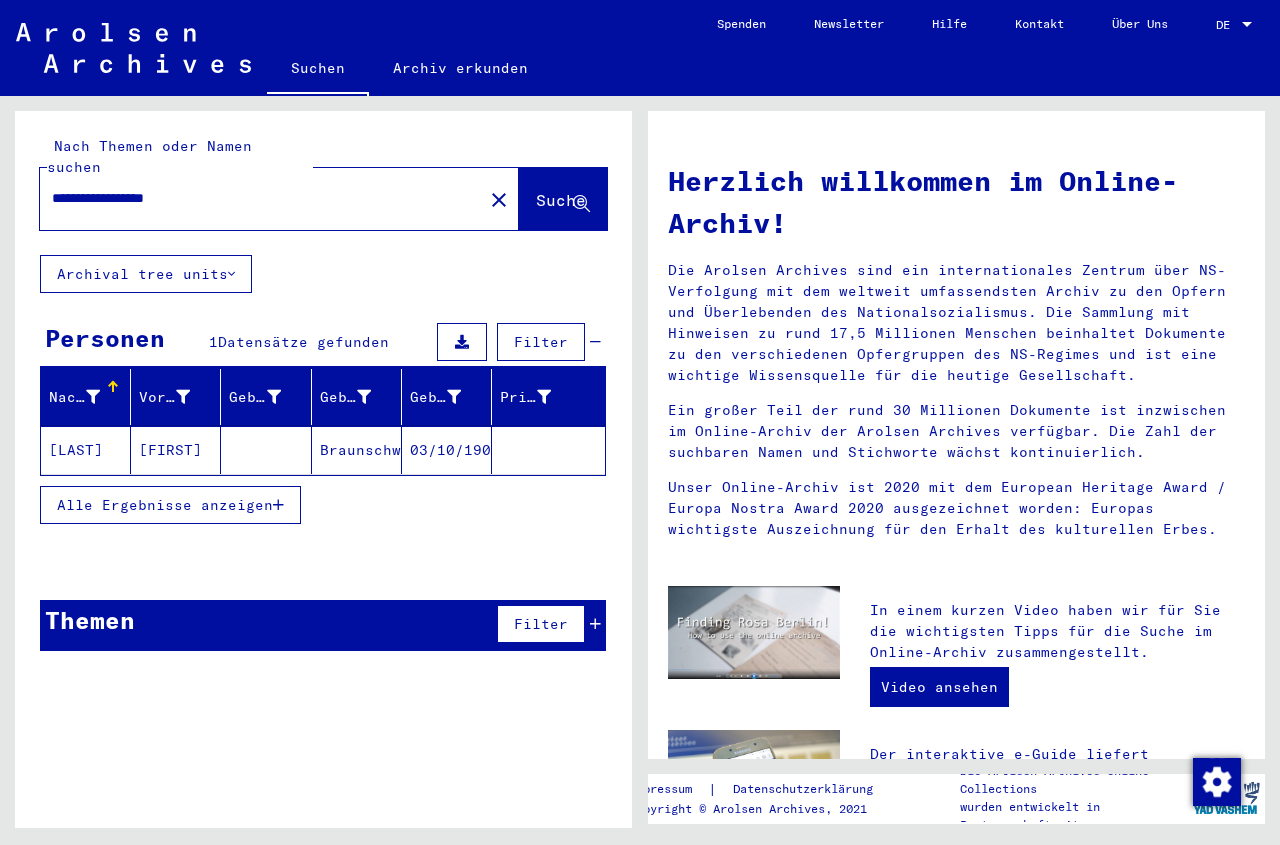 click 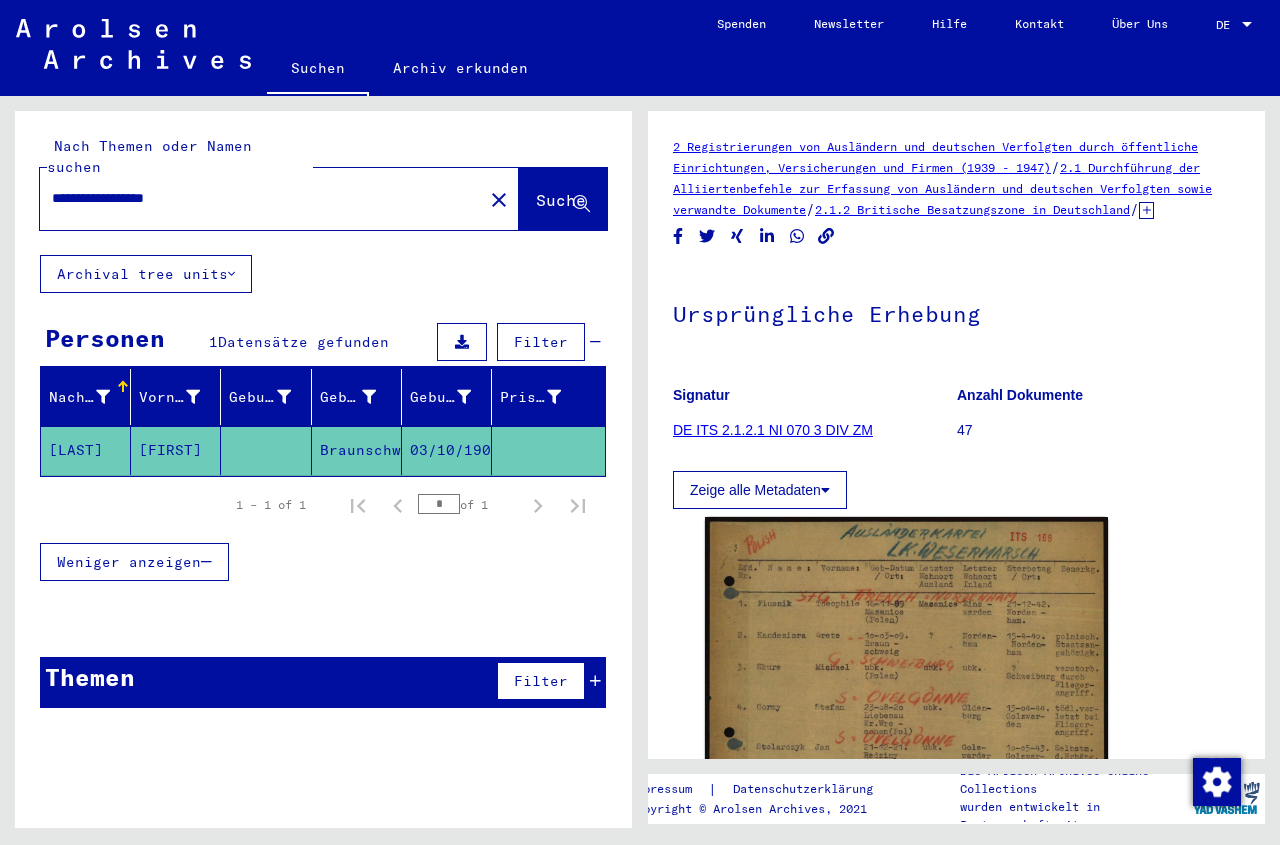 click on "**********" at bounding box center [261, 198] 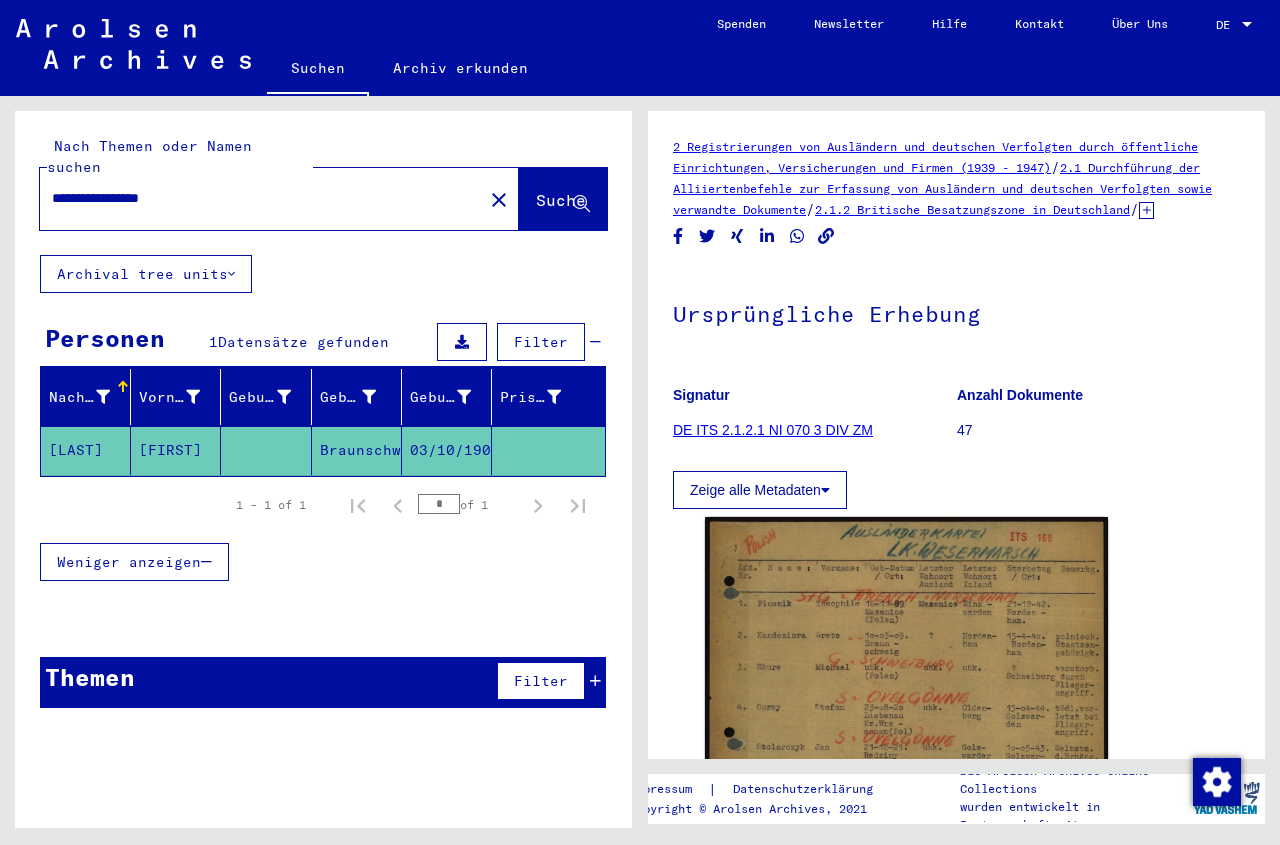 click on "**********" at bounding box center (261, 198) 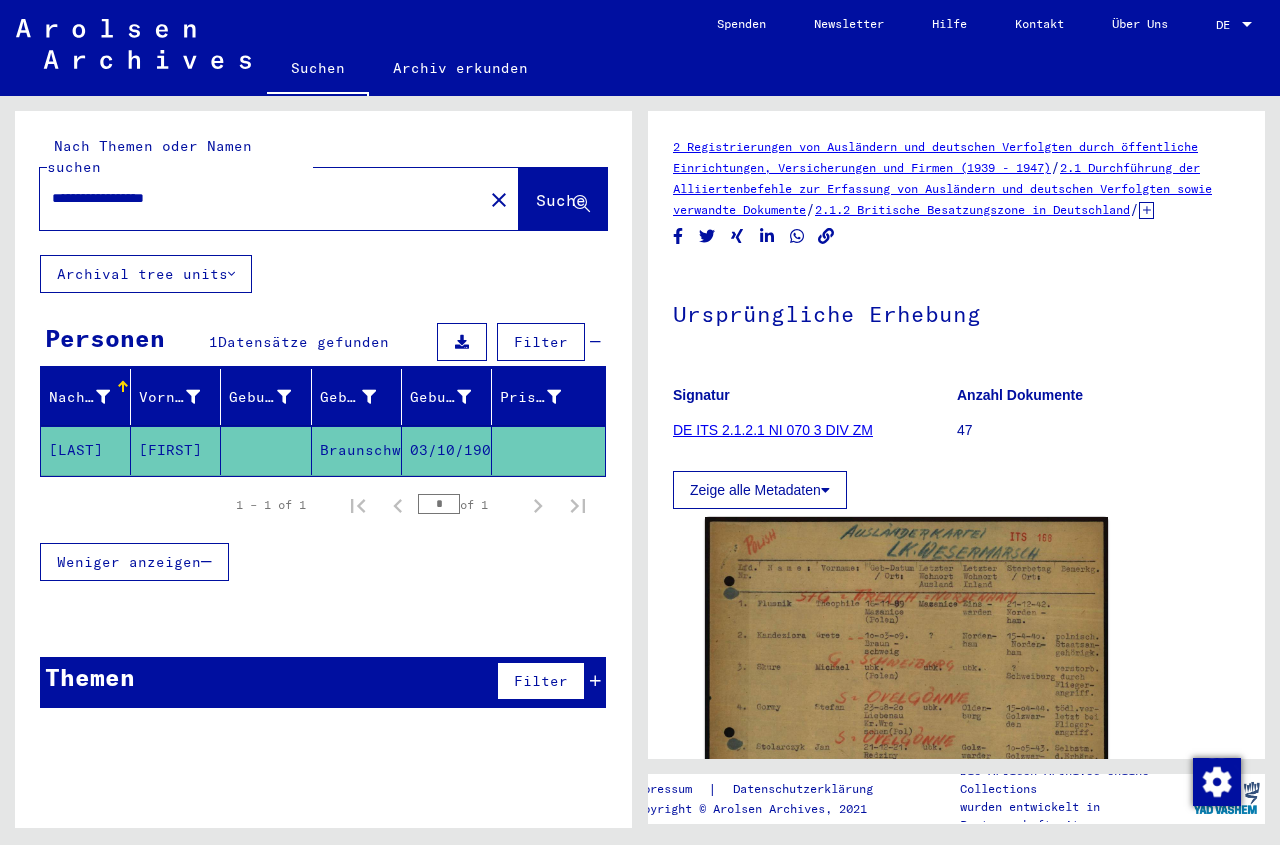 click on "Suche" 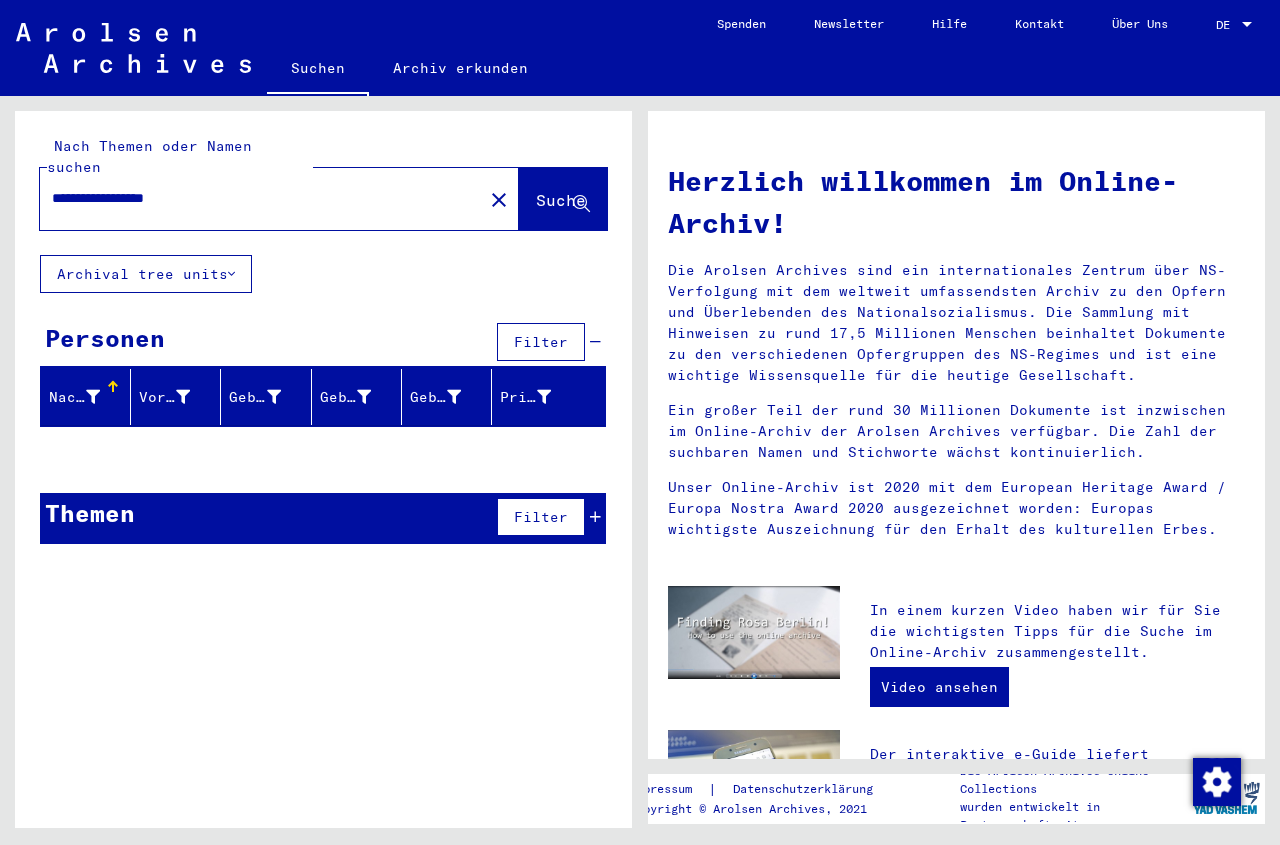 click on "**********" at bounding box center (255, 198) 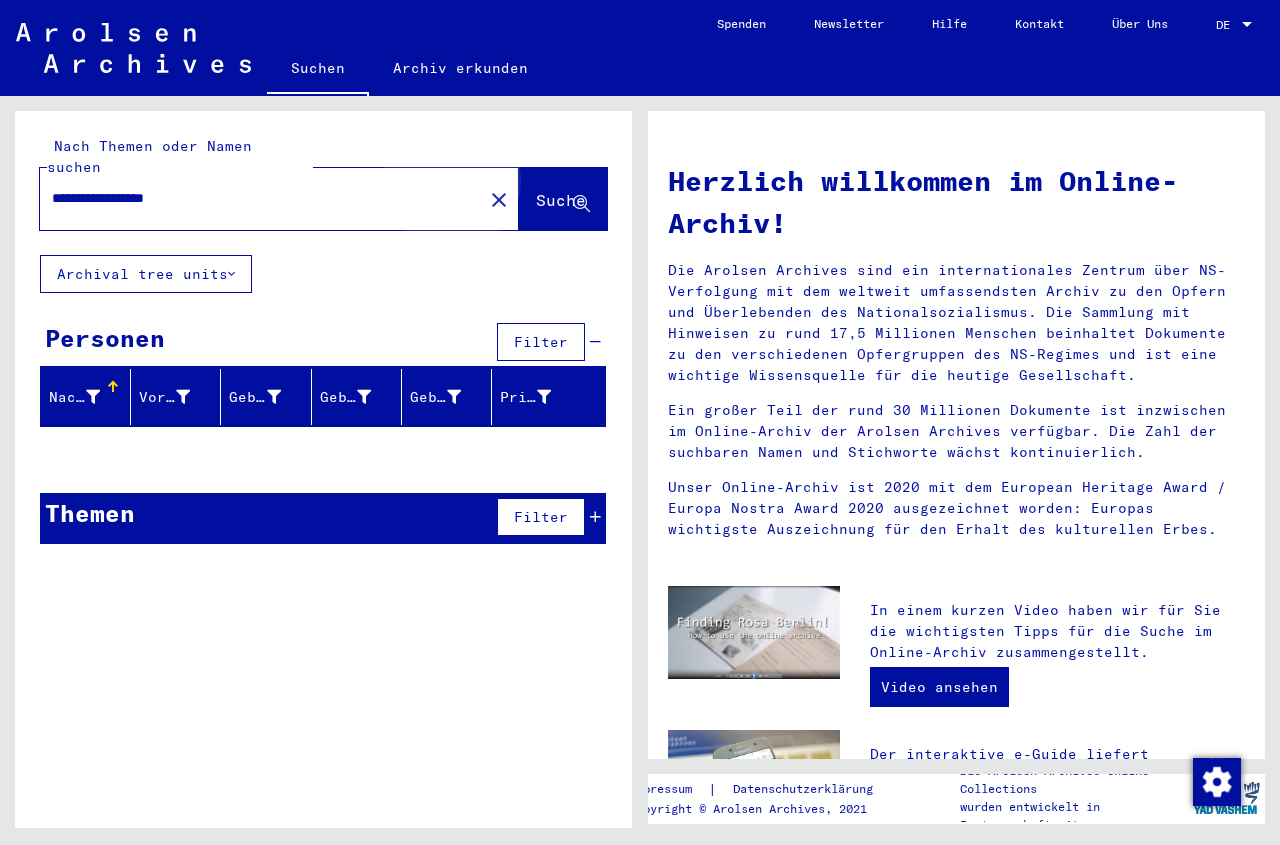 click on "Suche" 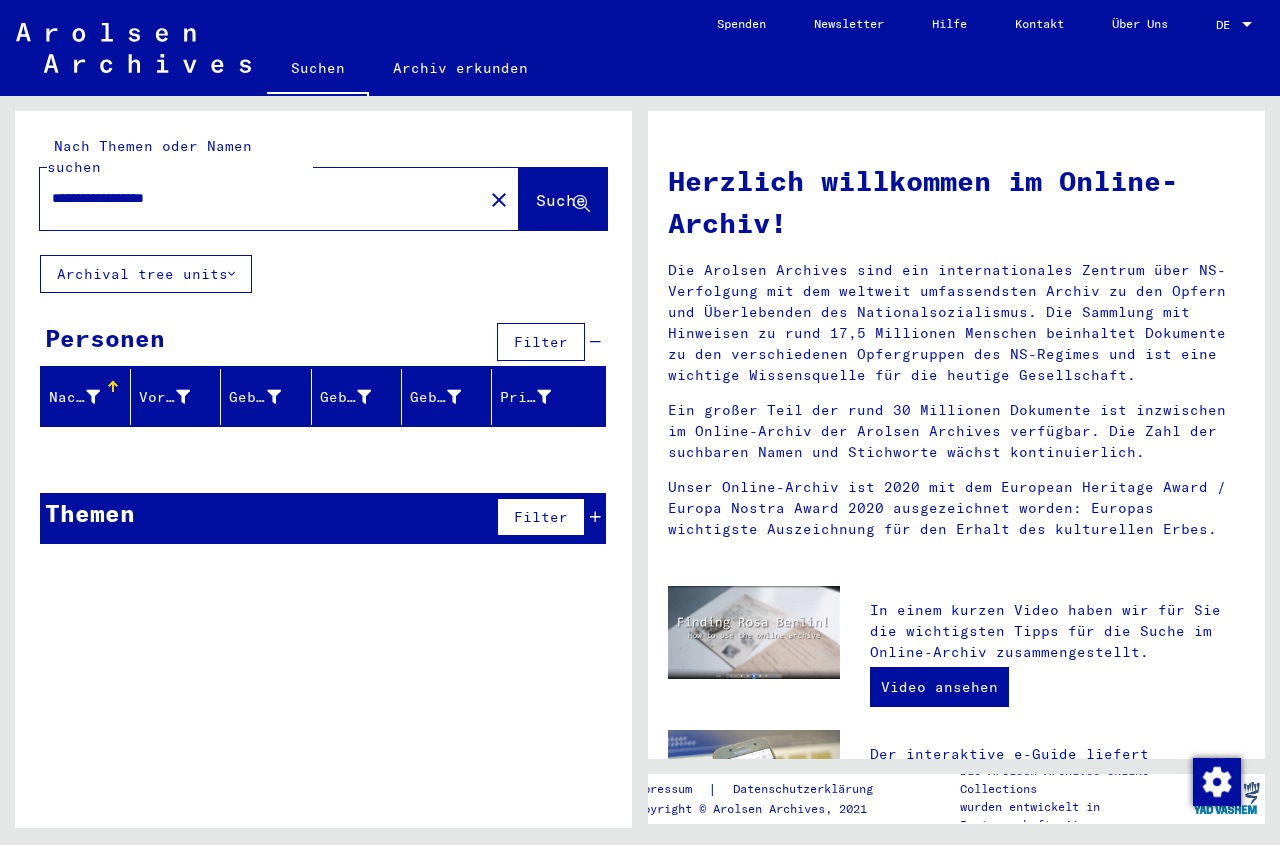 click on "**********" at bounding box center (255, 198) 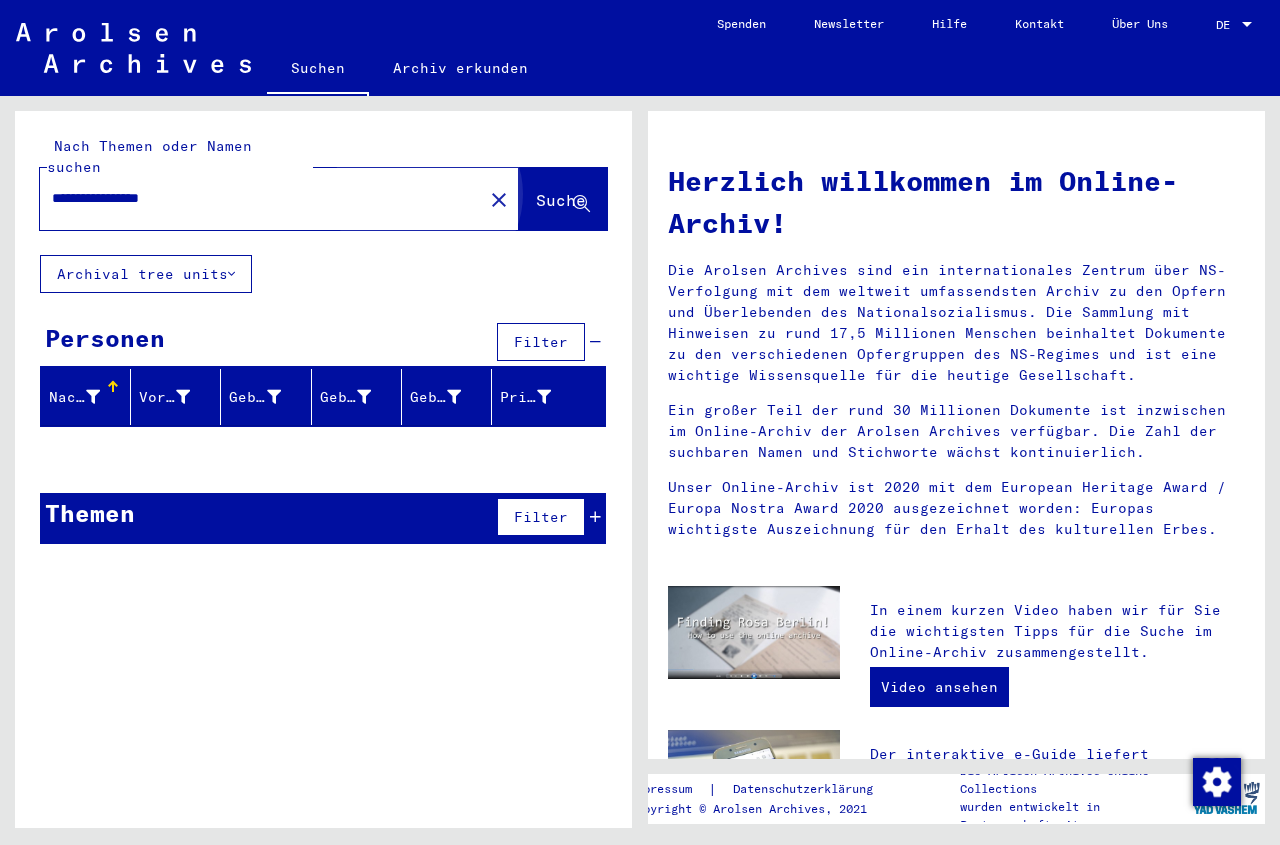 click on "Suche" 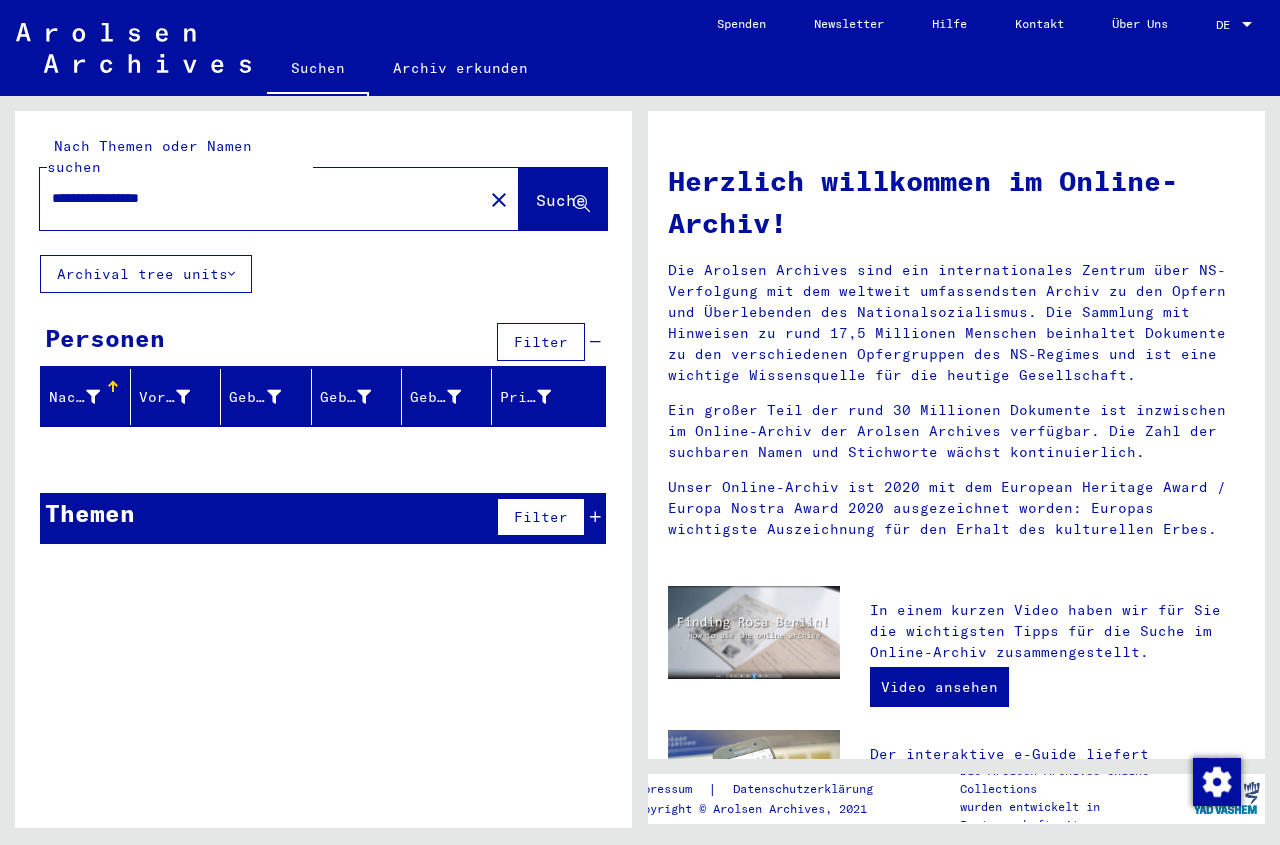 click on "**********" at bounding box center [255, 198] 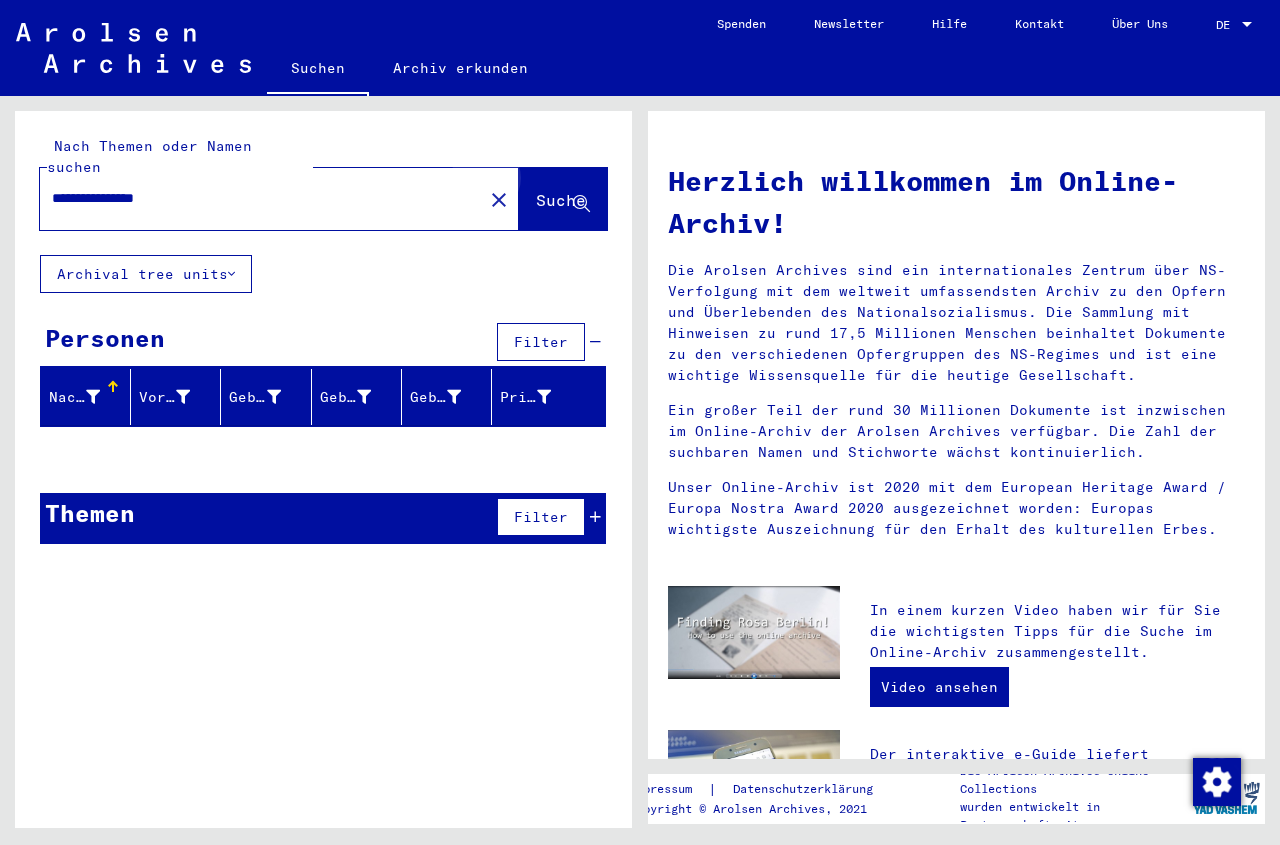click on "Suche" 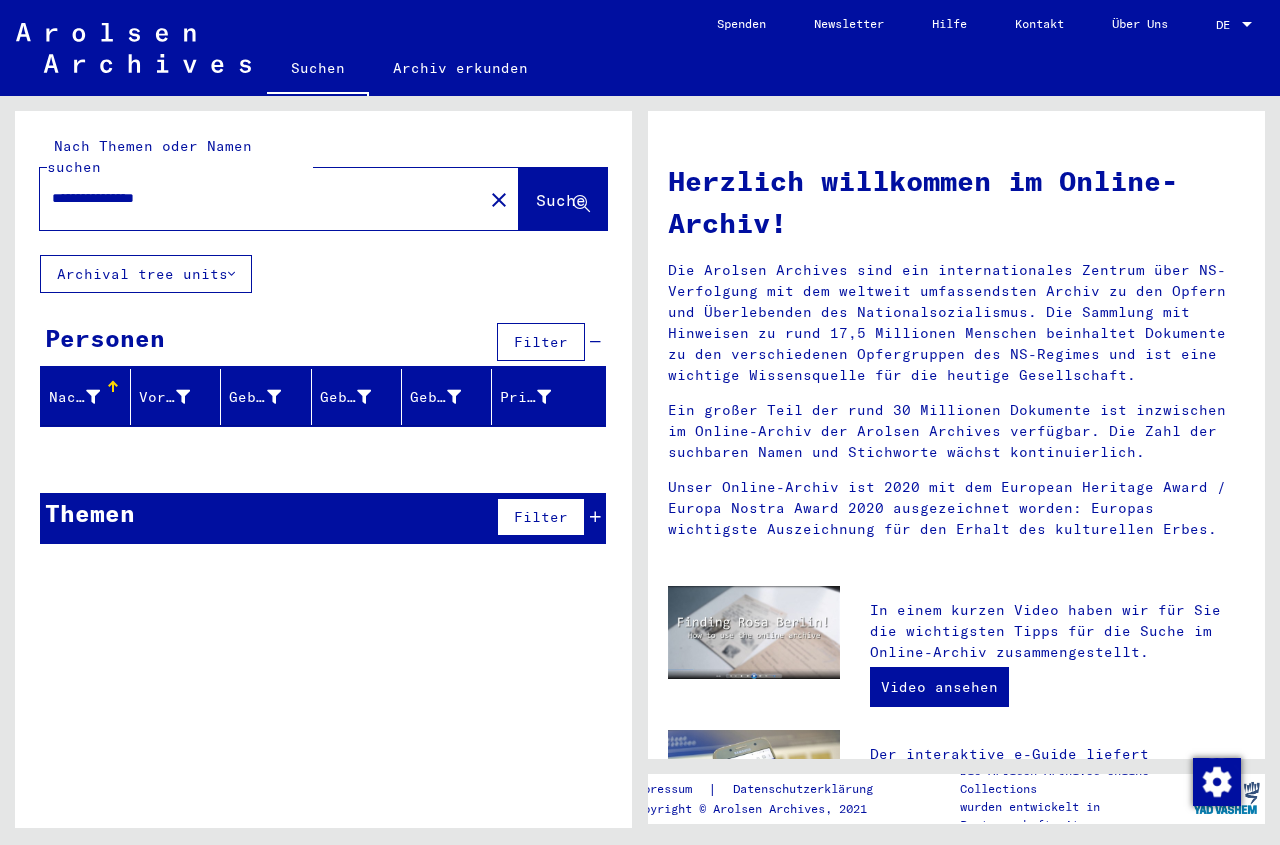 click on "**********" at bounding box center [255, 198] 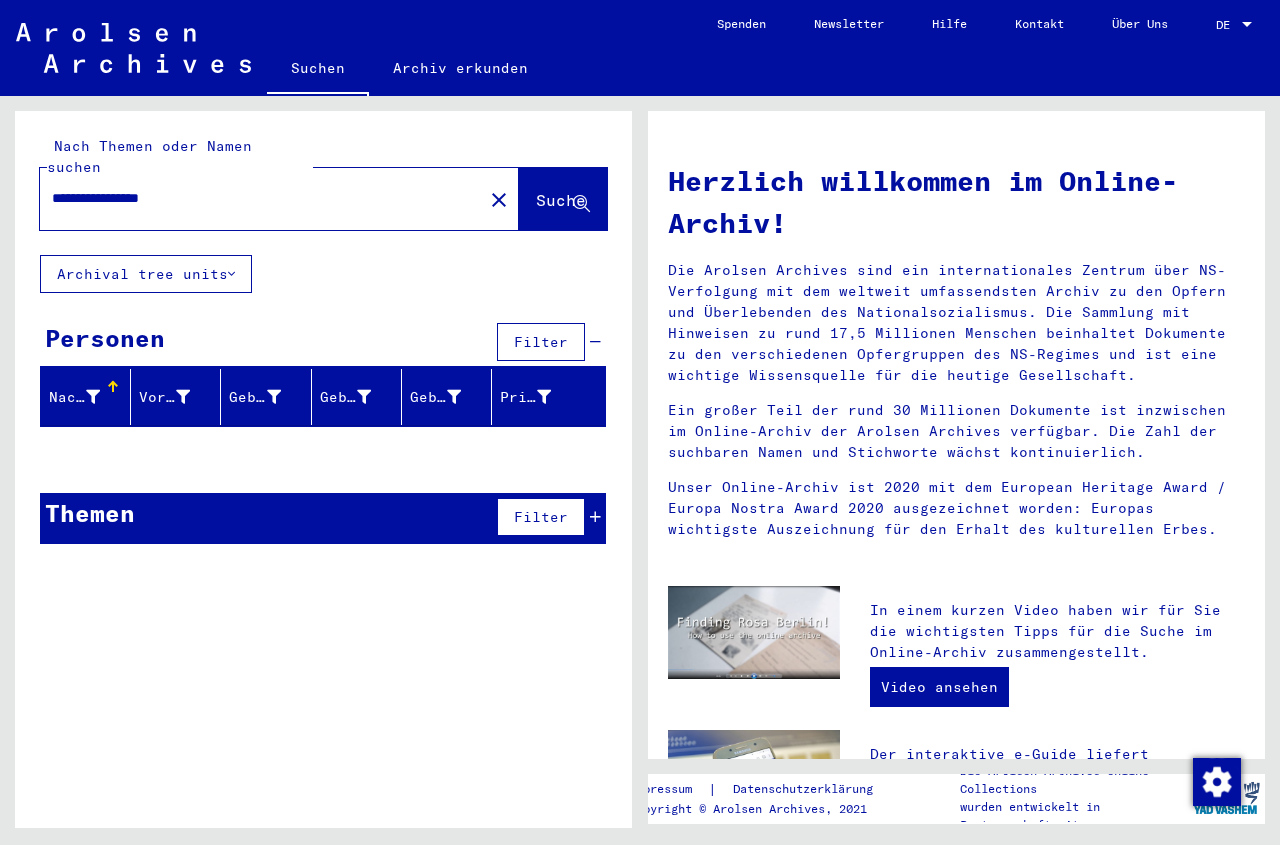 click on "Suche" 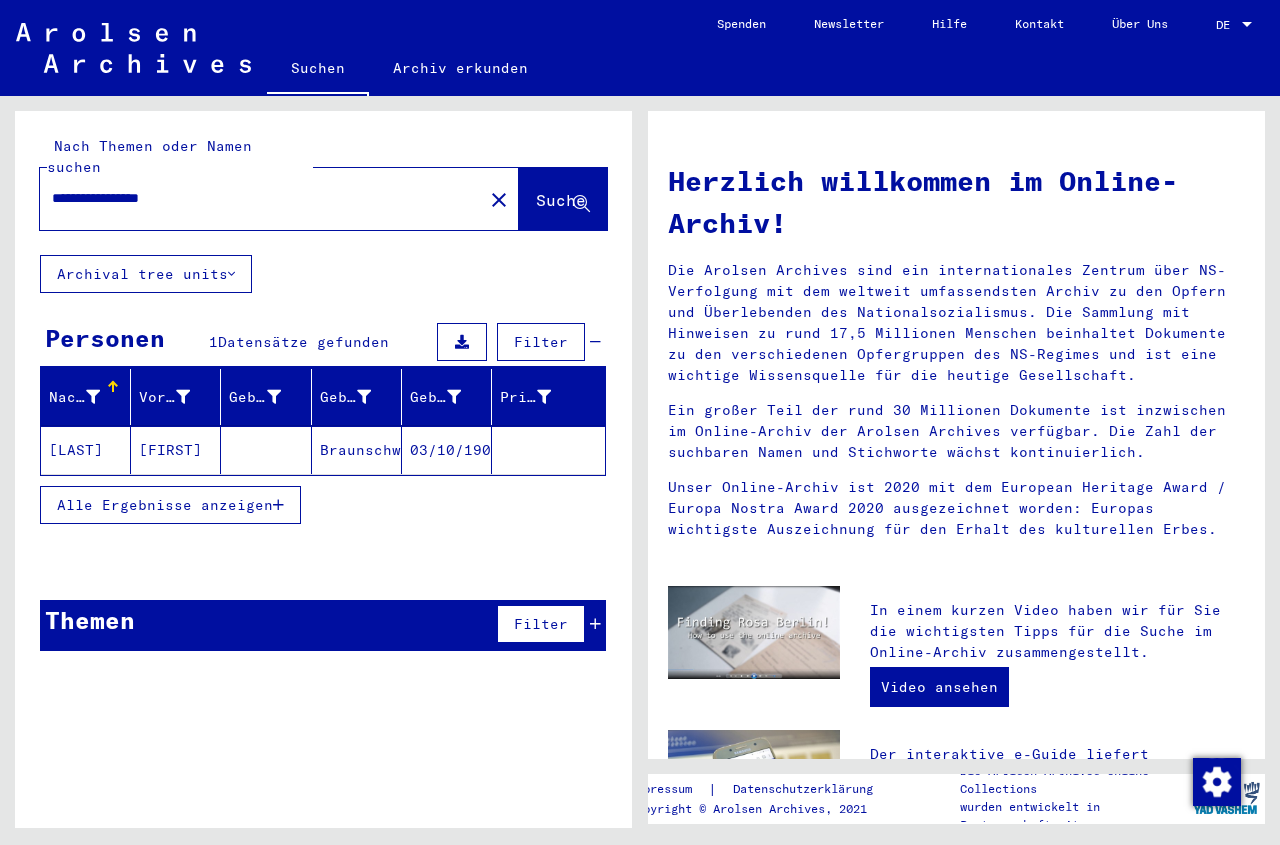 click on "03/10/1909" 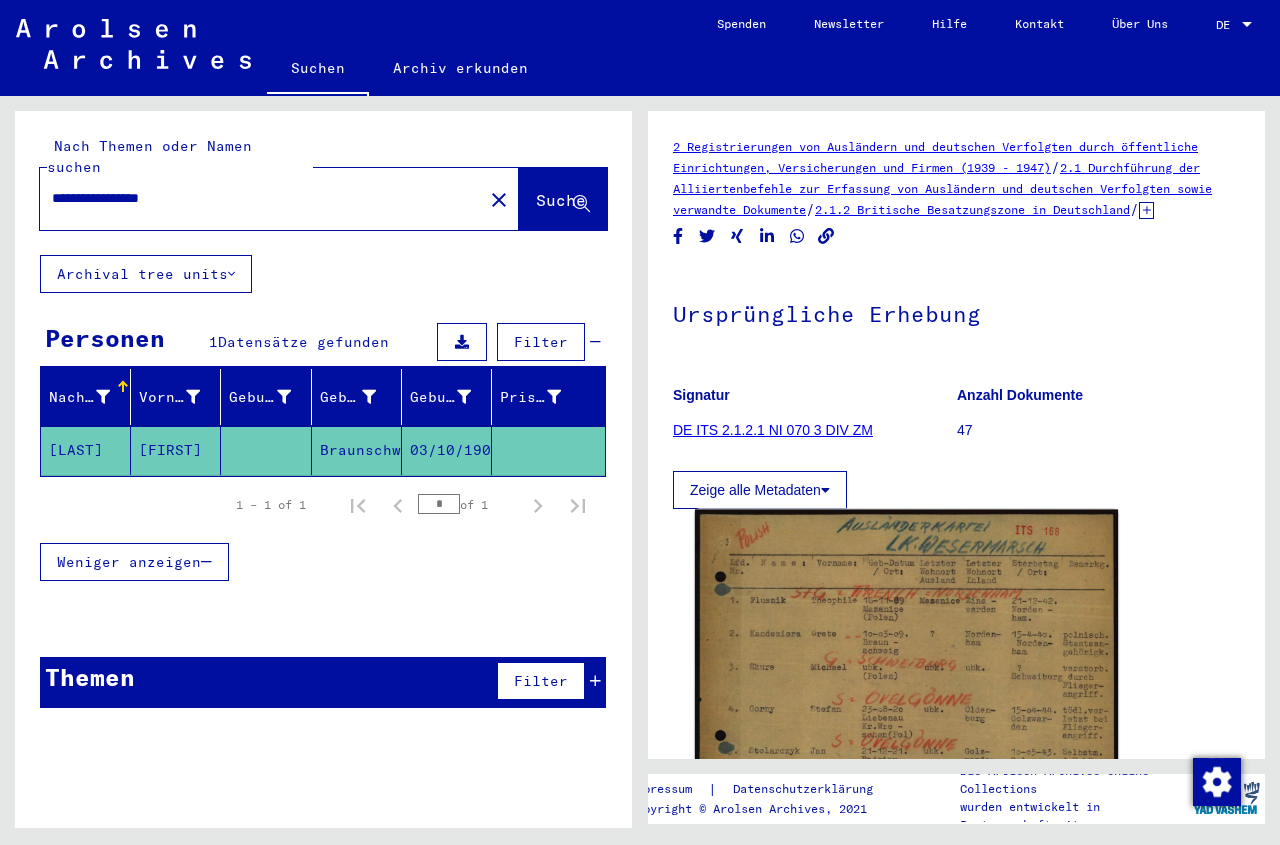 click 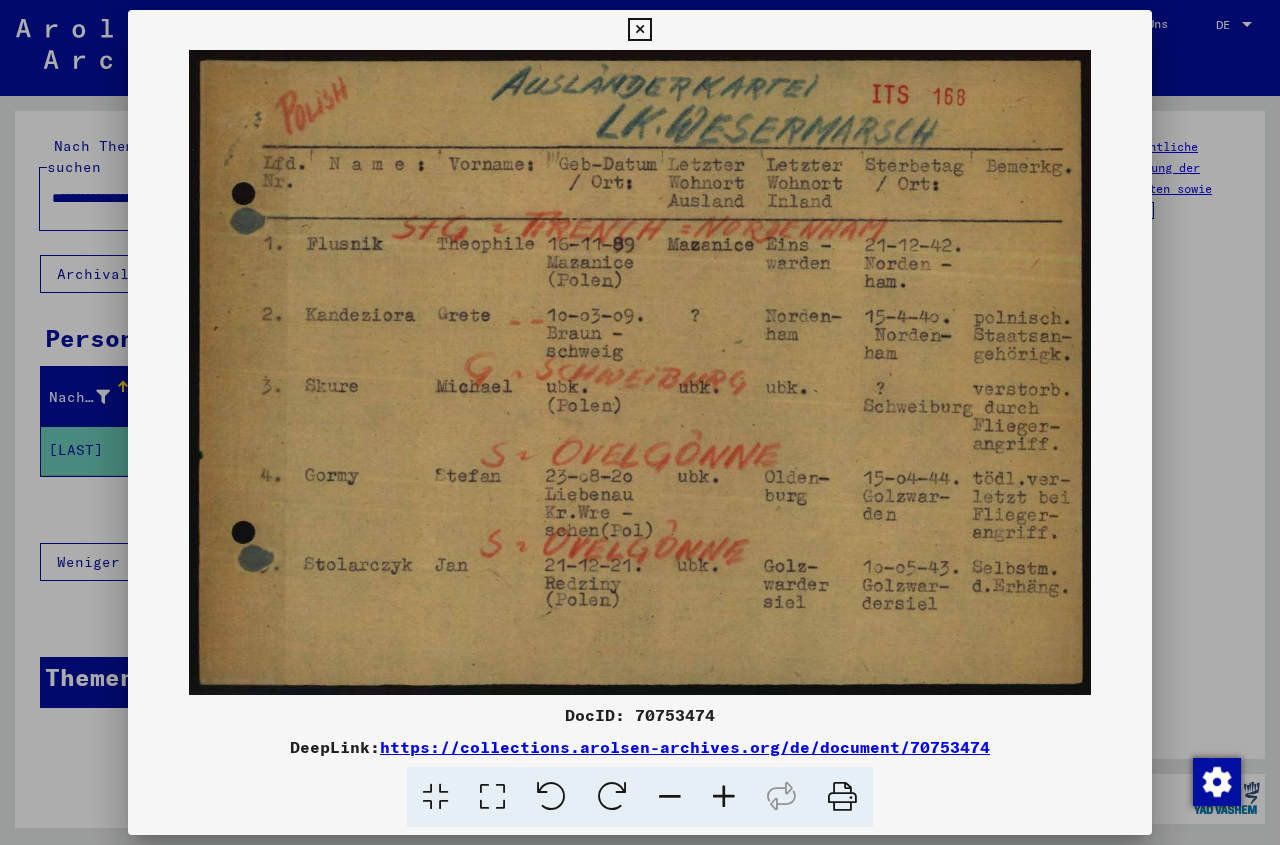 drag, startPoint x: 818, startPoint y: 436, endPoint x: 759, endPoint y: 435, distance: 59.008472 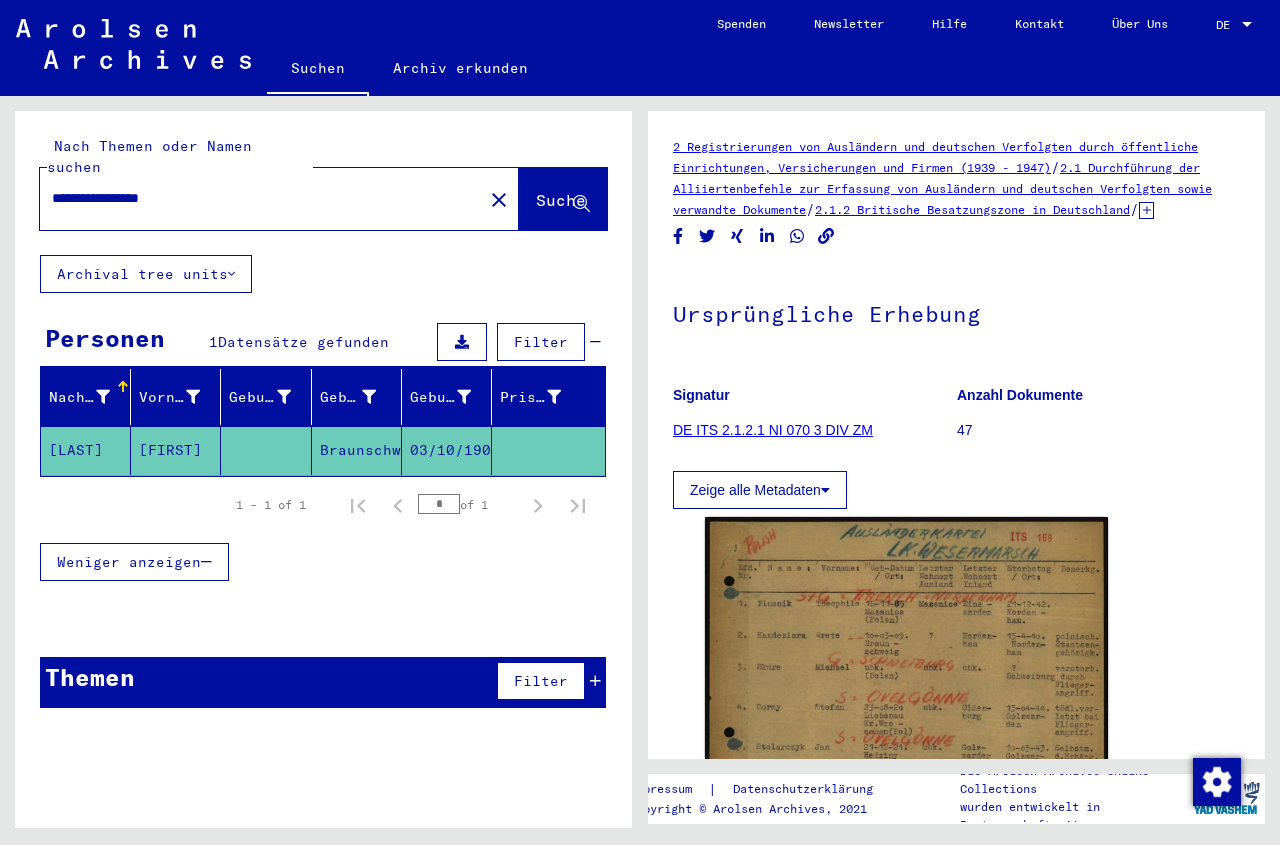 click on "**********" at bounding box center (261, 198) 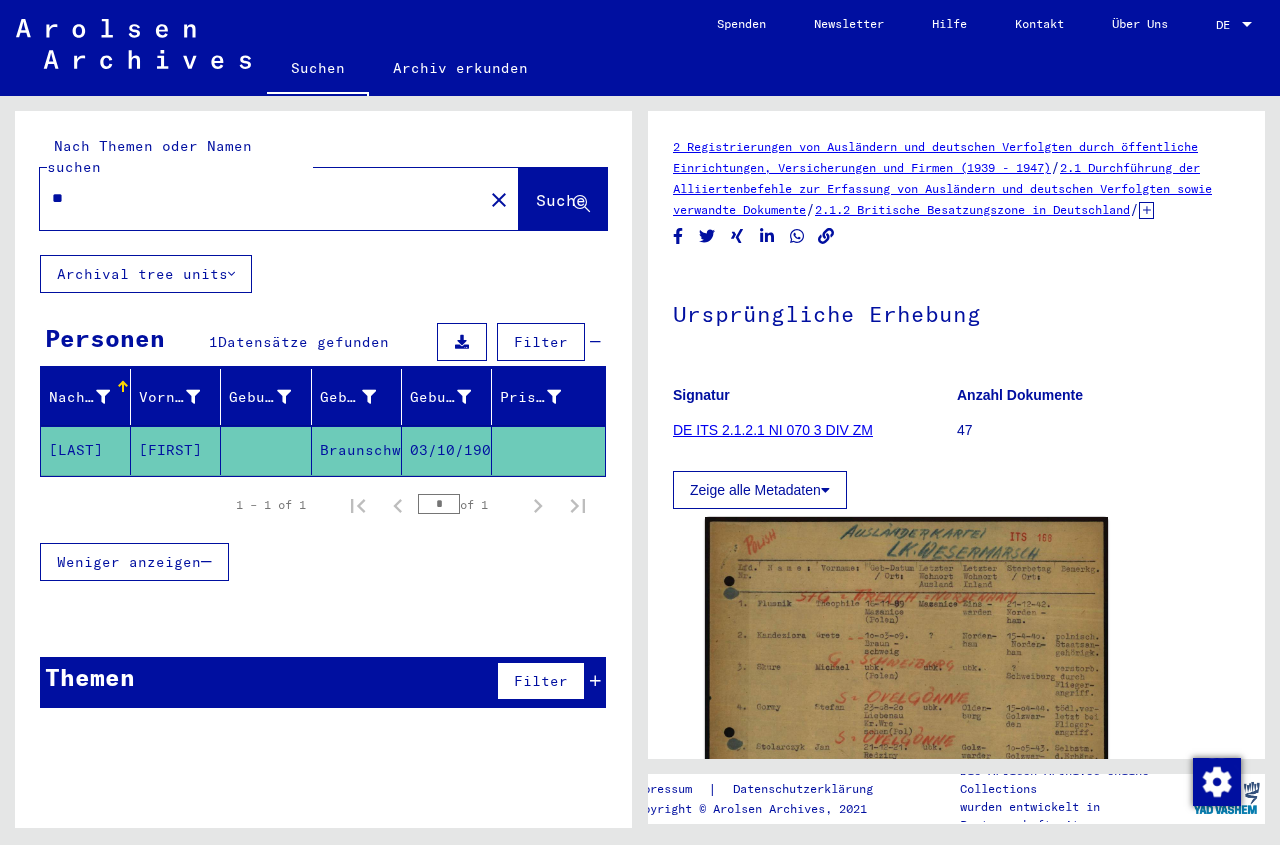 type on "*" 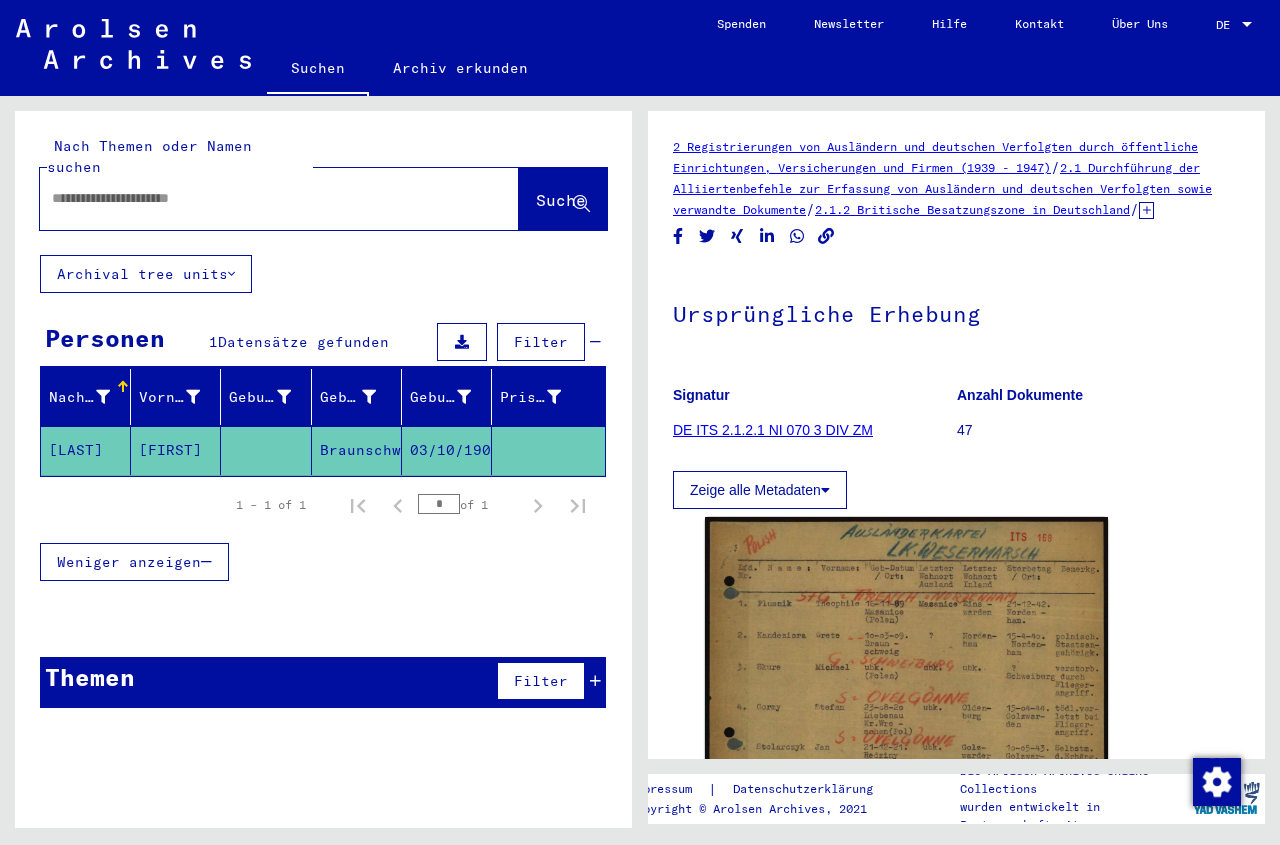 paste on "**********" 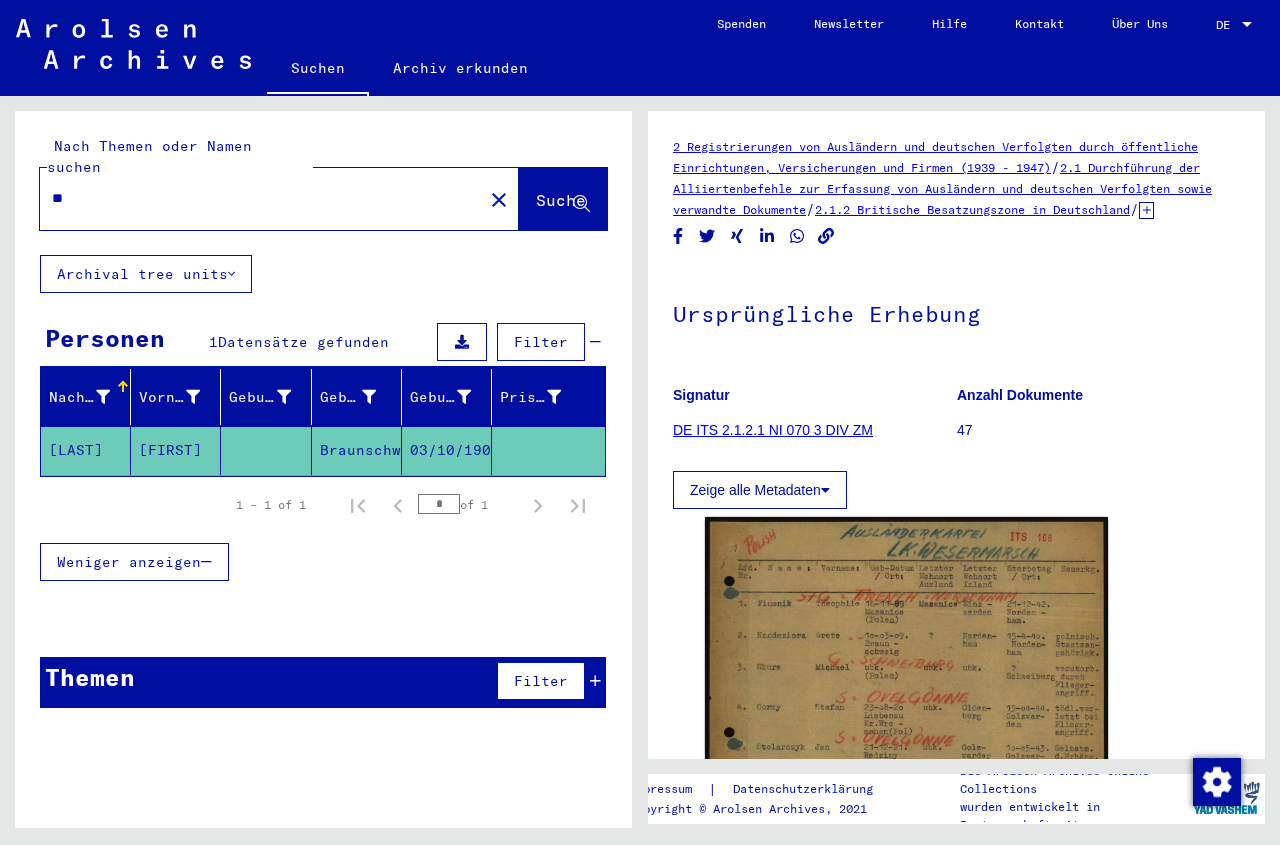type on "*" 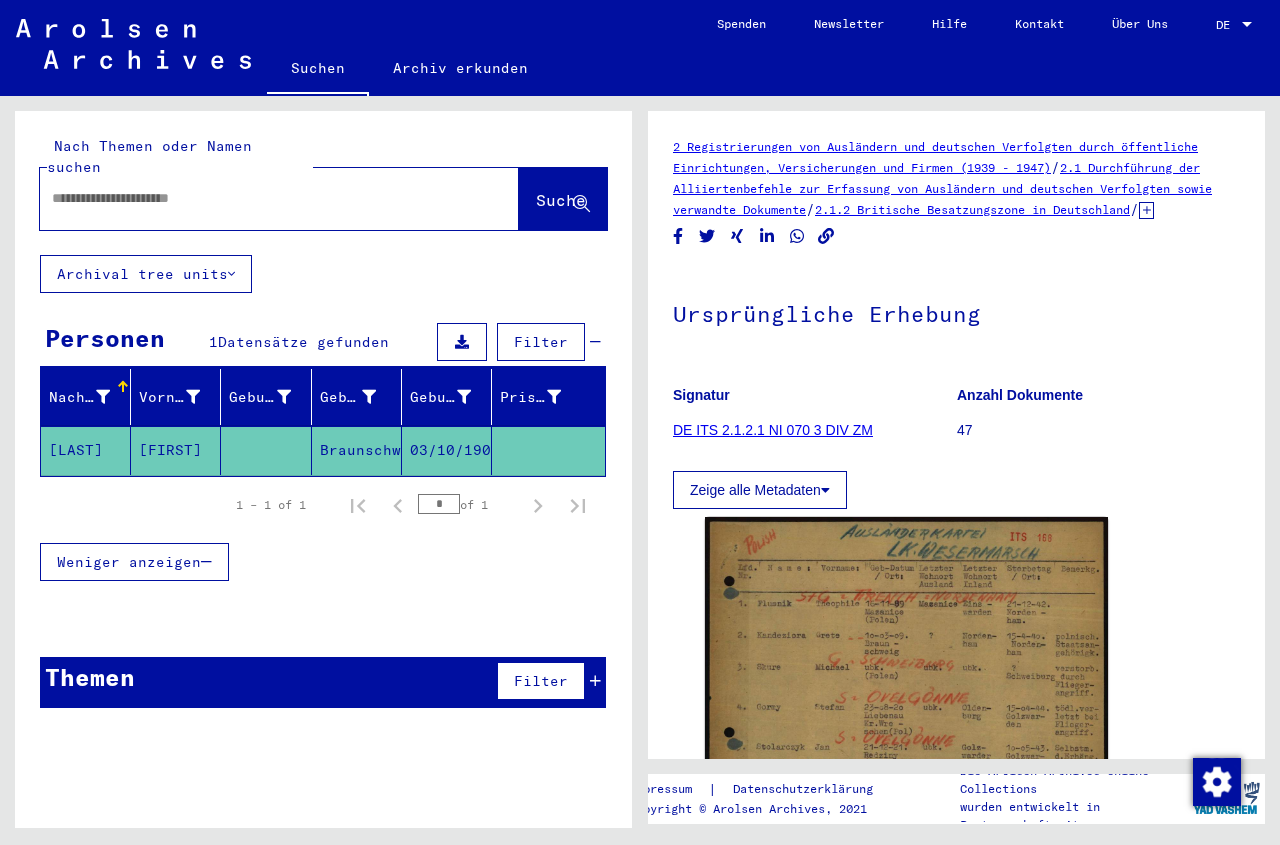 paste on "**********" 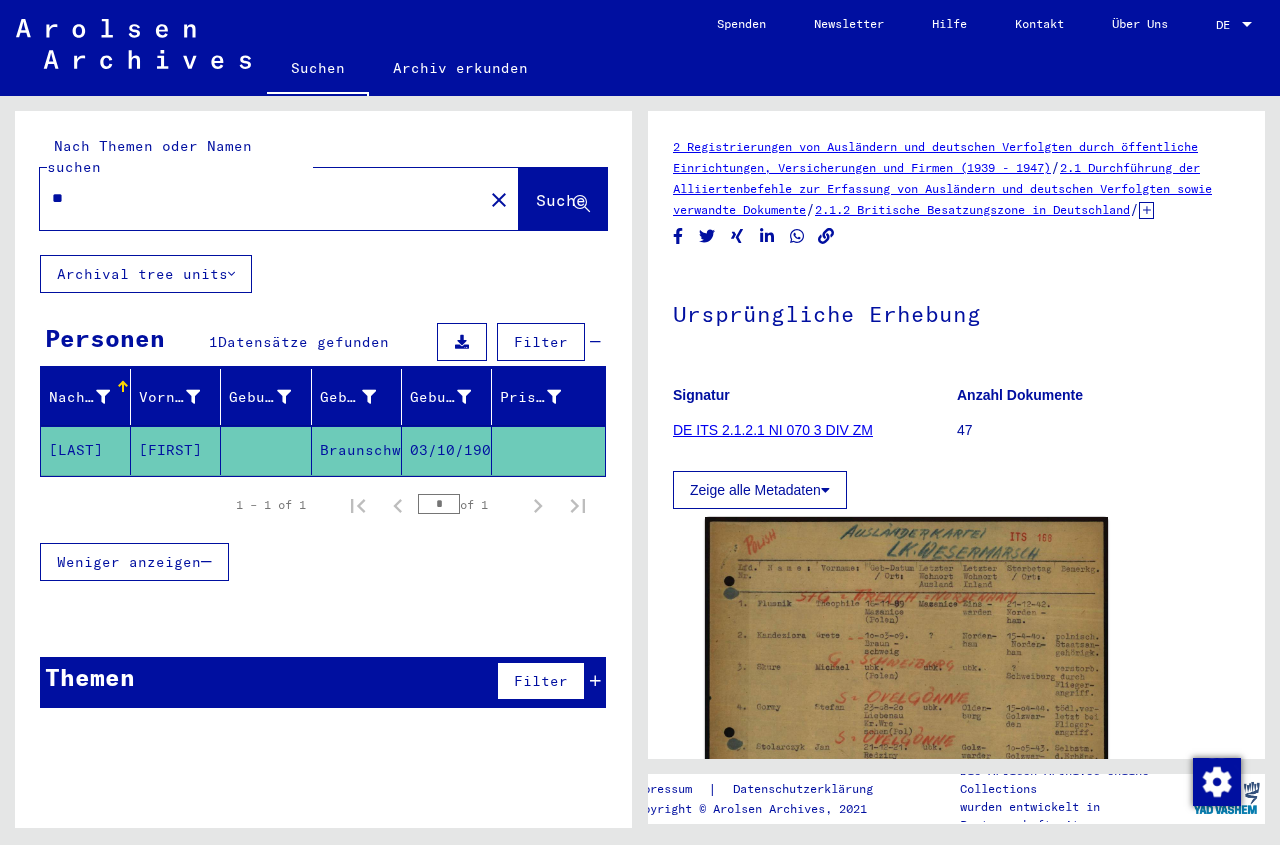 type on "*" 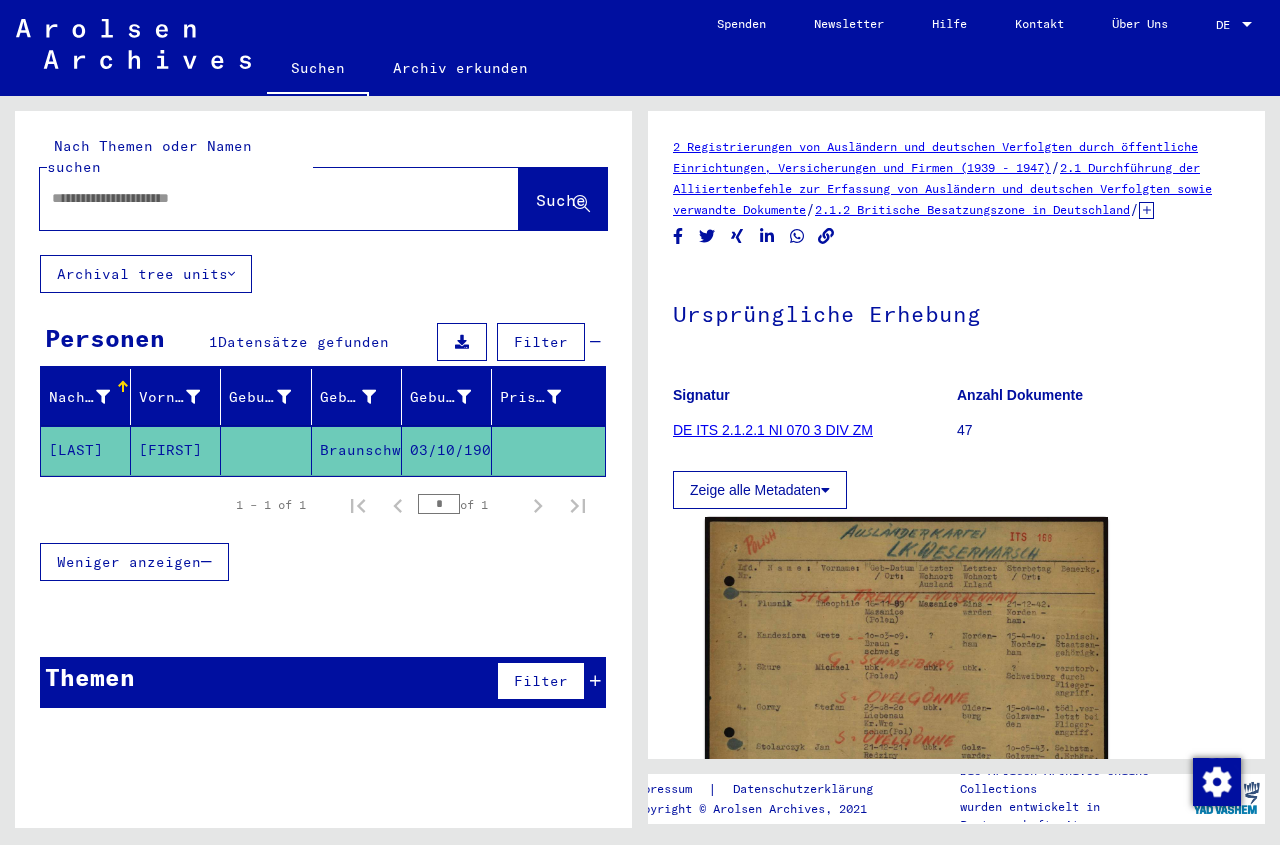 paste on "**********" 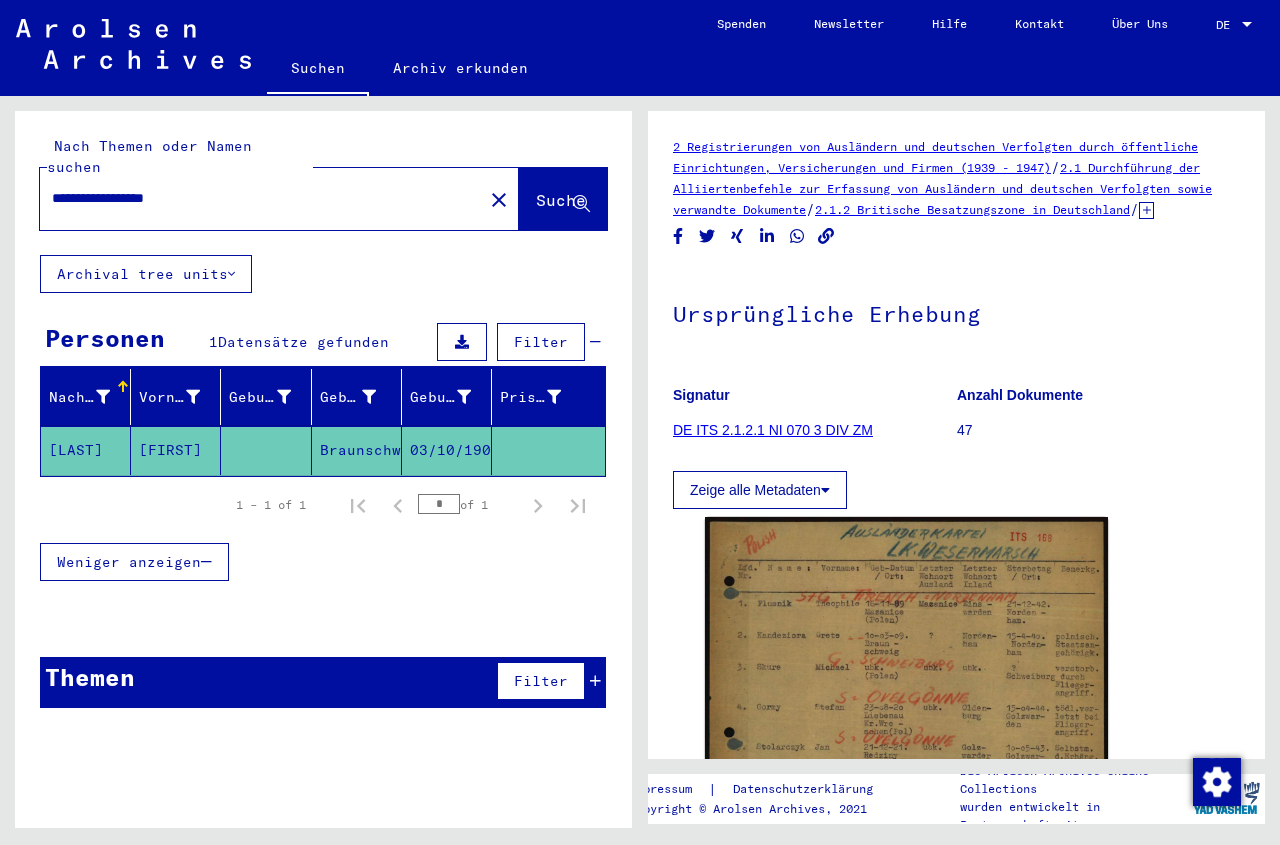 type on "**********" 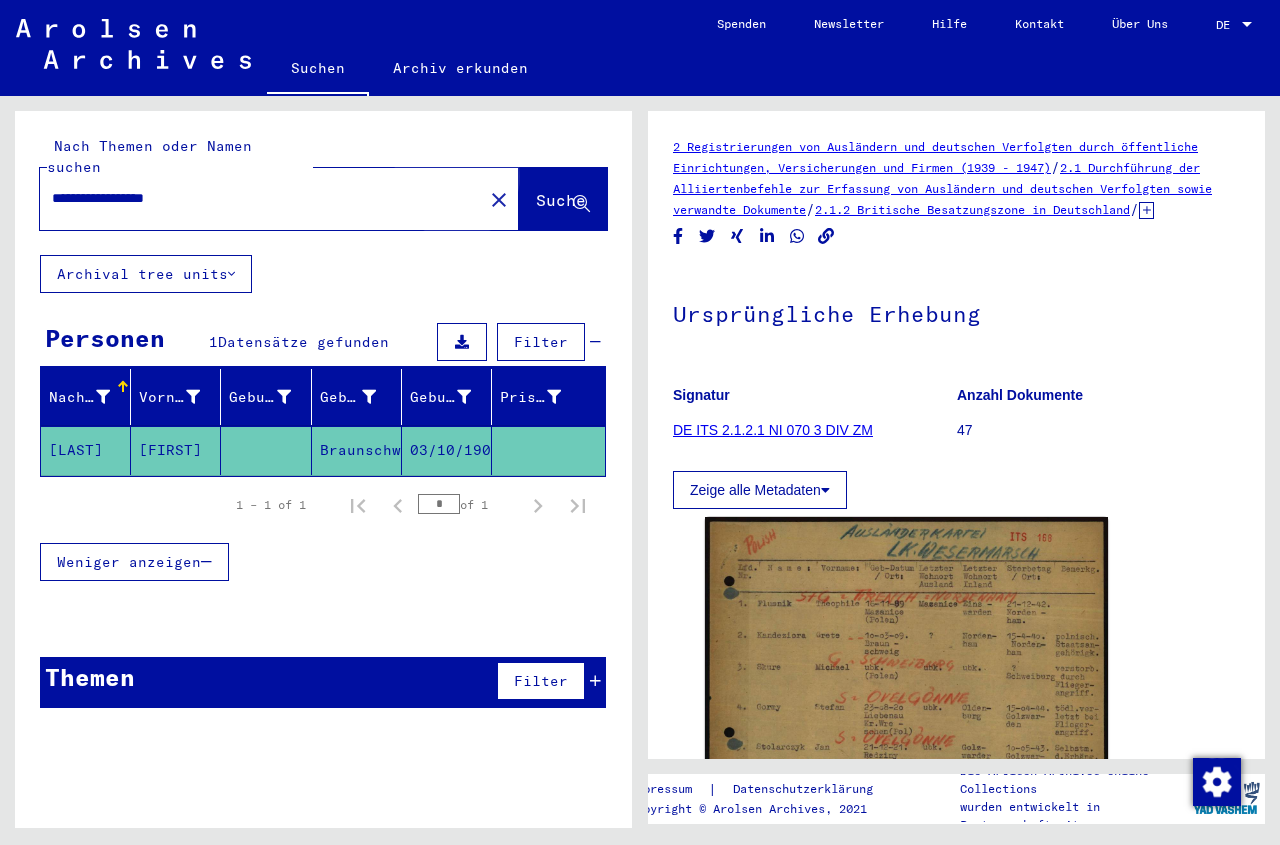 click on "Suche" 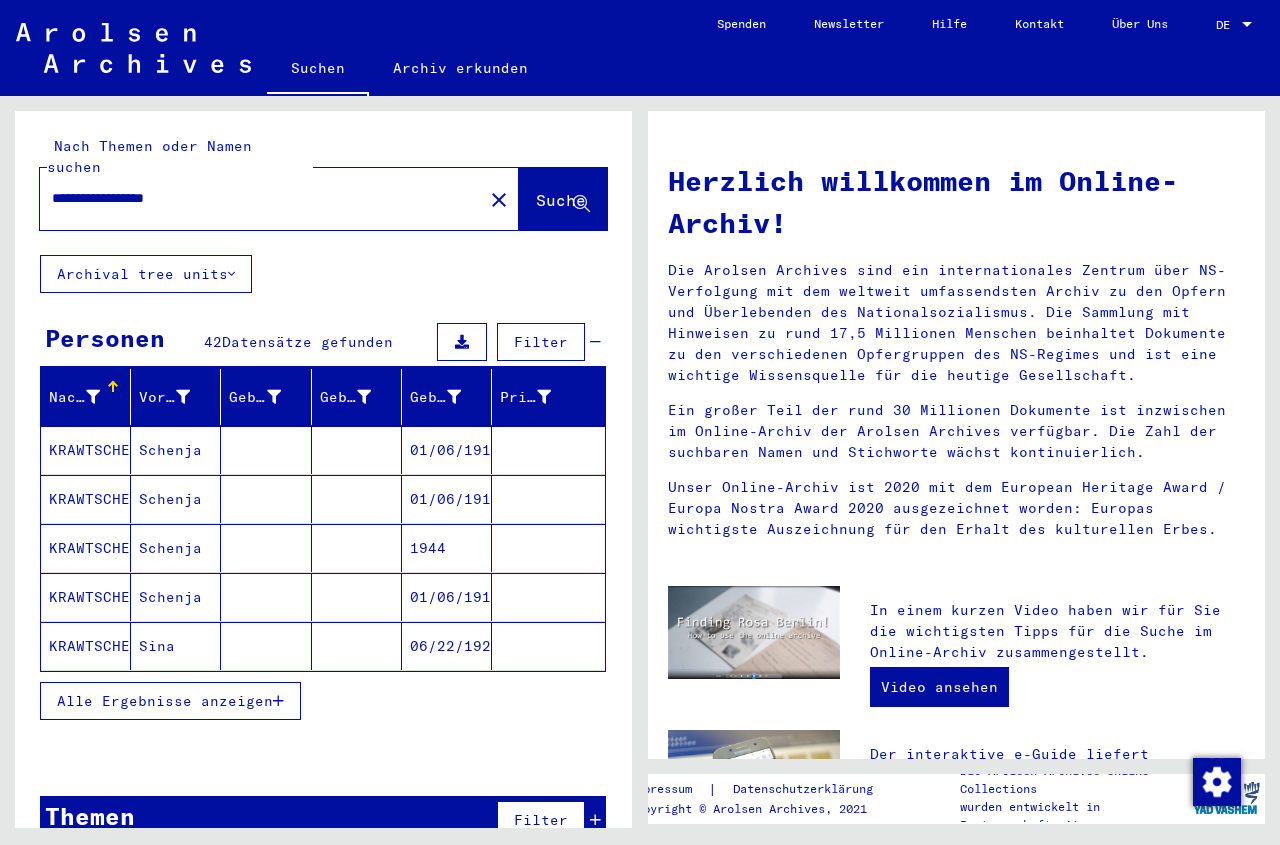 click on "Alle Ergebnisse anzeigen" at bounding box center [170, 701] 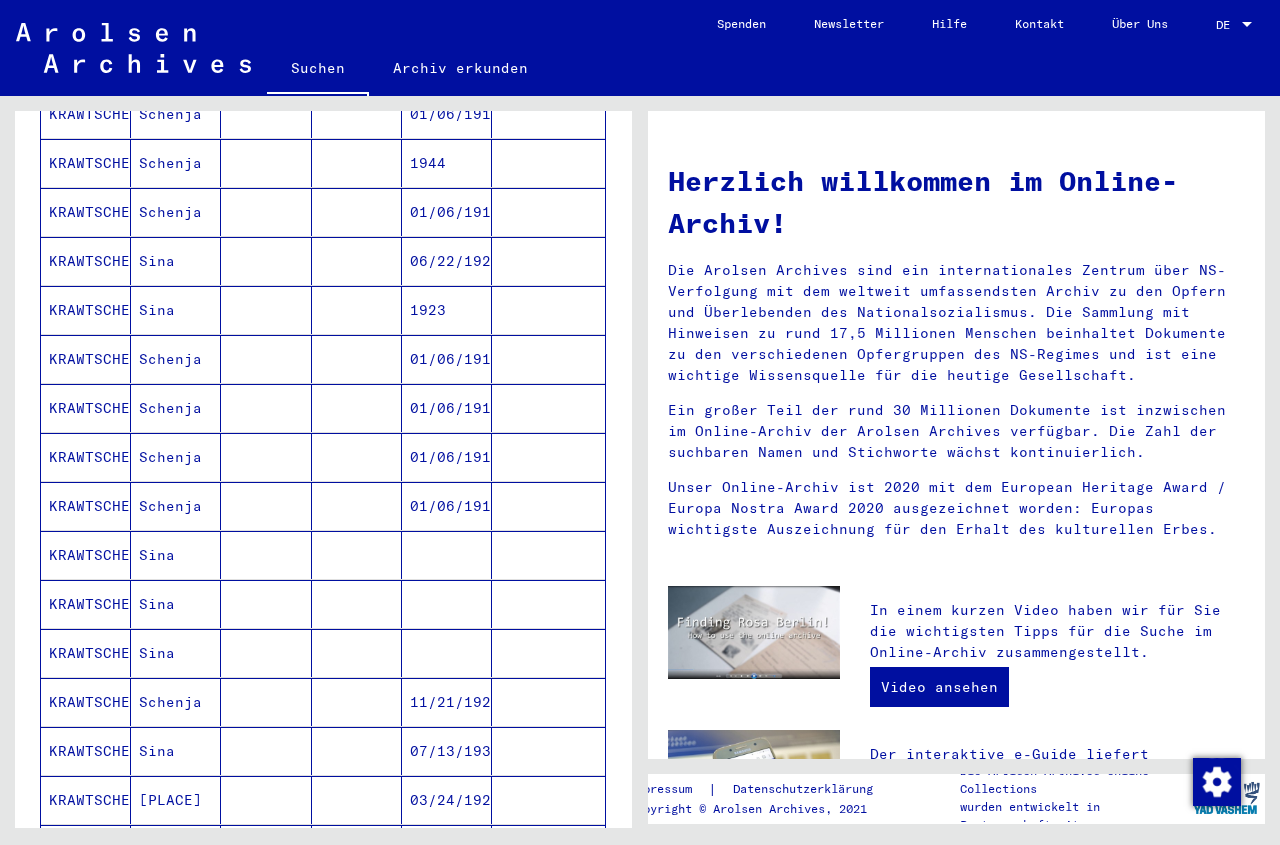 scroll, scrollTop: 432, scrollLeft: 0, axis: vertical 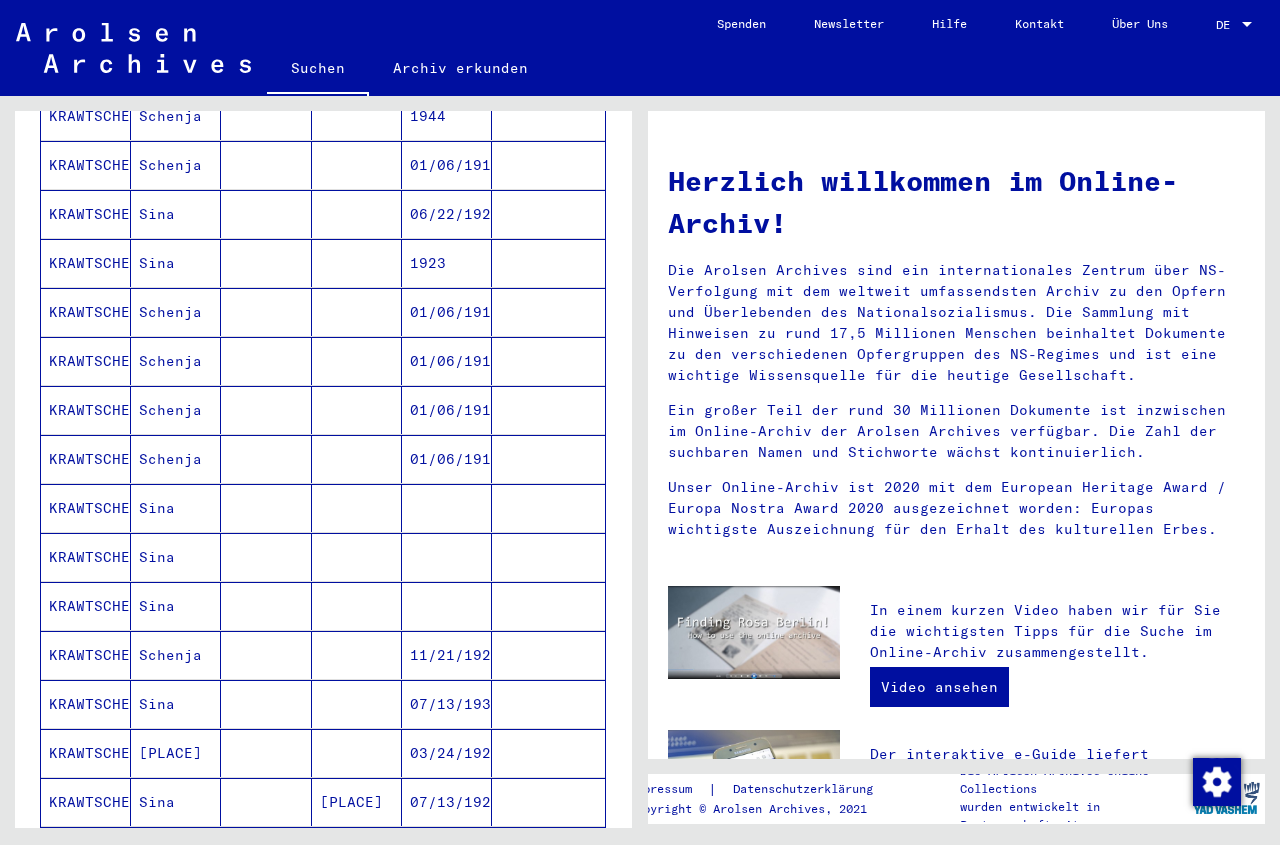 click at bounding box center [447, 557] 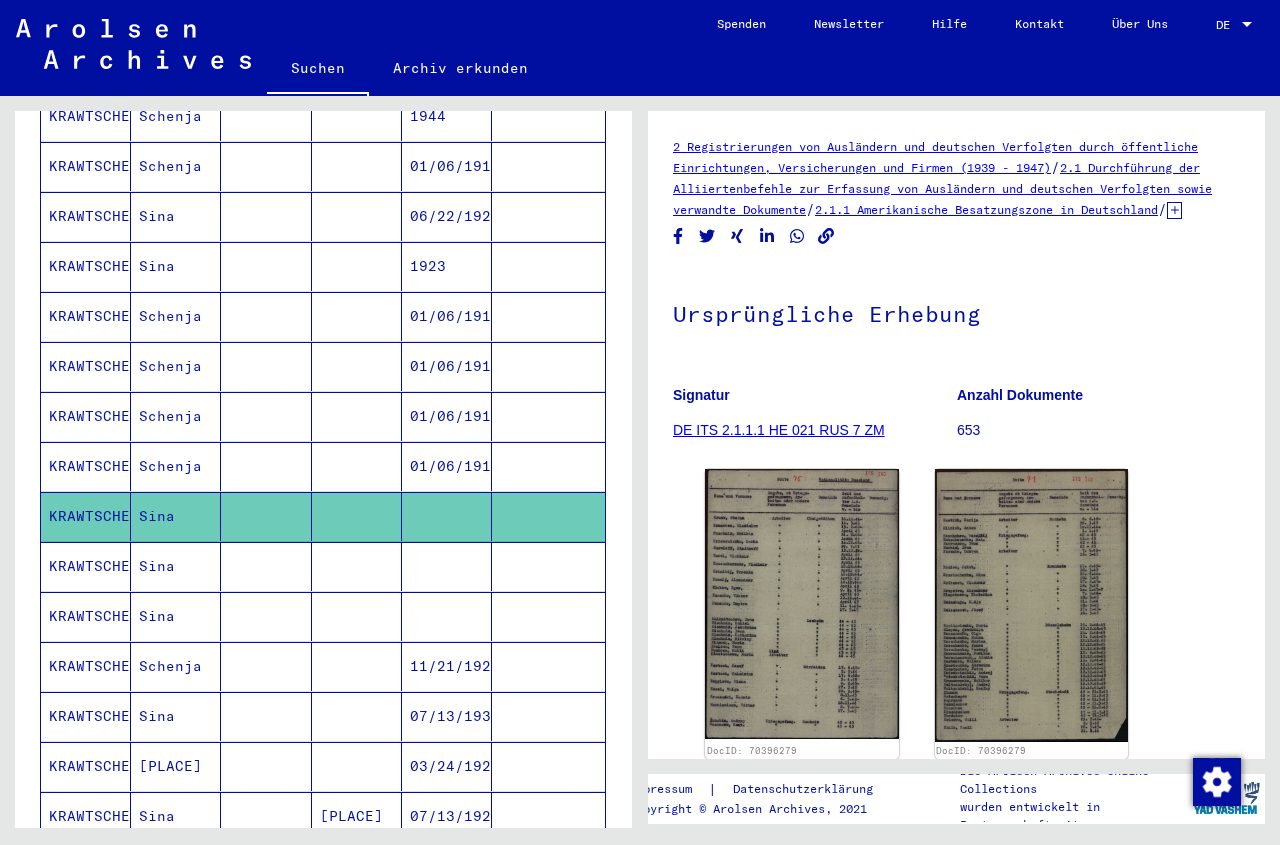 click at bounding box center (447, 616) 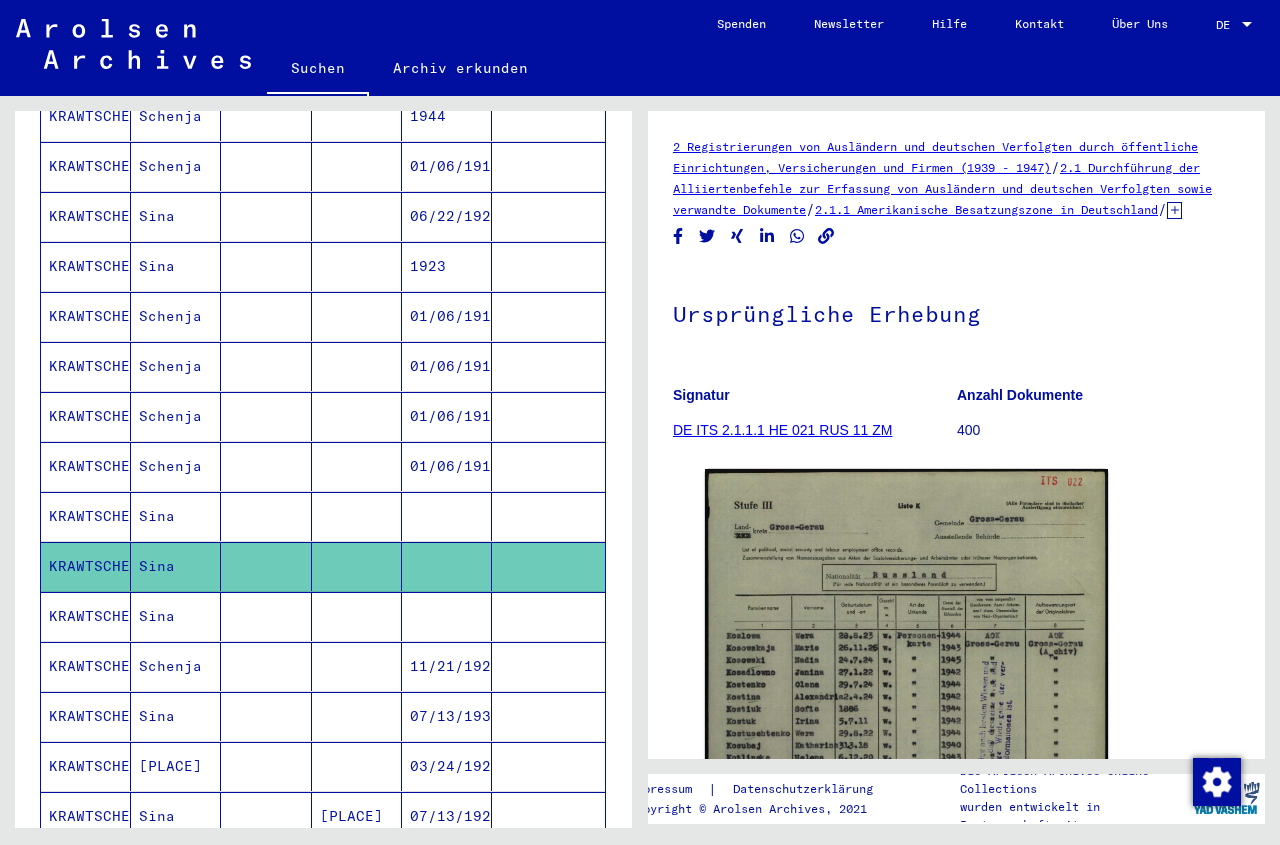 click at bounding box center (447, 666) 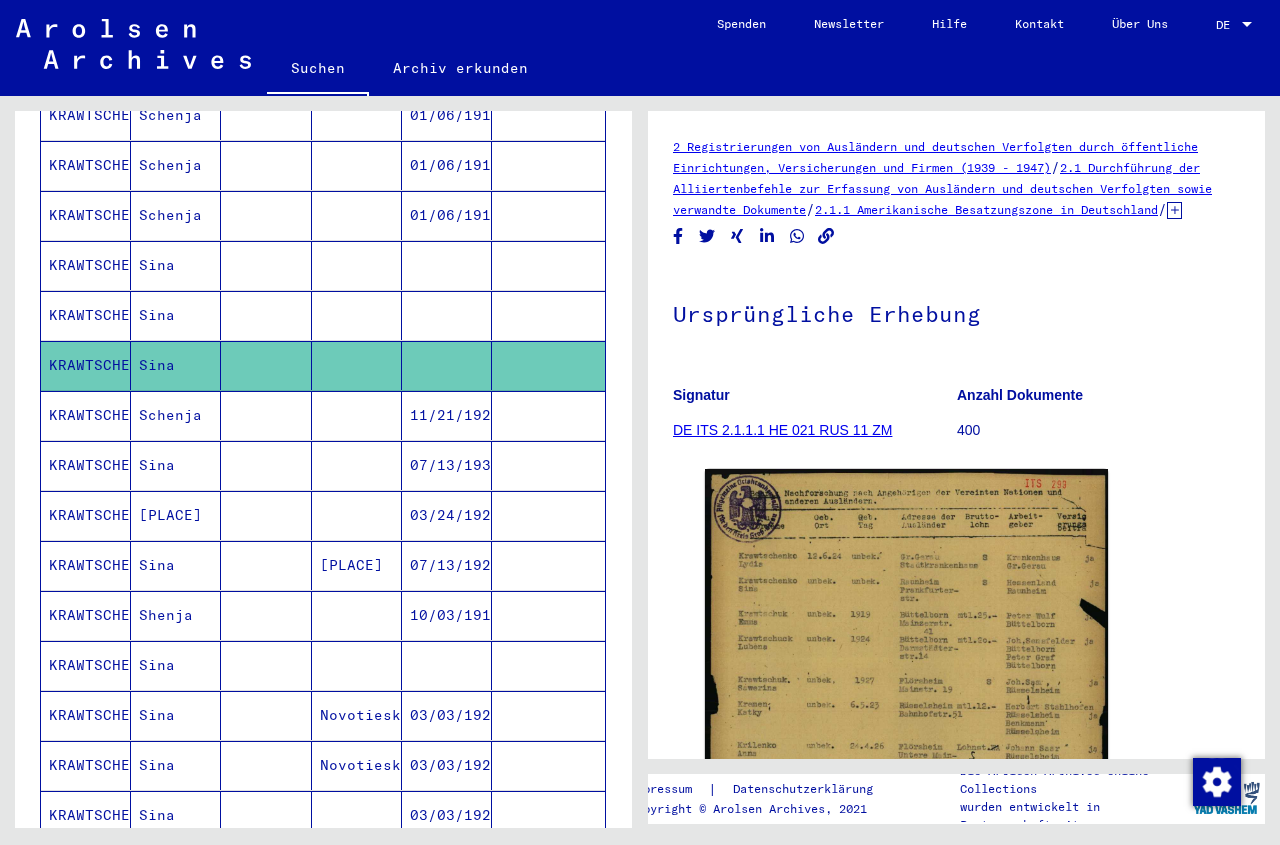 scroll, scrollTop: 698, scrollLeft: 0, axis: vertical 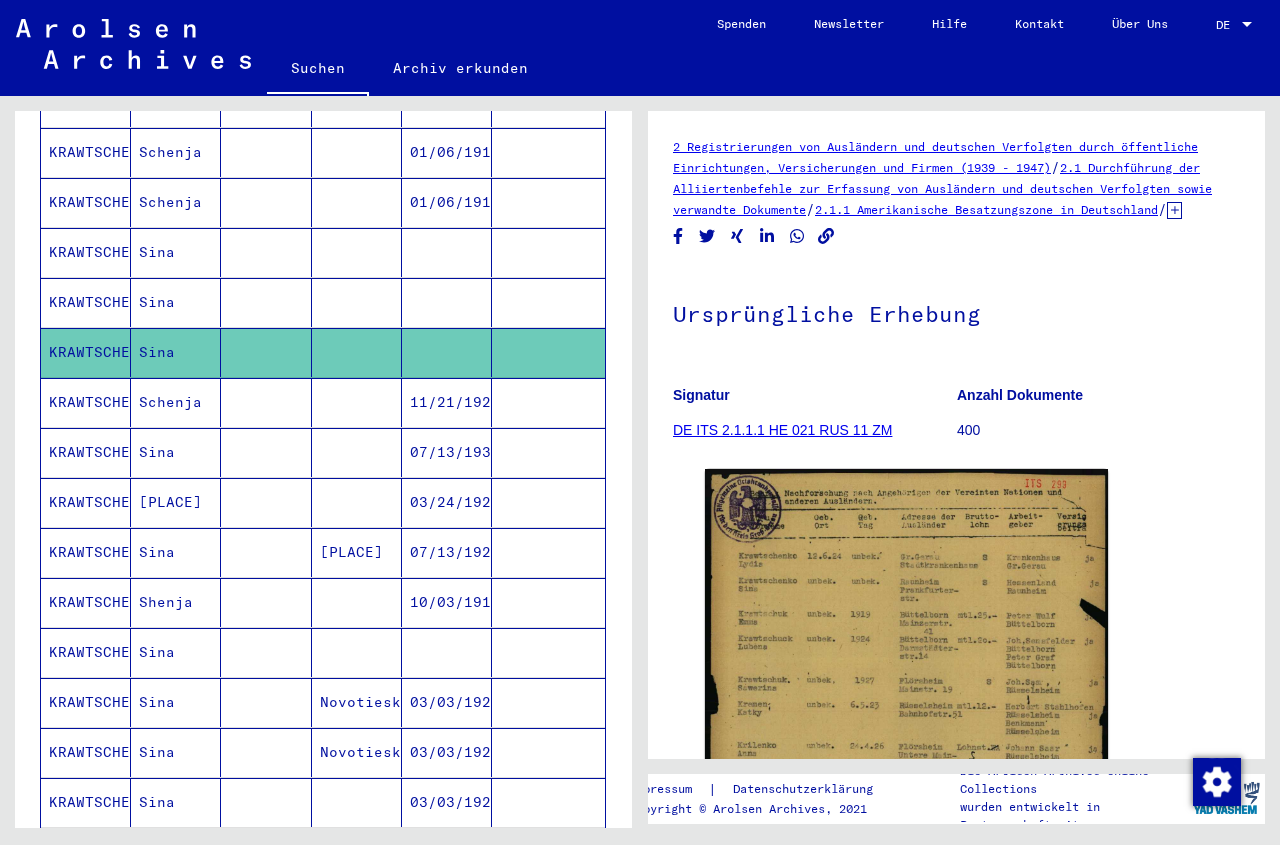 click at bounding box center [447, 702] 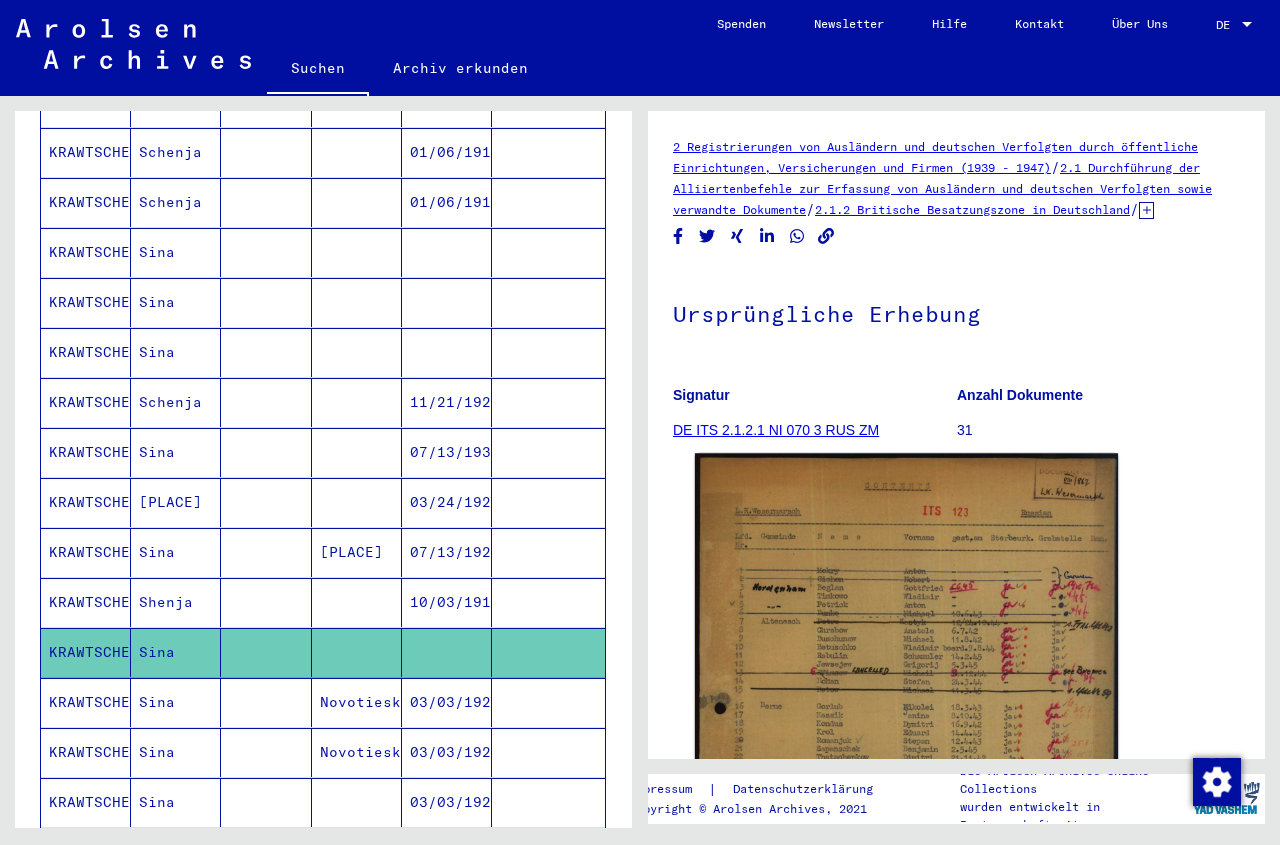 click 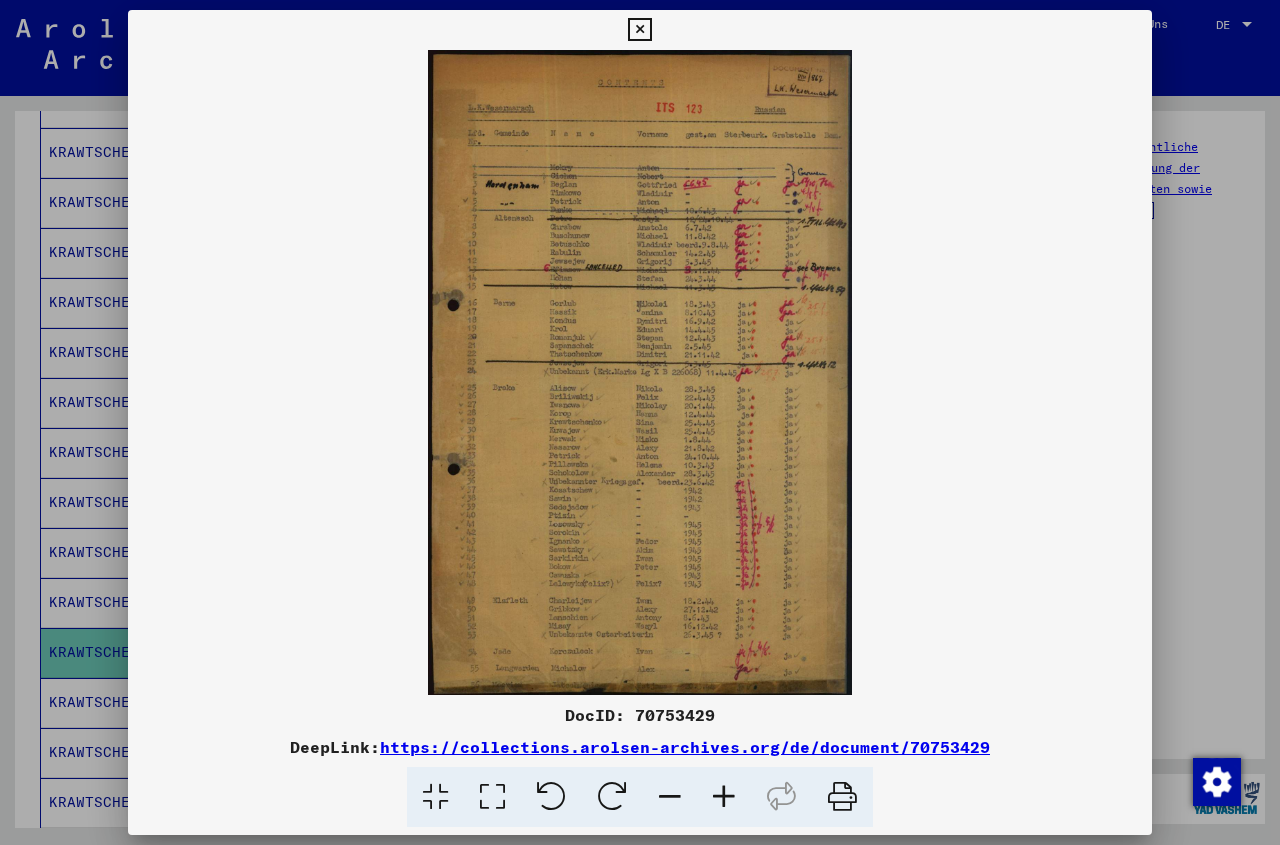 click at bounding box center (639, 30) 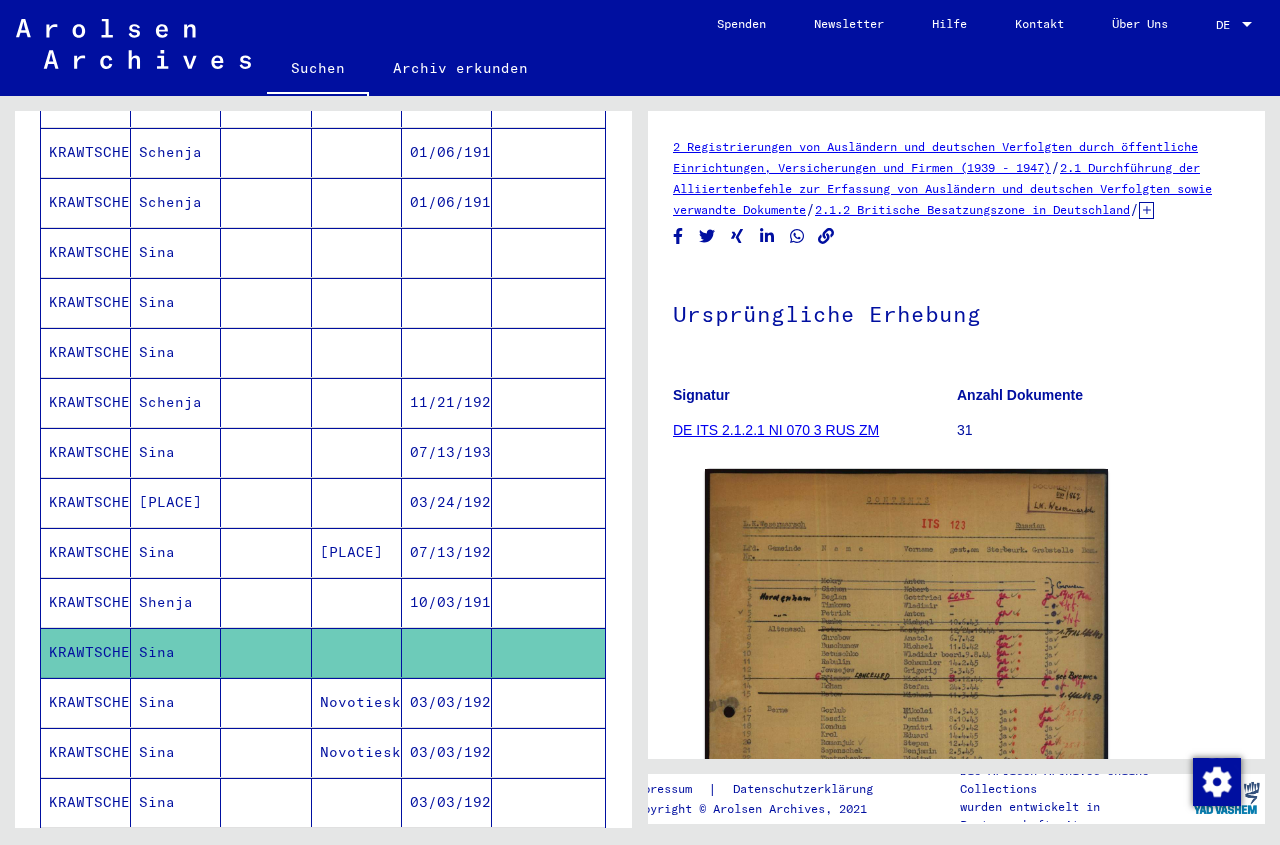 click on "Novotieska" at bounding box center (357, 752) 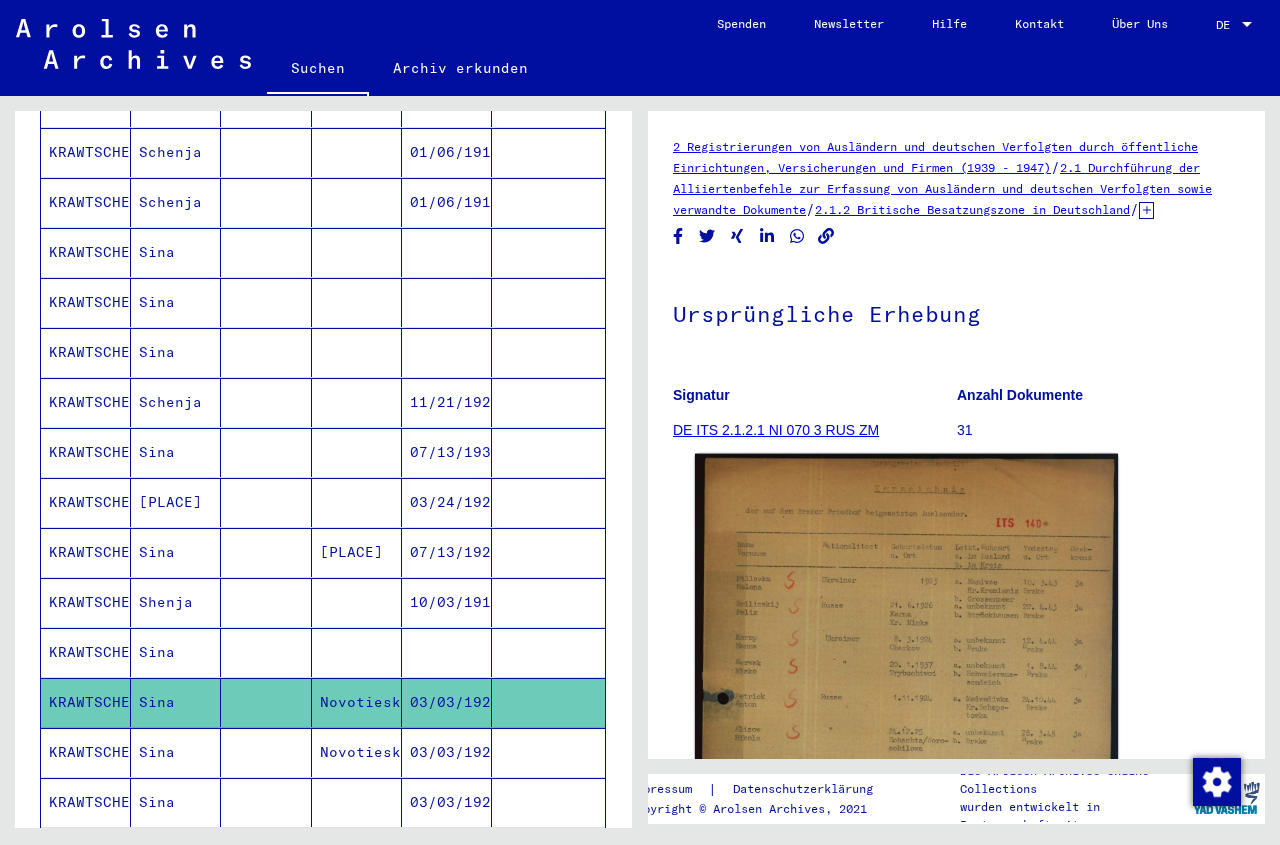 click 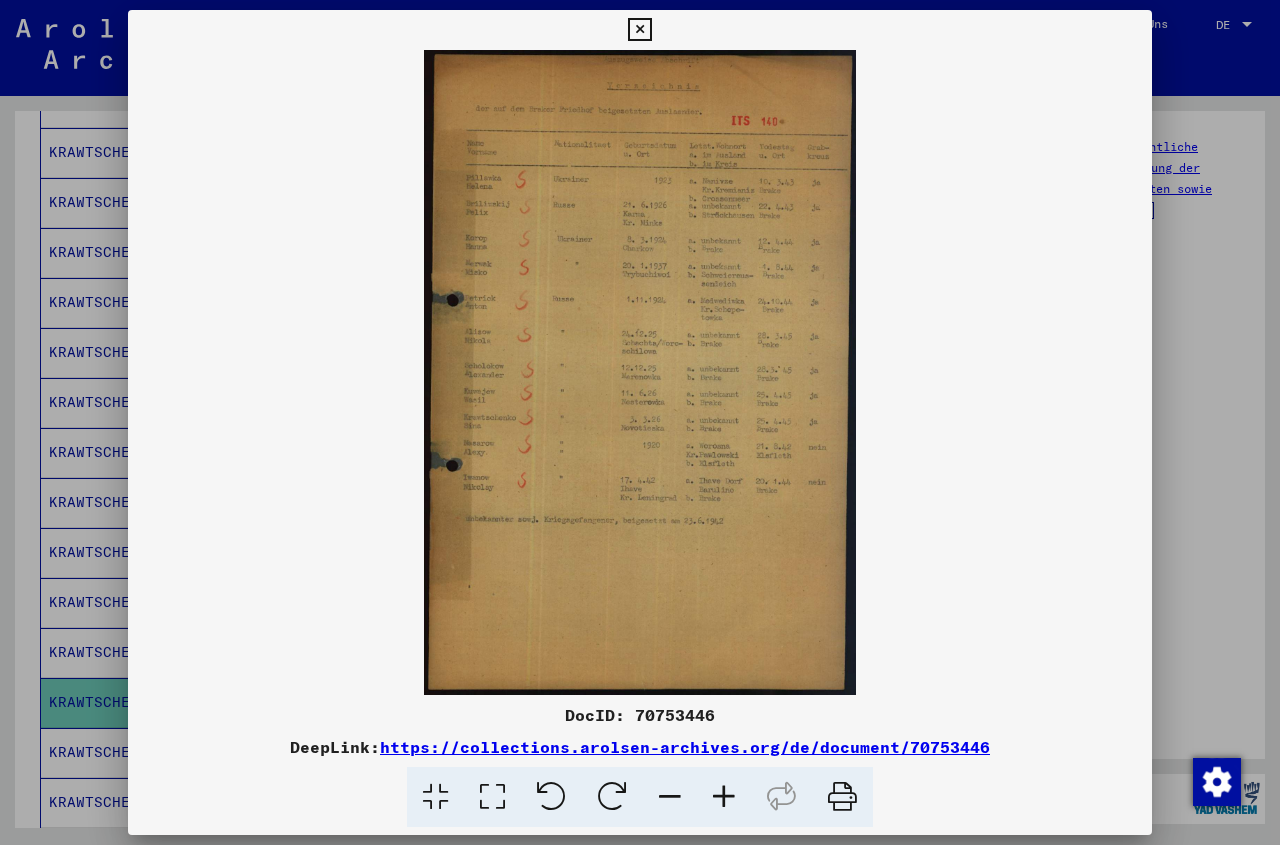 drag, startPoint x: 1136, startPoint y: 19, endPoint x: 1092, endPoint y: 66, distance: 64.381676 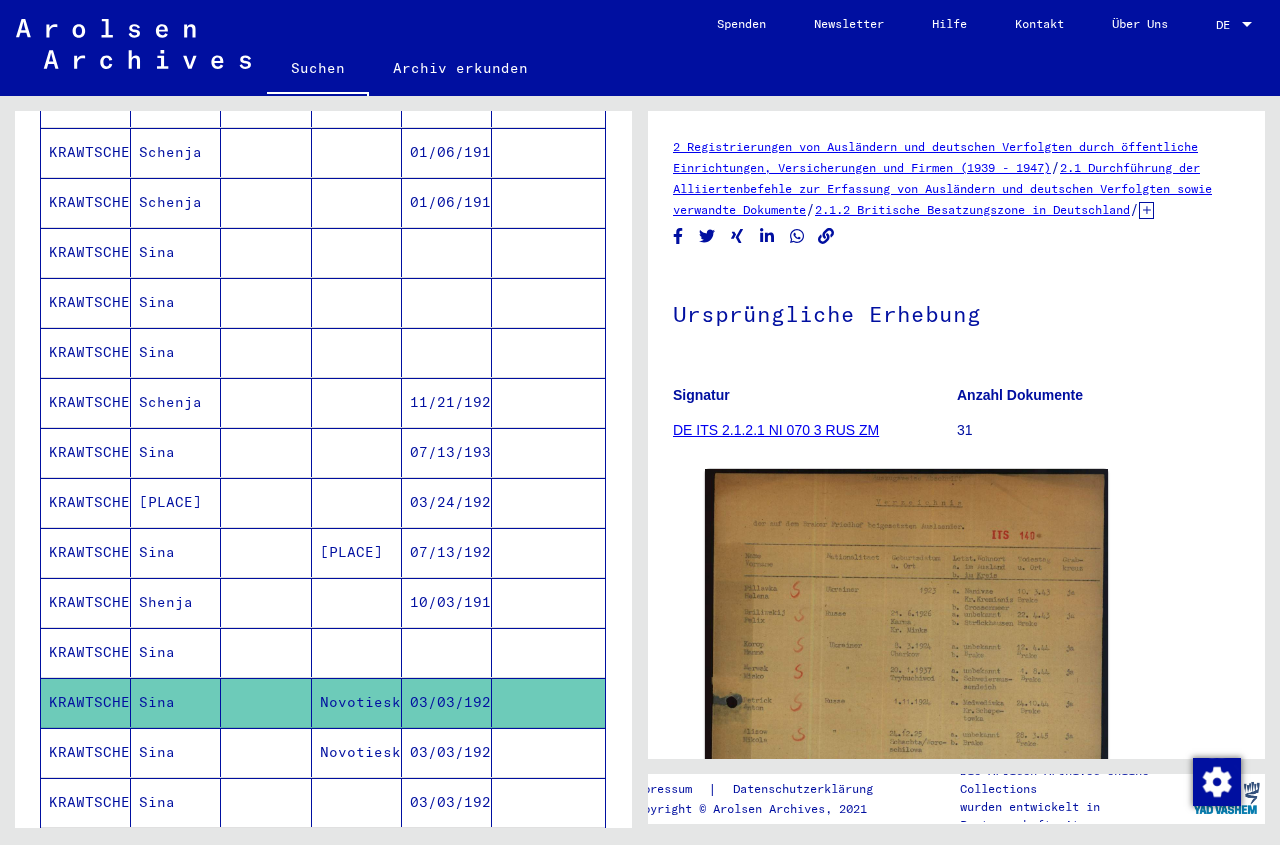 click on "03/03/1926" at bounding box center (447, 802) 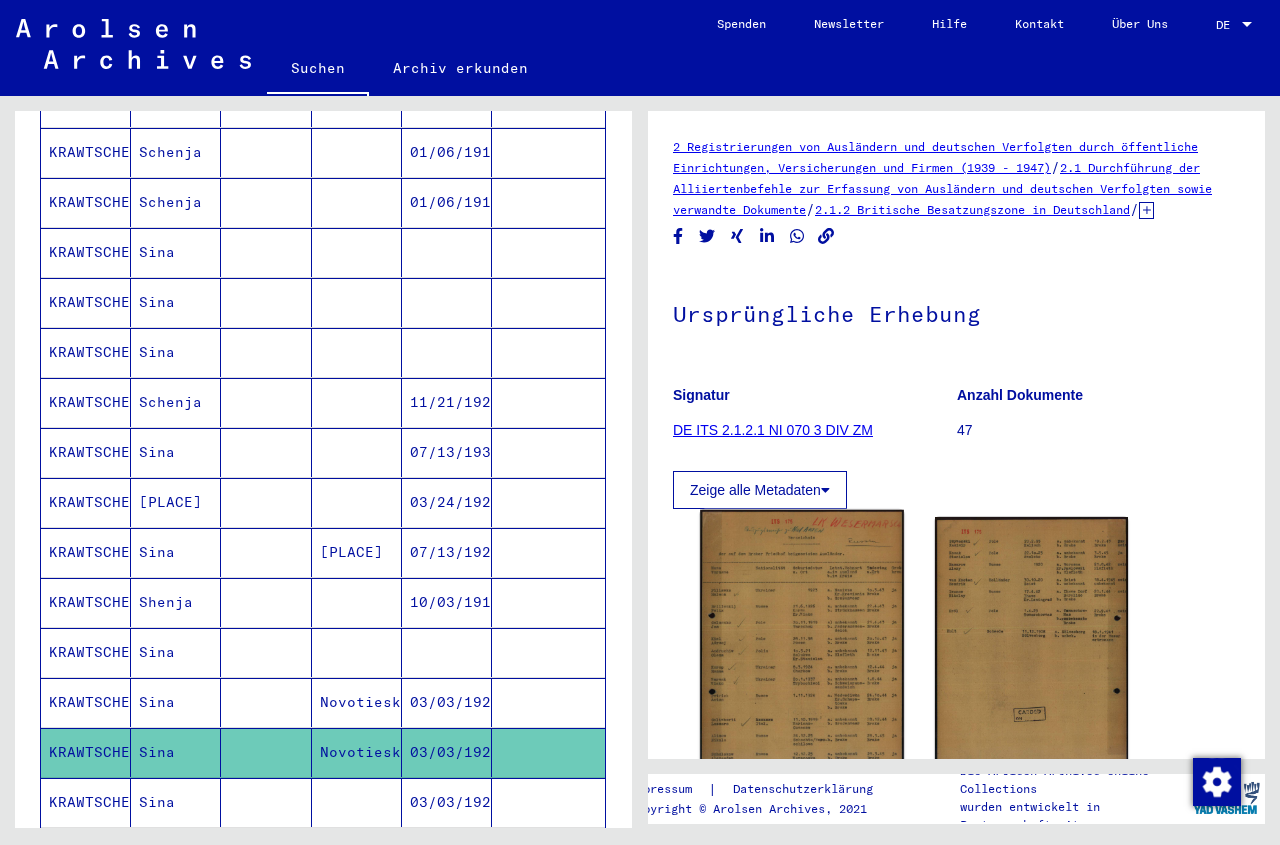click 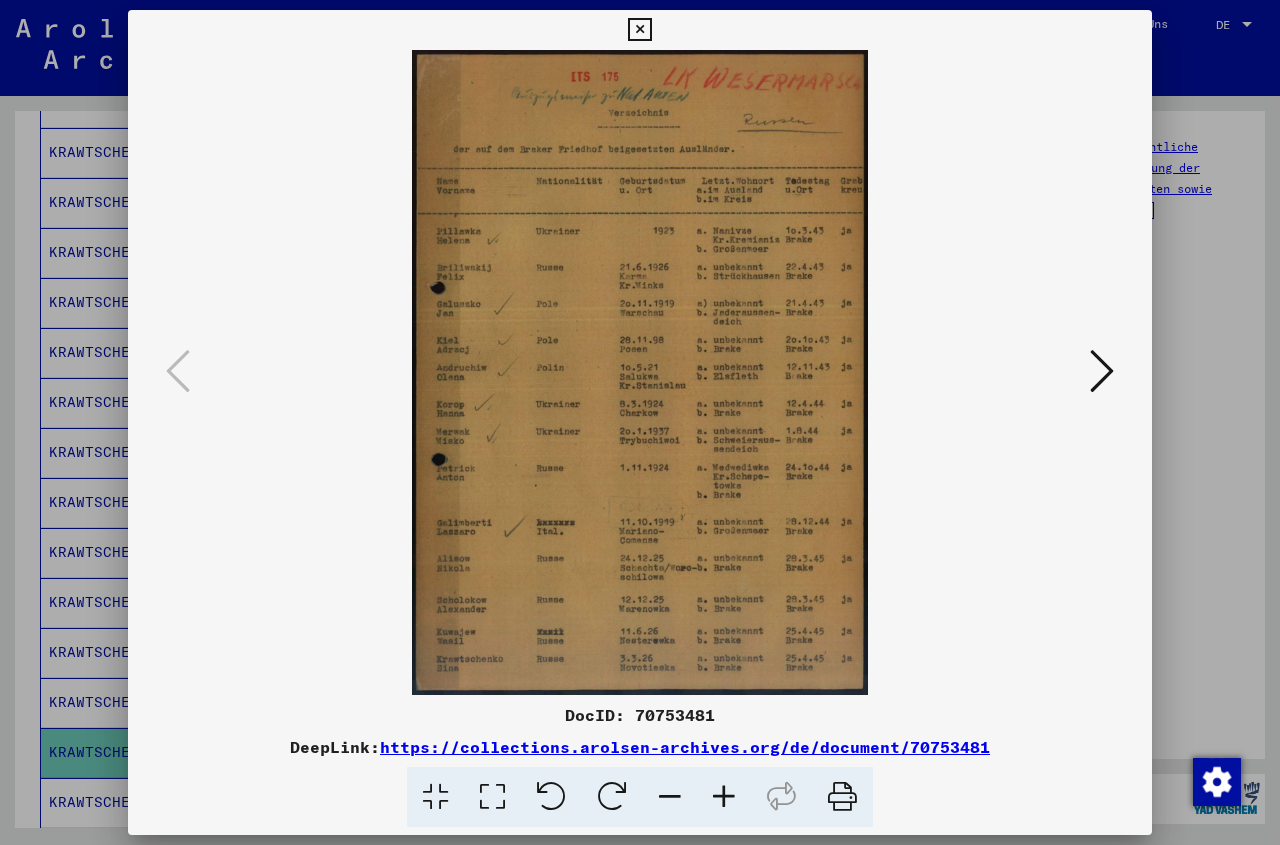 drag, startPoint x: 1142, startPoint y: 24, endPoint x: 1134, endPoint y: 34, distance: 12.806249 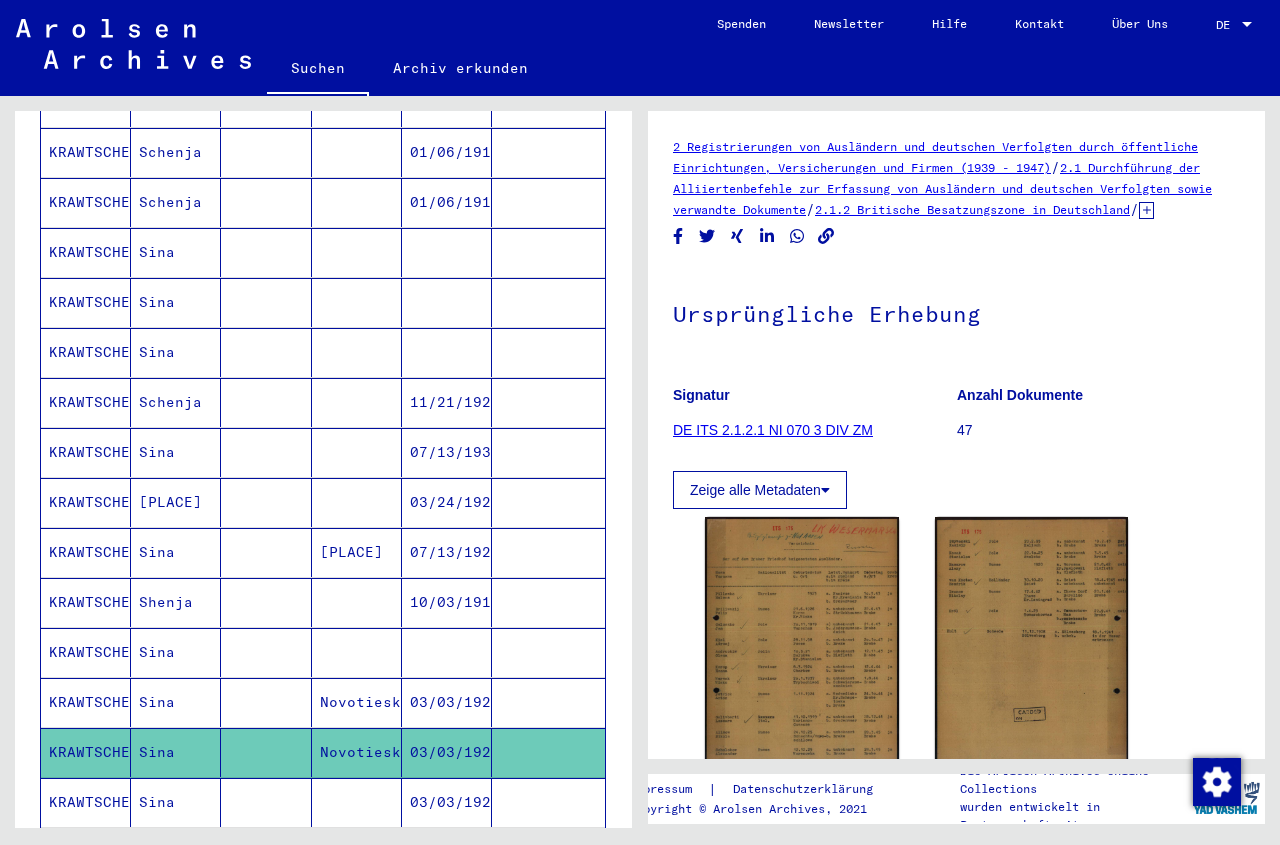 click on "03/03/1926" at bounding box center [447, 852] 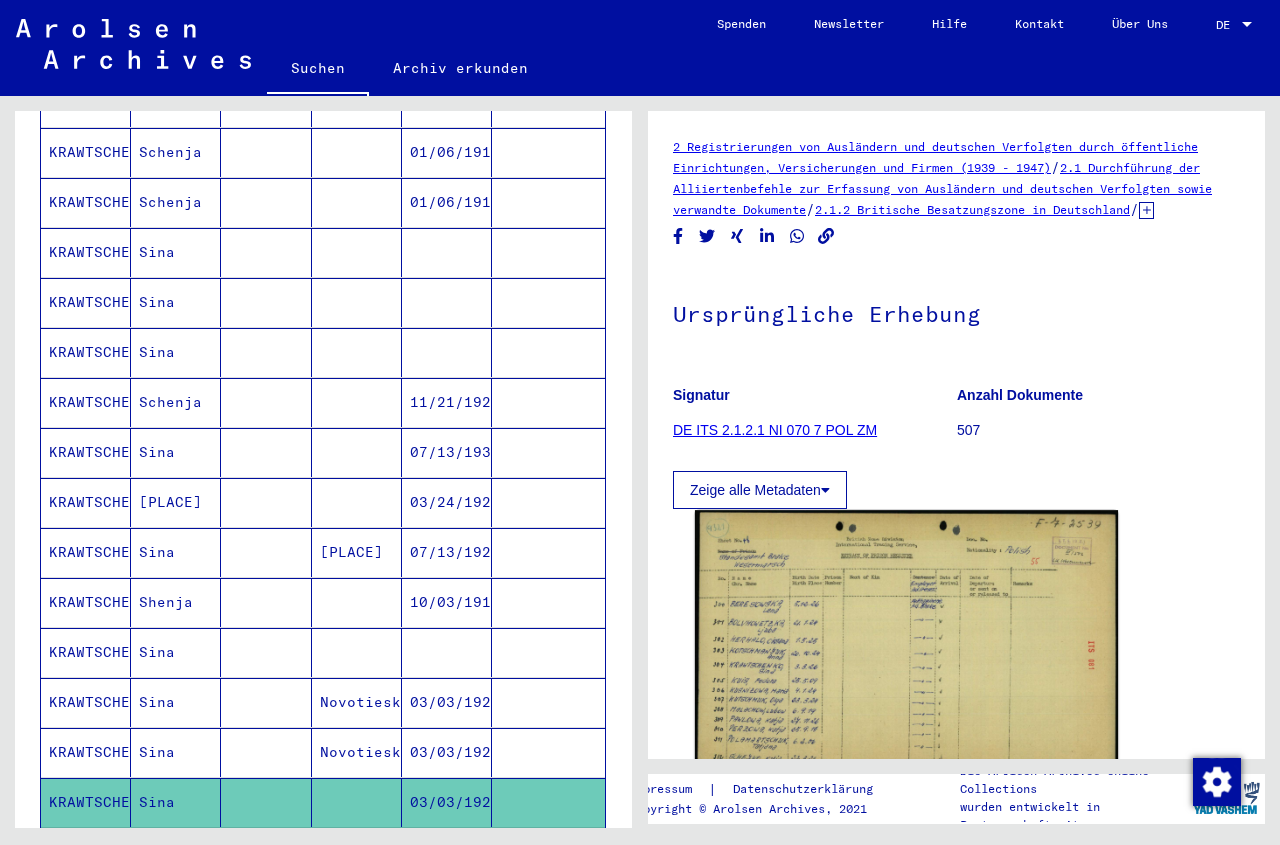 click 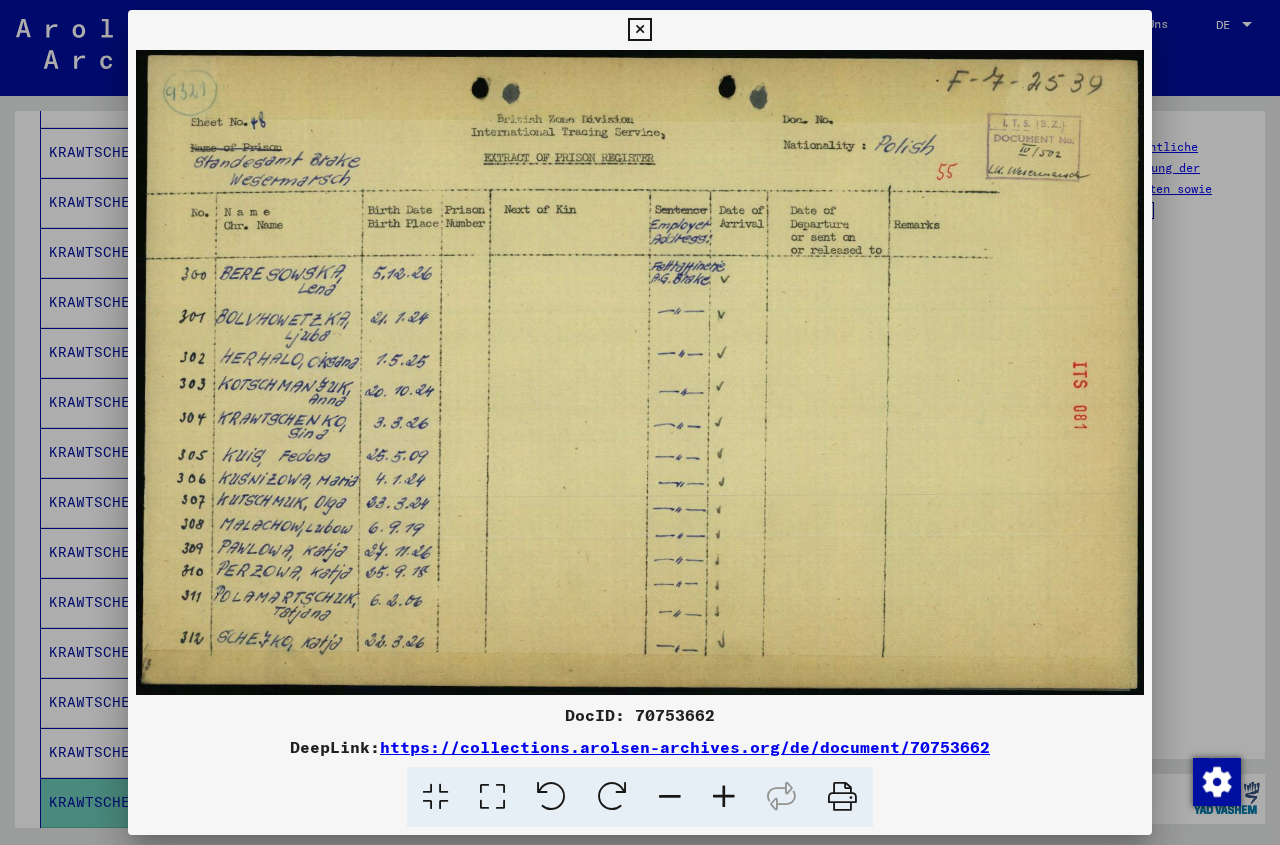 click at bounding box center (639, 30) 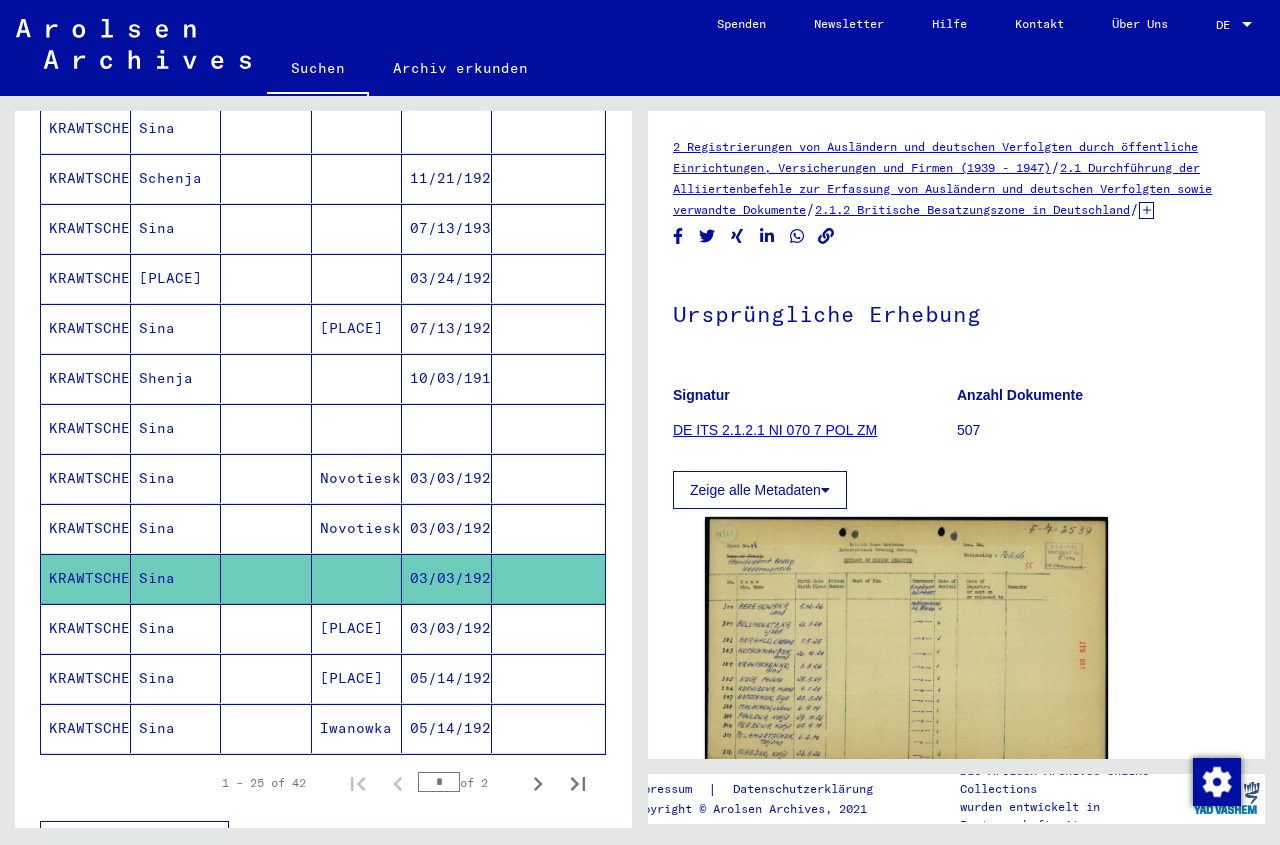 scroll, scrollTop: 925, scrollLeft: 0, axis: vertical 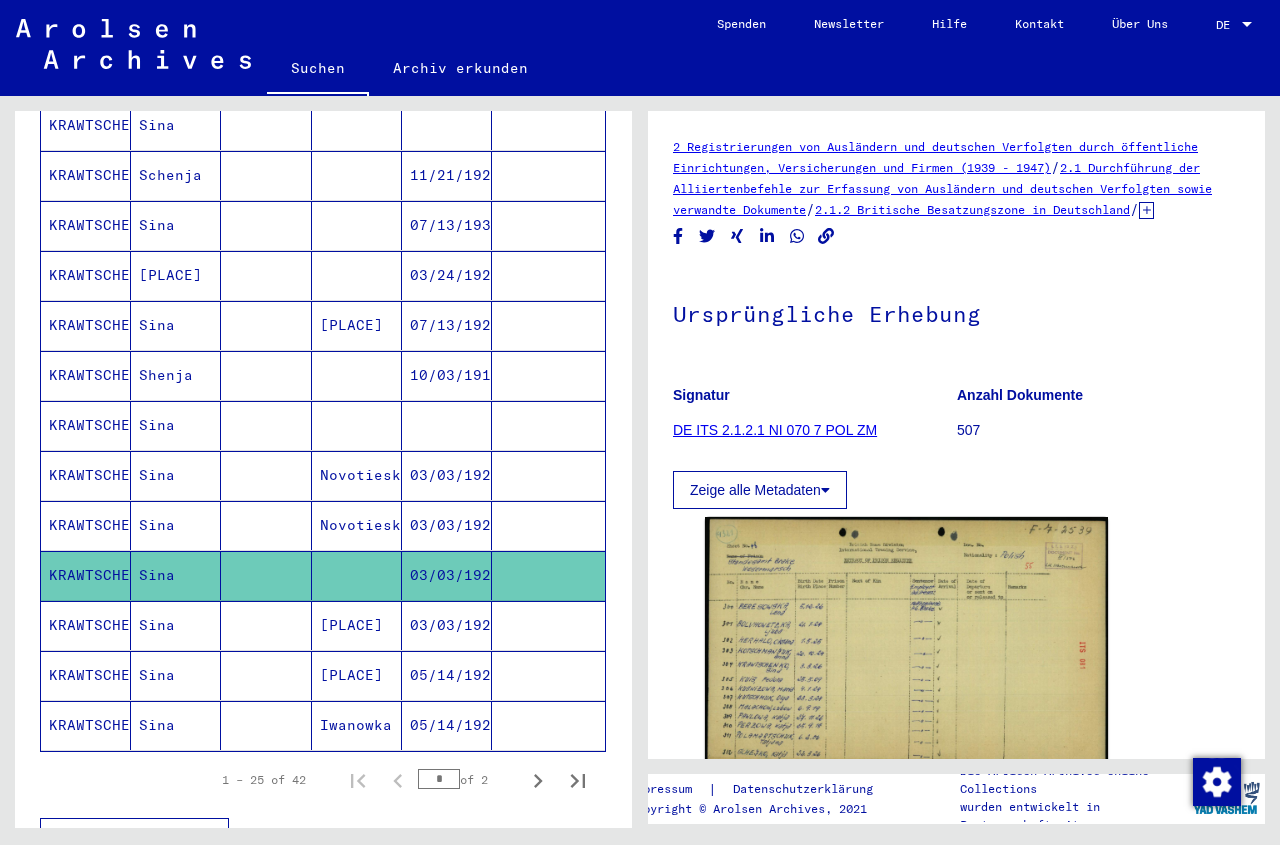 click on "03/03/1926" at bounding box center [447, 675] 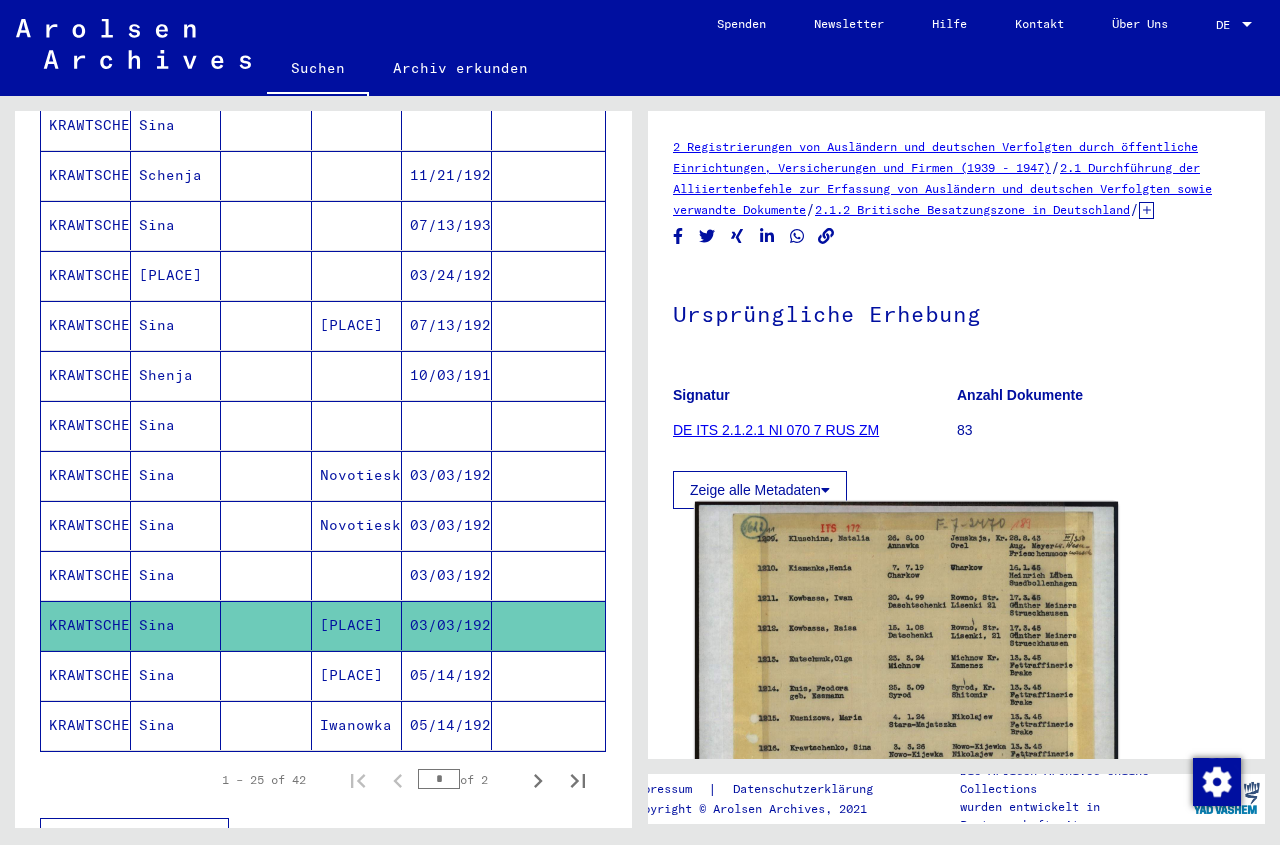 click 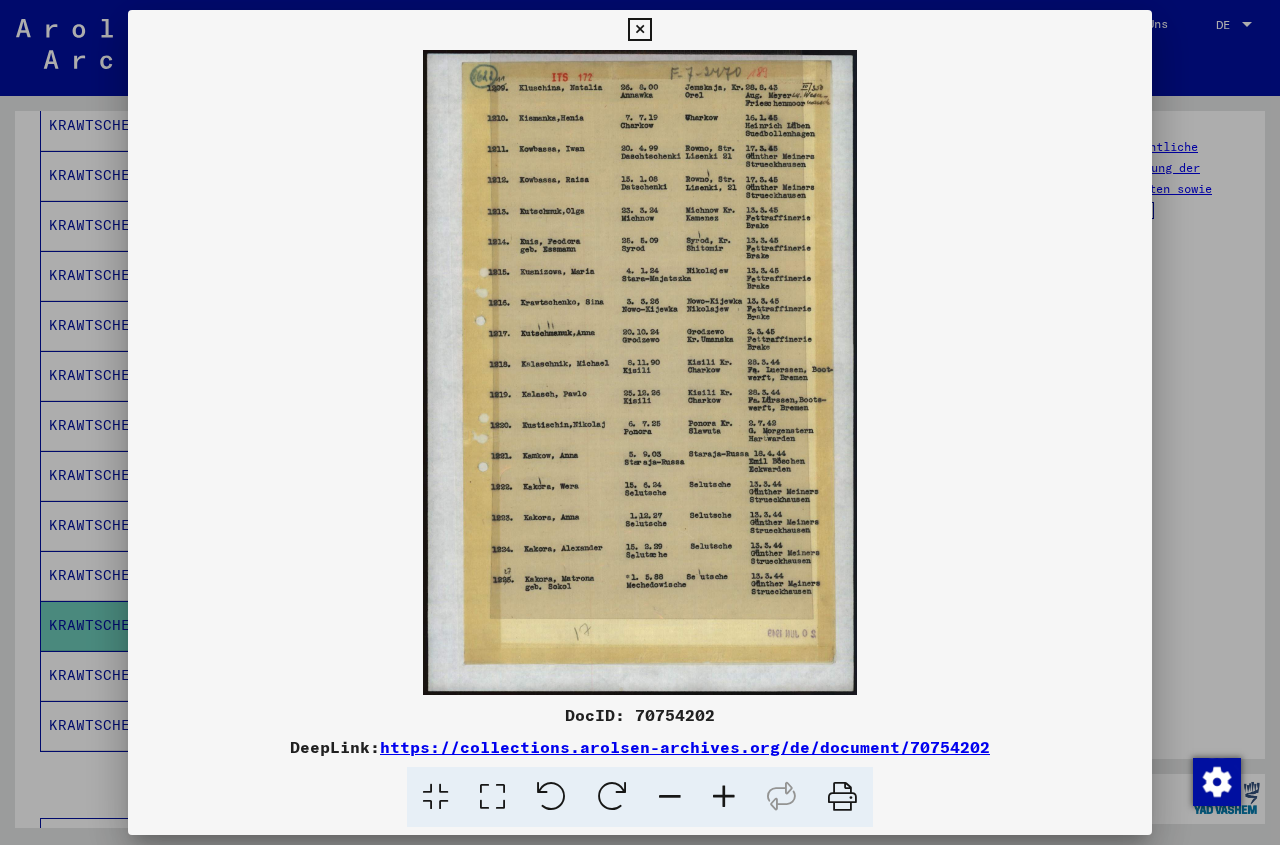click at bounding box center [639, 30] 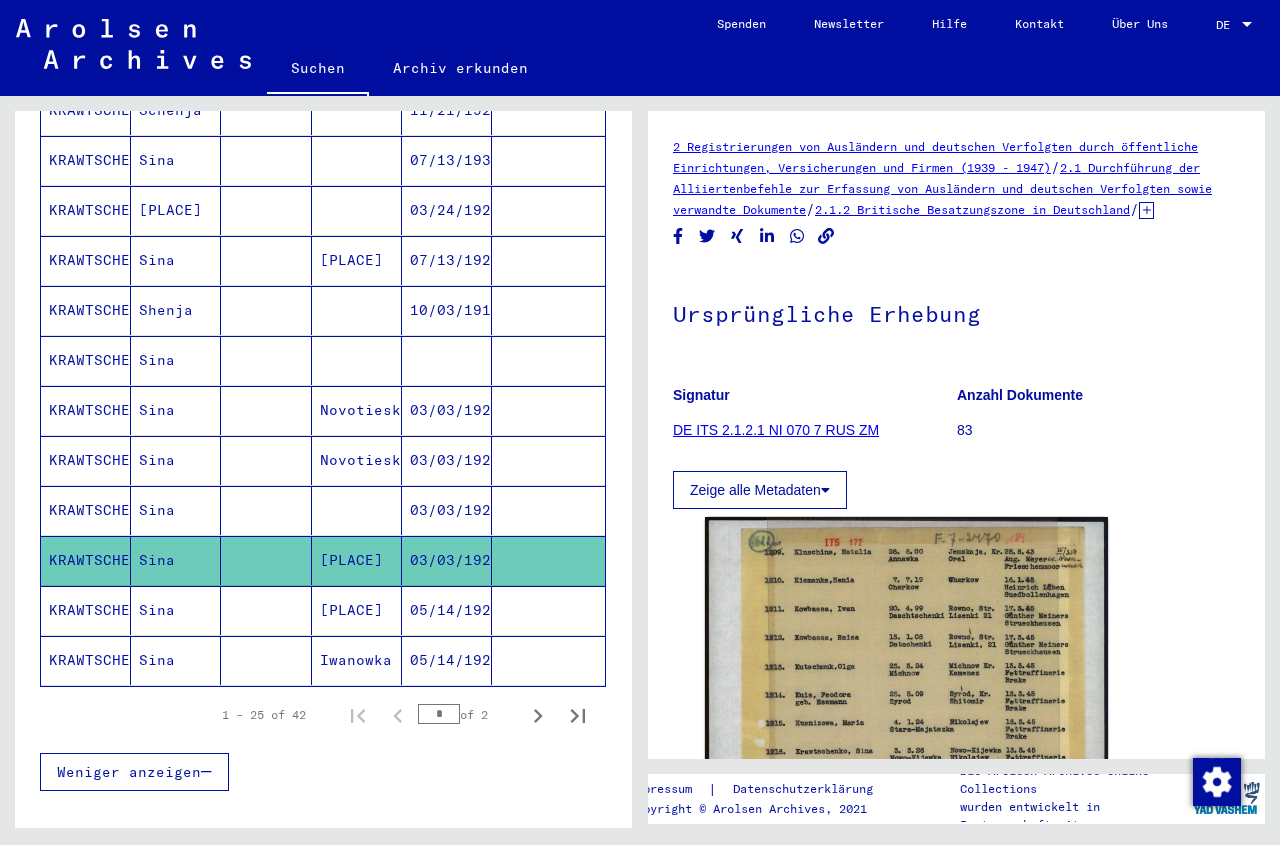 scroll, scrollTop: 993, scrollLeft: 0, axis: vertical 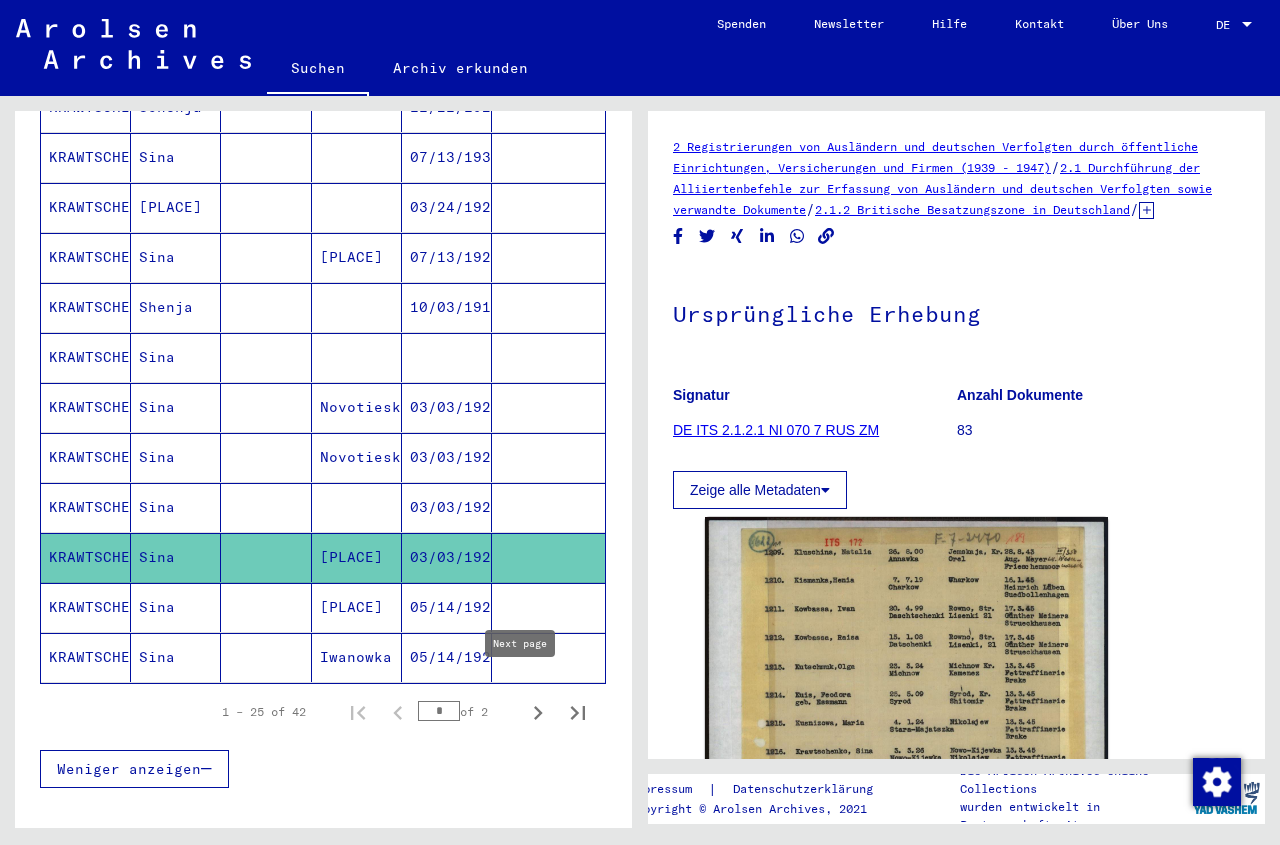 click 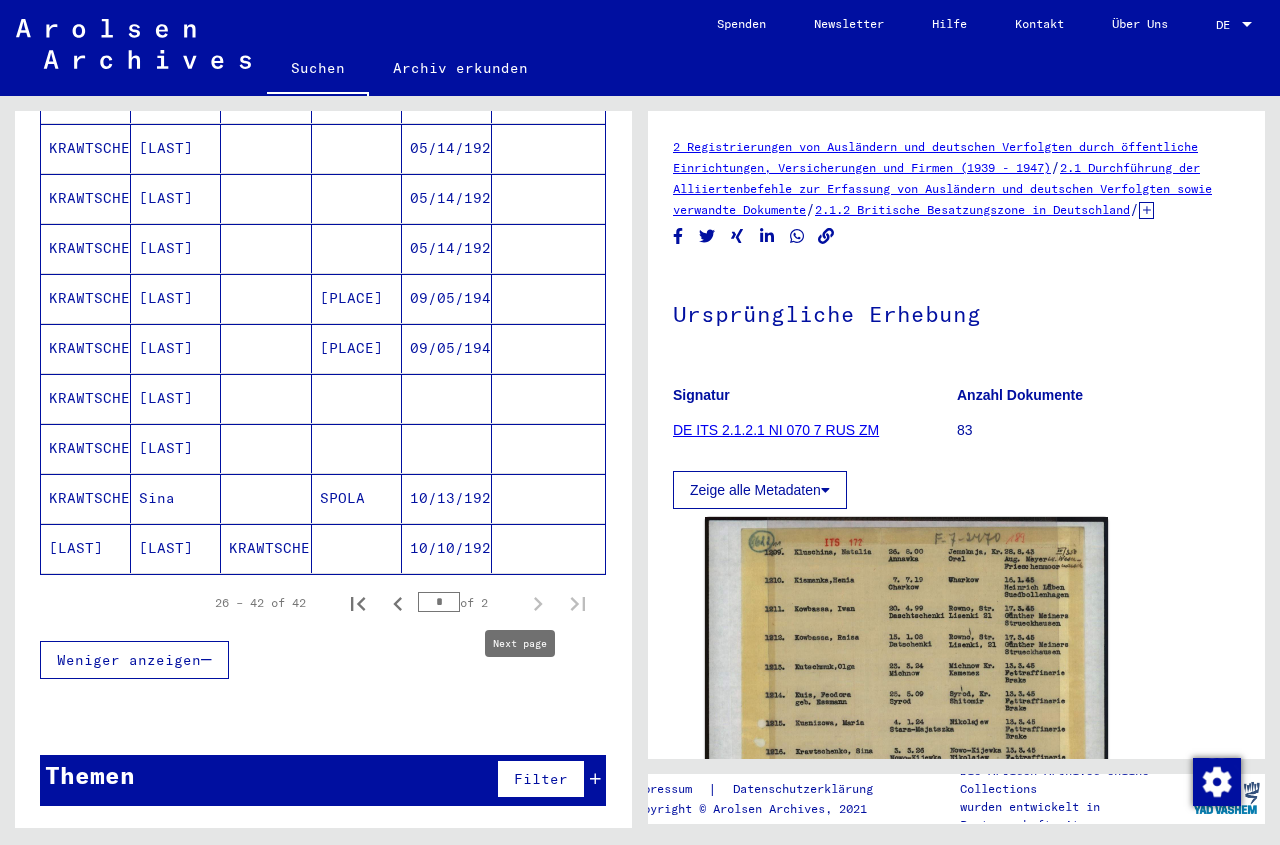 scroll, scrollTop: 681, scrollLeft: 0, axis: vertical 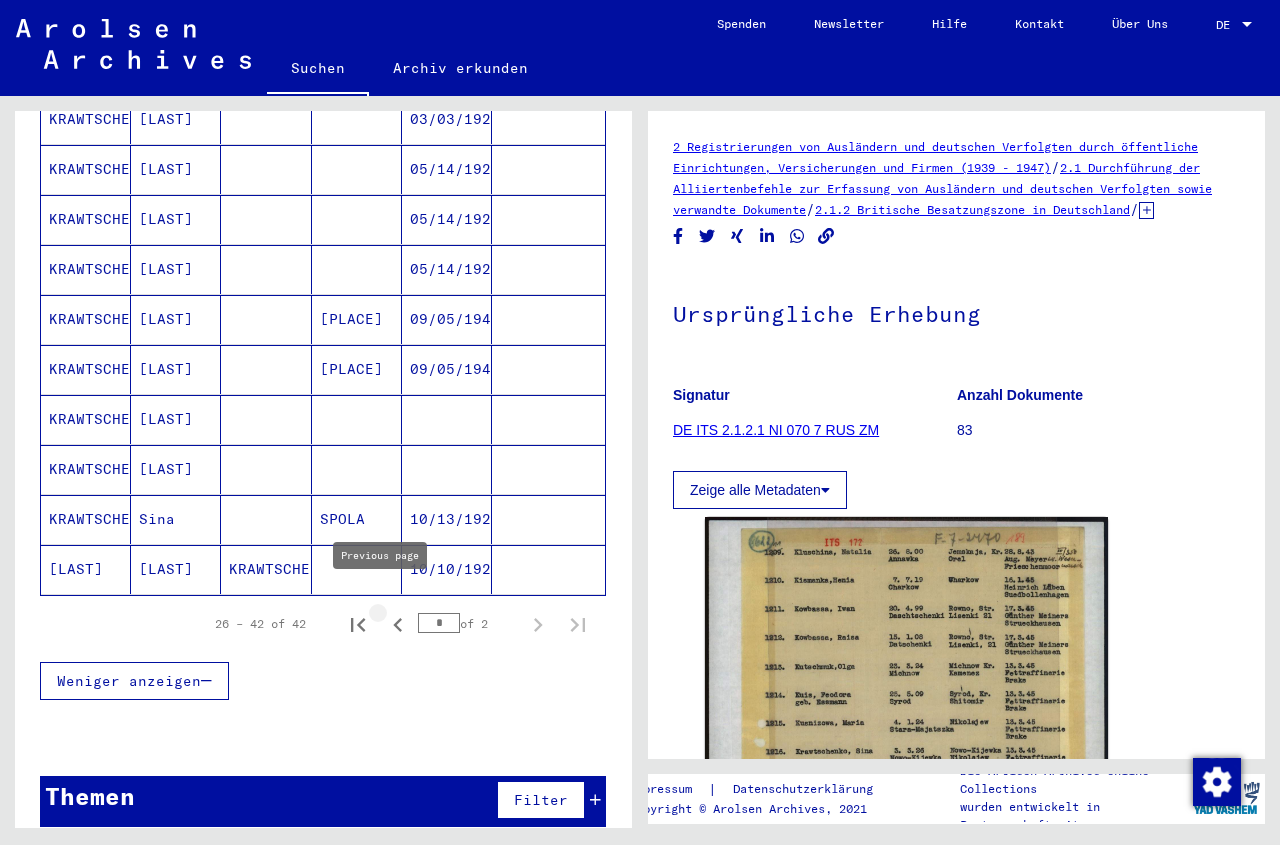 click 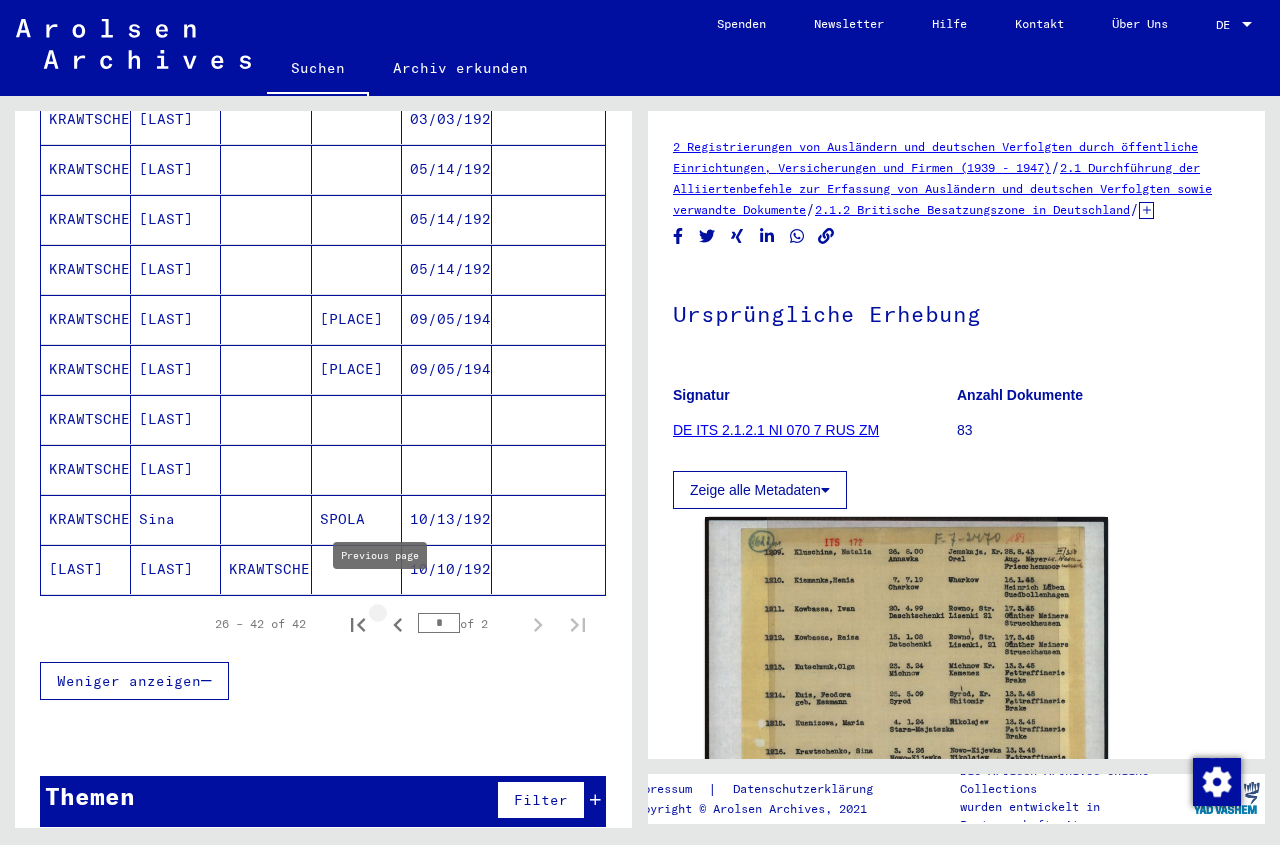 type on "*" 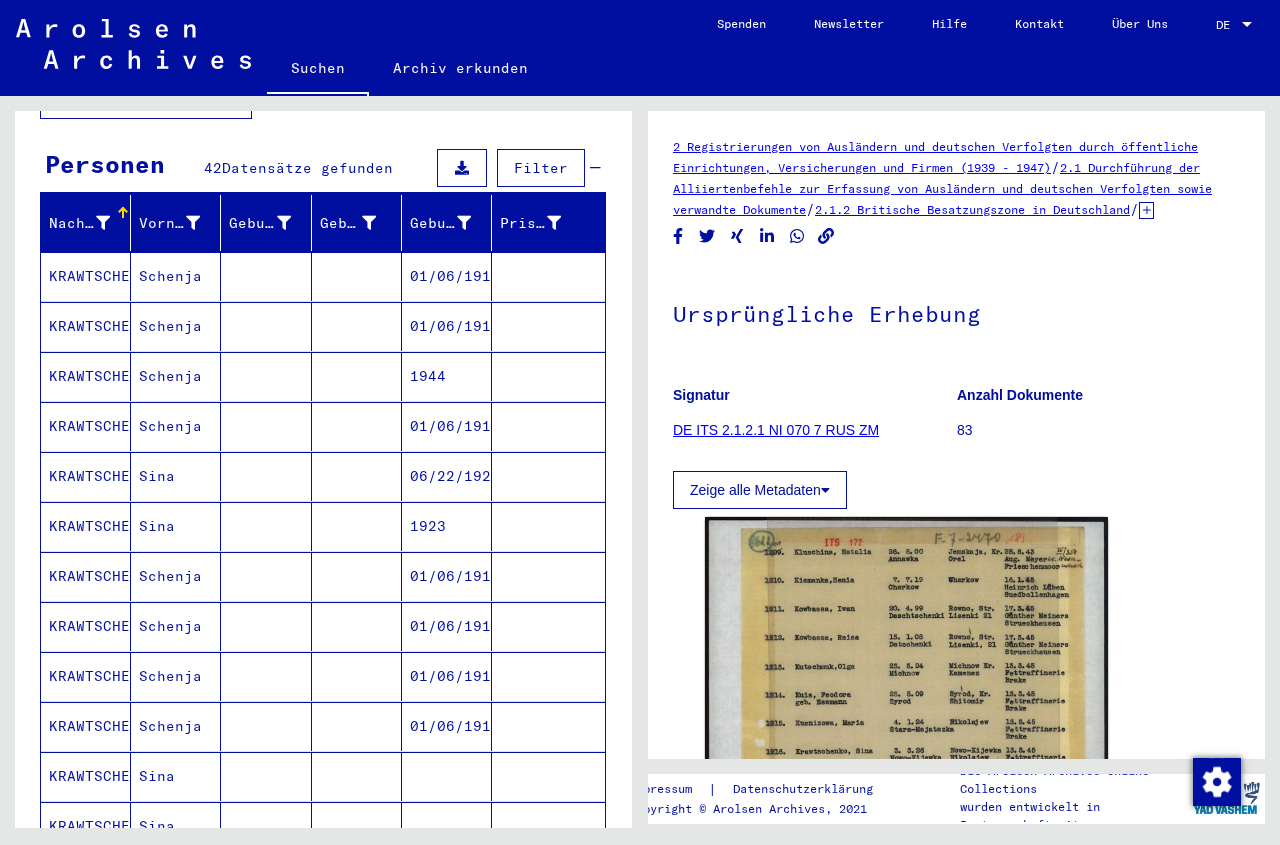 scroll, scrollTop: 164, scrollLeft: 0, axis: vertical 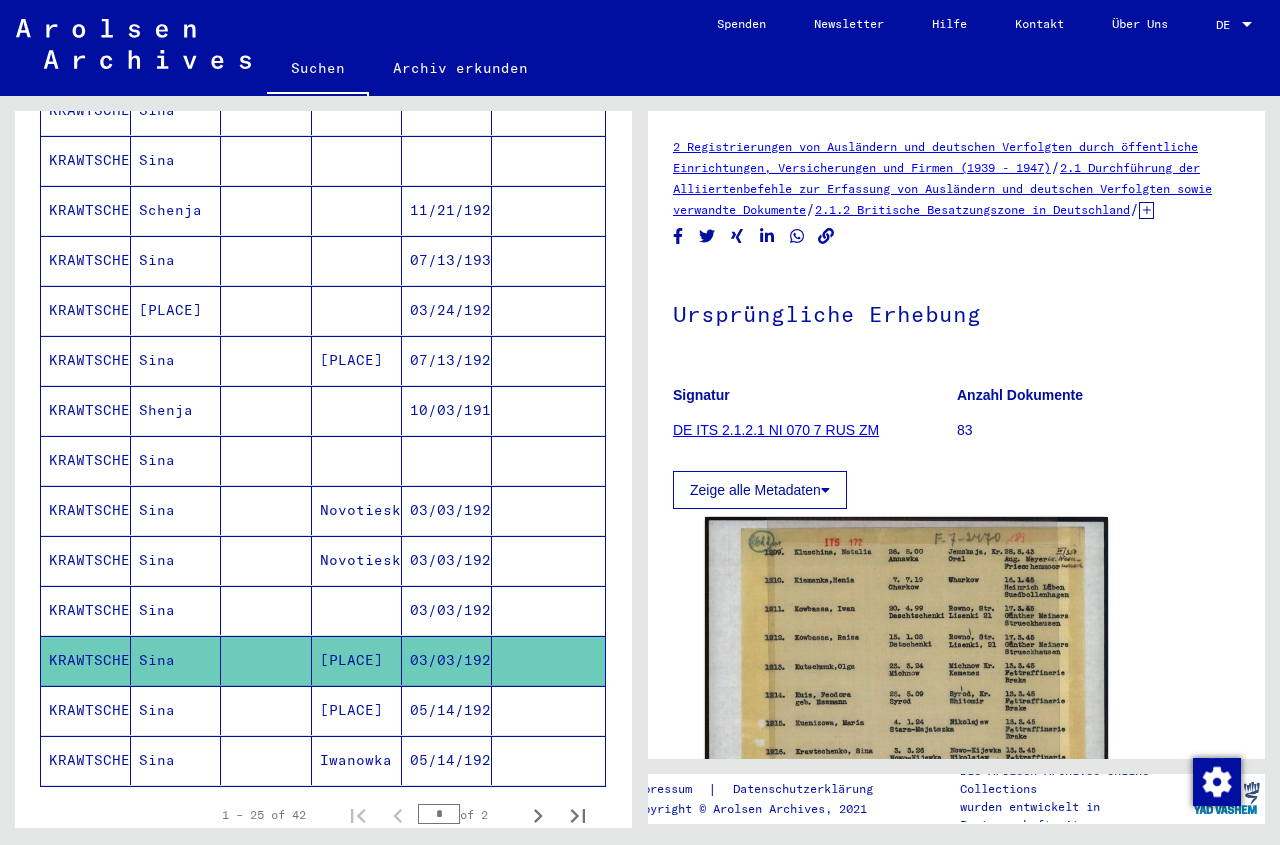 click on "03/03/1926" at bounding box center [447, 560] 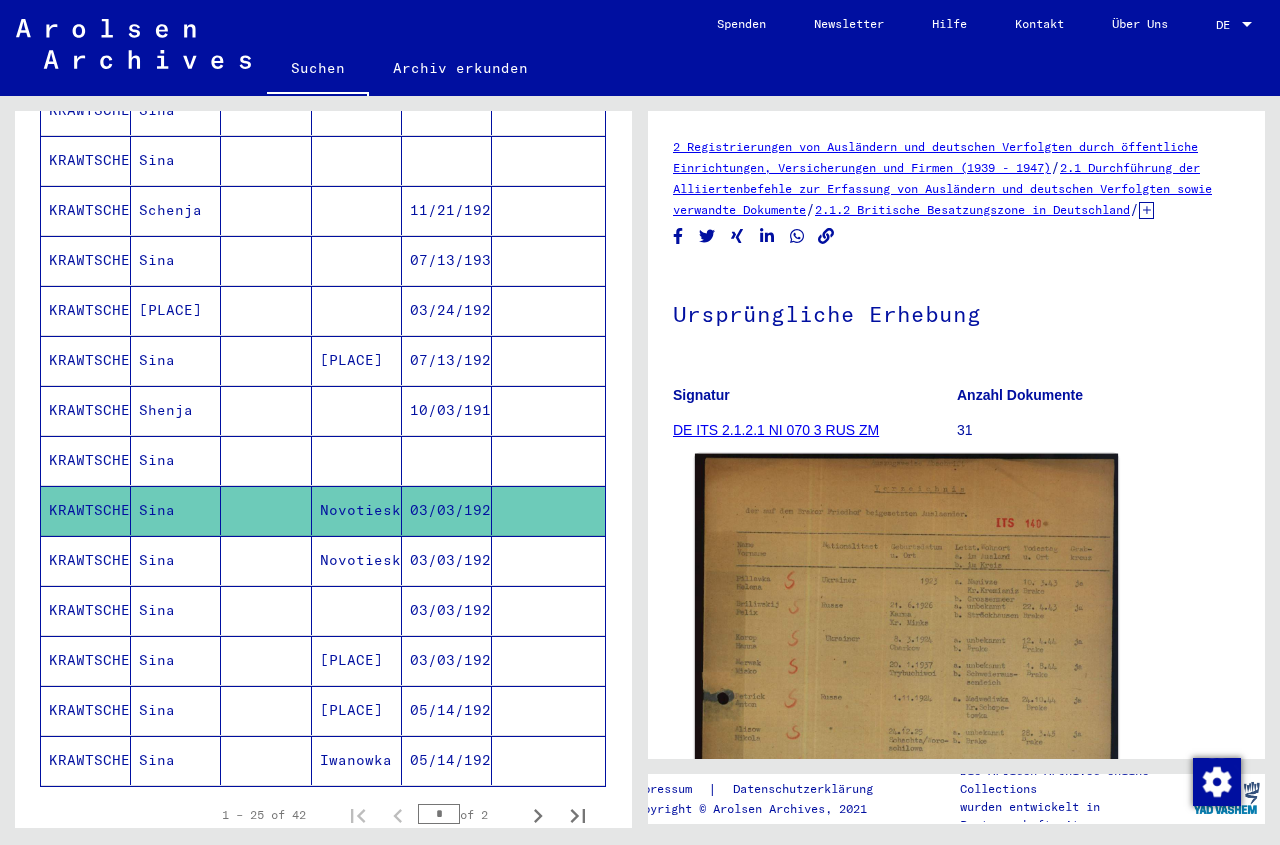 click 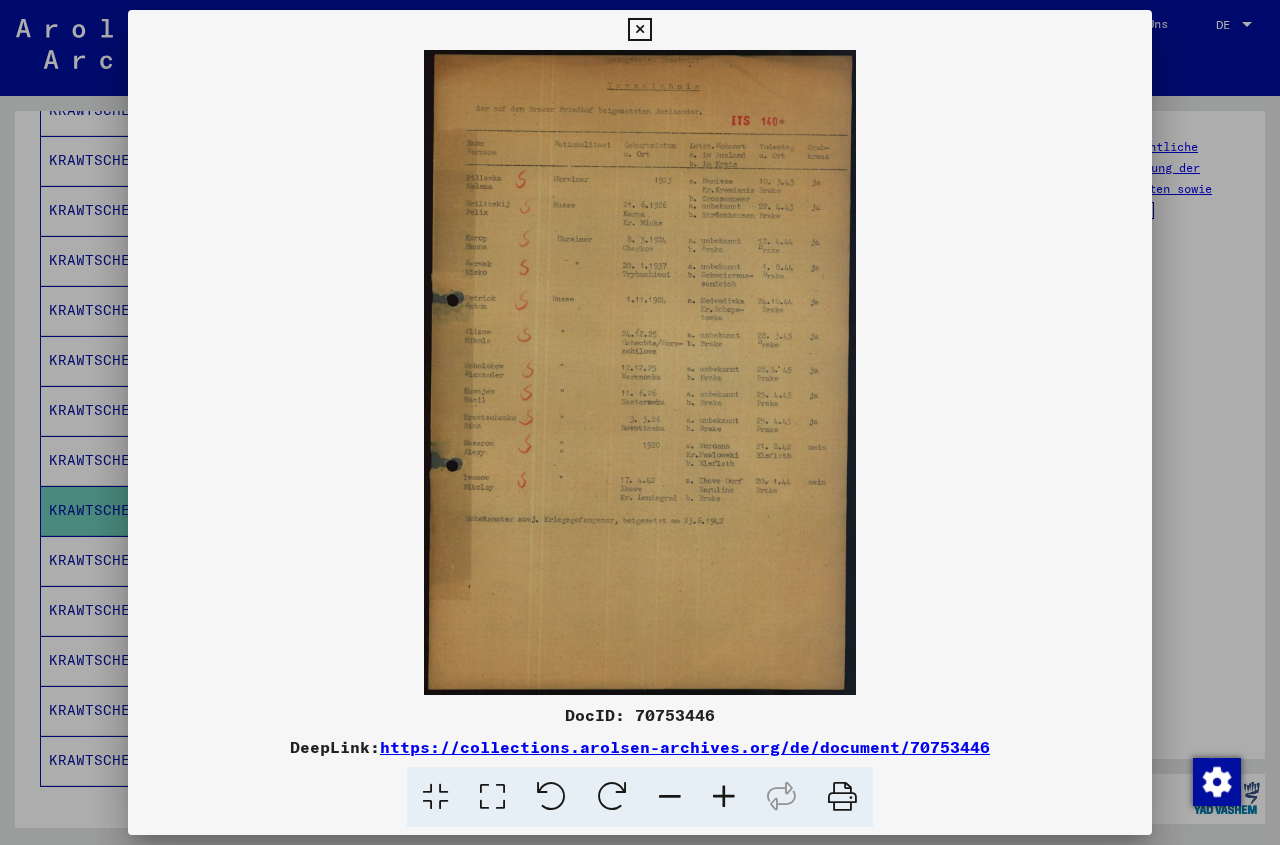 click at bounding box center (639, 30) 